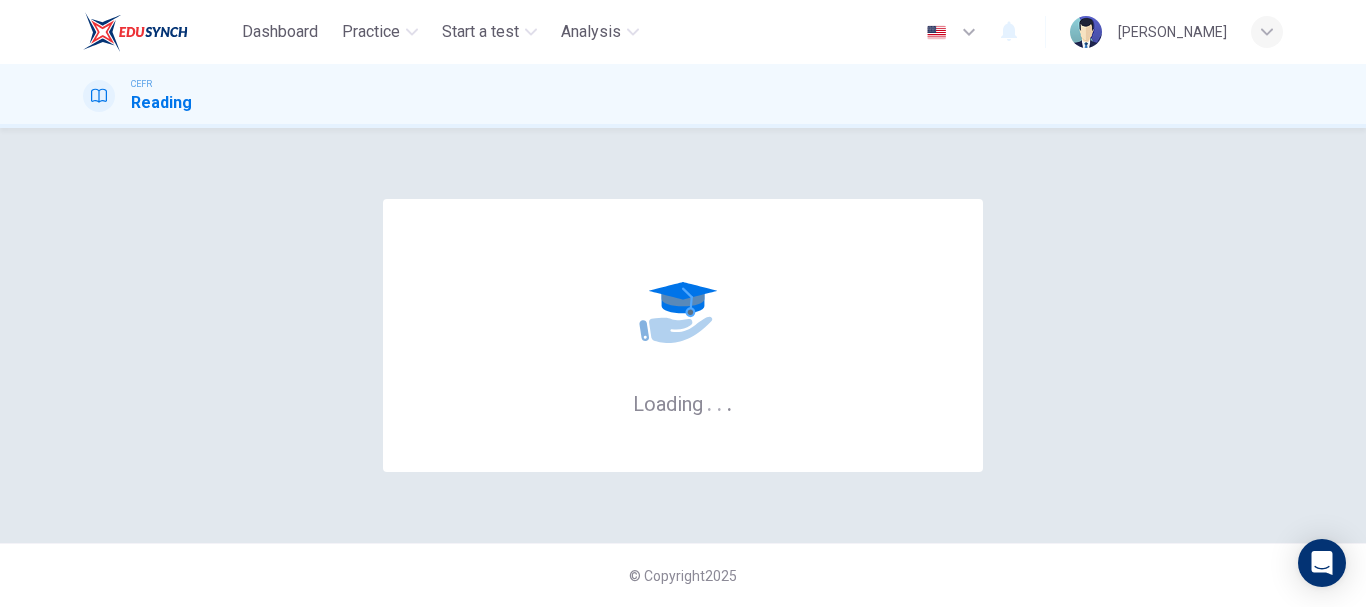 scroll, scrollTop: 0, scrollLeft: 0, axis: both 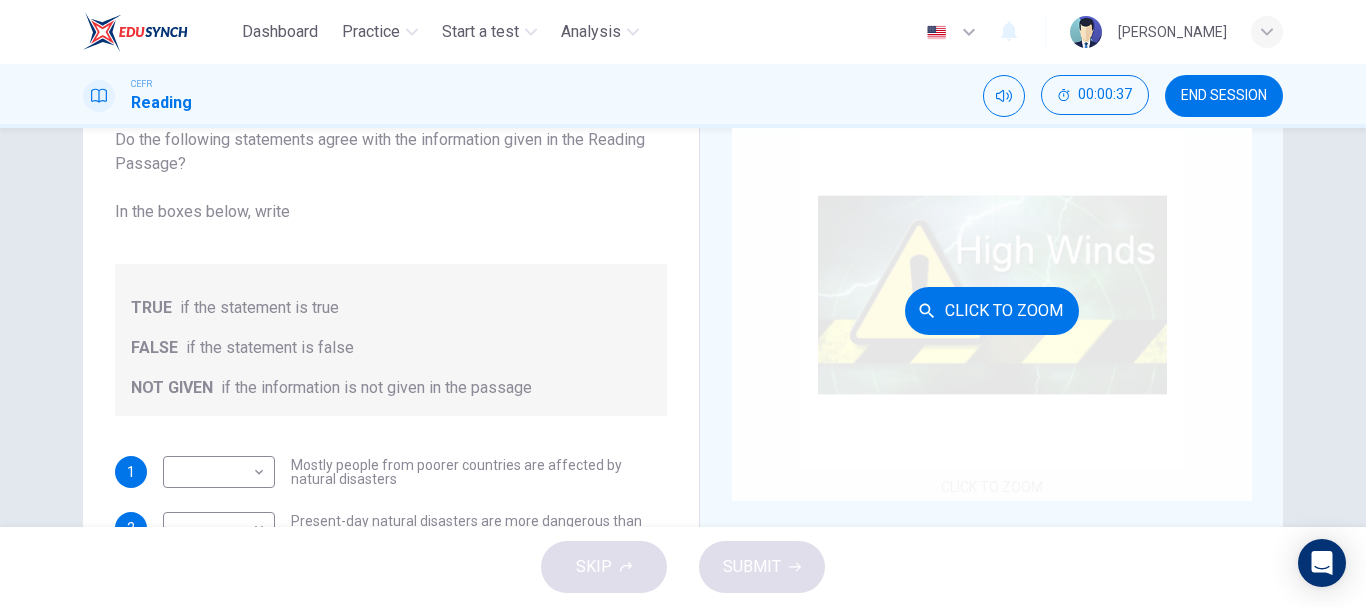 click on "Click to Zoom" at bounding box center [992, 310] 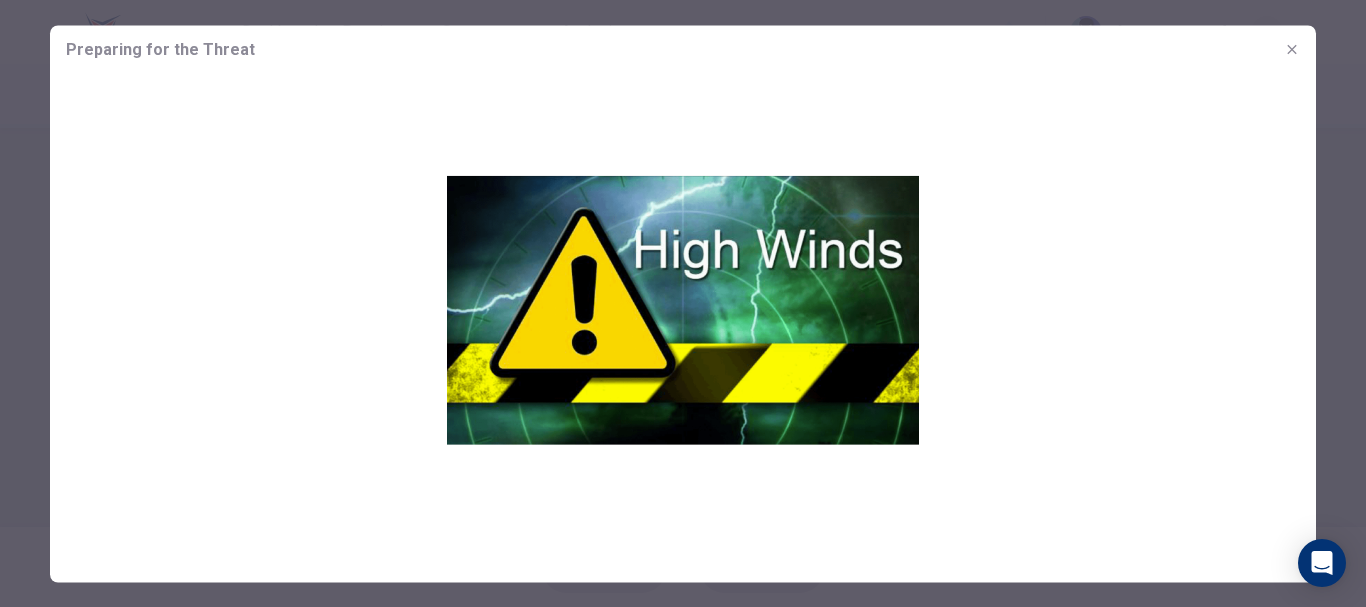 click at bounding box center [1292, 49] 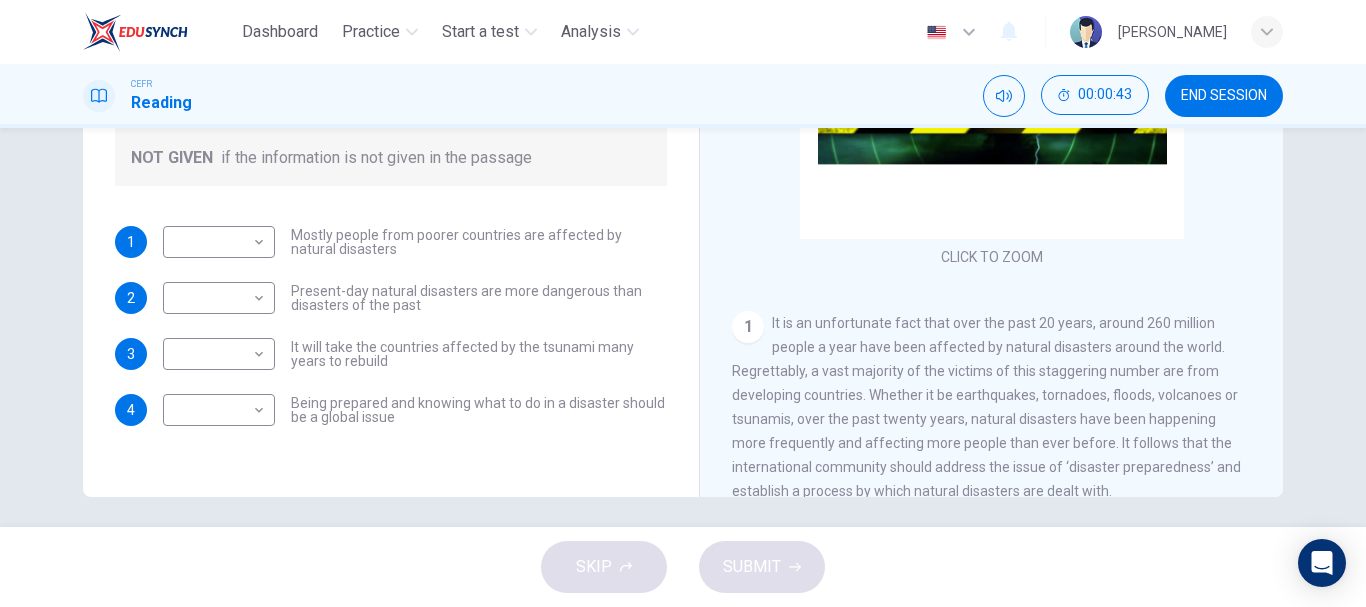 scroll, scrollTop: 370, scrollLeft: 0, axis: vertical 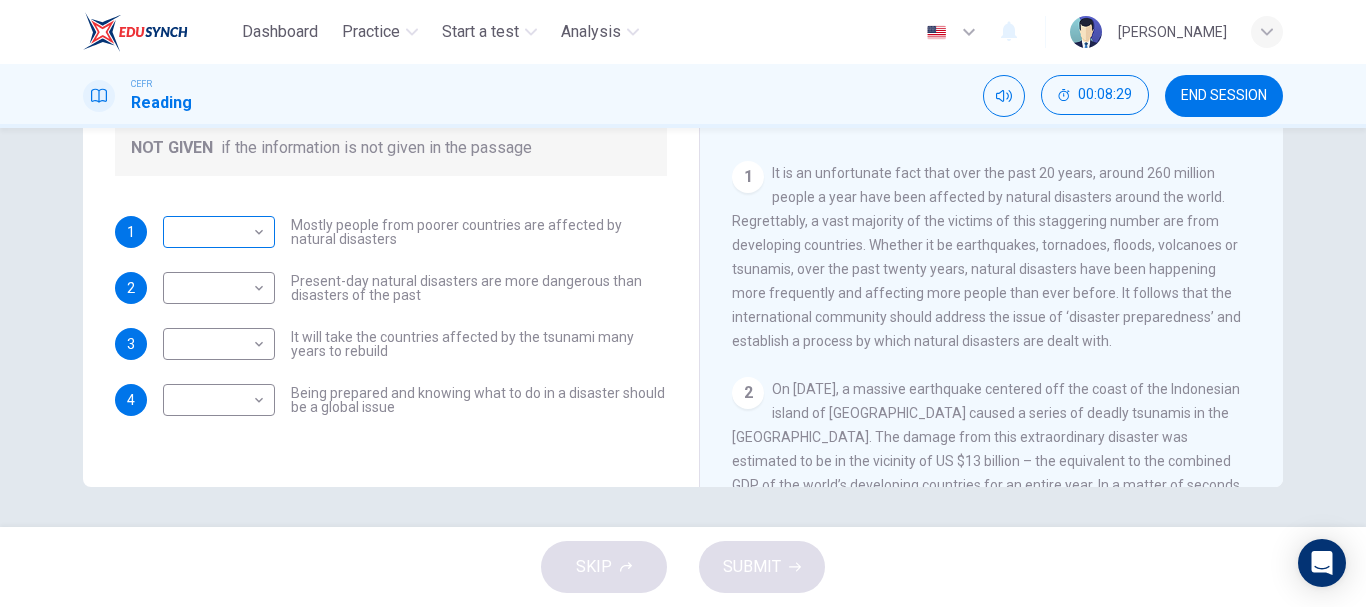 click on "Dashboard Practice Start a test Analysis English en ​ [PERSON_NAME] CEFR Reading 00:08:29 END SESSION Questions 1 - 4 Do the following statements agree with the information given in the Reading Passage?
In the boxes below, write TRUE if the statement is true FALSE if the statement is false NOT GIVEN if the information is not given in the passage 1 ​ ​ Mostly people from poorer countries are affected by natural disasters 2 ​ ​ Present-day natural disasters are more dangerous than disasters of the past 3 ​ ​ It will take the countries affected by the tsunami many years to rebuild 4 ​ ​ Being prepared and knowing what to do in a disaster should be a global issue Preparing for the Threat CLICK TO ZOOM Click to Zoom 1 2 3 4 5 6 SKIP SUBMIT EduSynch - Online Language Proficiency Testing
Dashboard Practice Start a test Analysis Notifications © Copyright  2025" at bounding box center (683, 303) 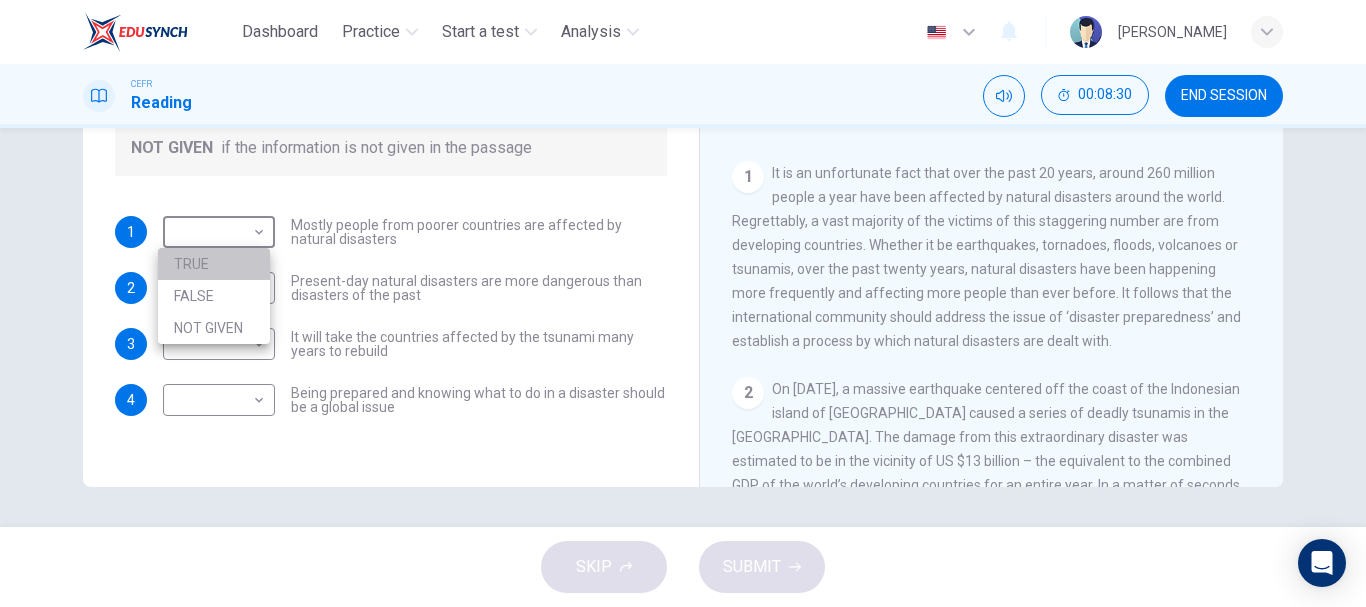 click on "TRUE" at bounding box center [214, 264] 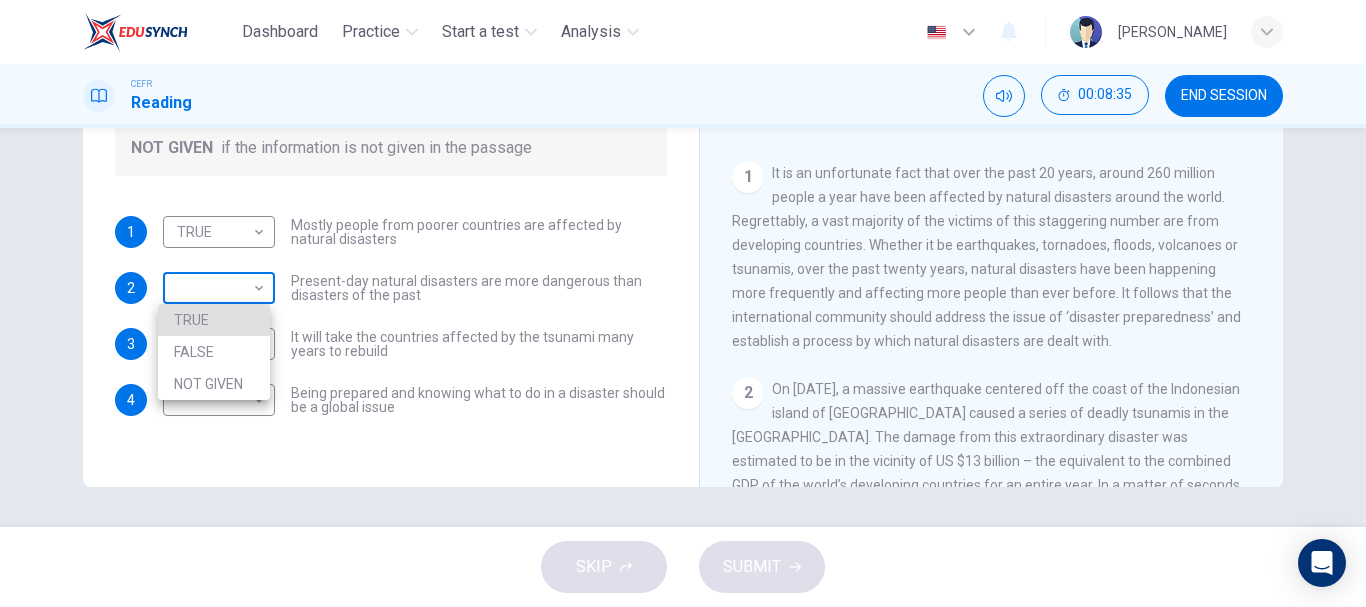 click on "Dashboard Practice Start a test Analysis English en ​ NUR [PERSON_NAME] CEFR Reading 00:08:35 END SESSION Questions 1 - 4 Do the following statements agree with the information given in the Reading Passage?
In the boxes below, write TRUE if the statement is true FALSE if the statement is false NOT GIVEN if the information is not given in the passage 1 TRUE TRUE ​ Mostly people from poorer countries are affected by natural disasters 2 ​ ​ Present-day natural disasters are more dangerous than disasters of the past 3 ​ ​ It will take the countries affected by the tsunami many years to rebuild 4 ​ ​ Being prepared and knowing what to do in a disaster should be a global issue Preparing for the Threat CLICK TO ZOOM Click to Zoom 1 2 3 4 5 6 SKIP SUBMIT EduSynch - Online Language Proficiency Testing
Dashboard Practice Start a test Analysis Notifications © Copyright  2025 TRUE FALSE NOT GIVEN" at bounding box center [683, 303] 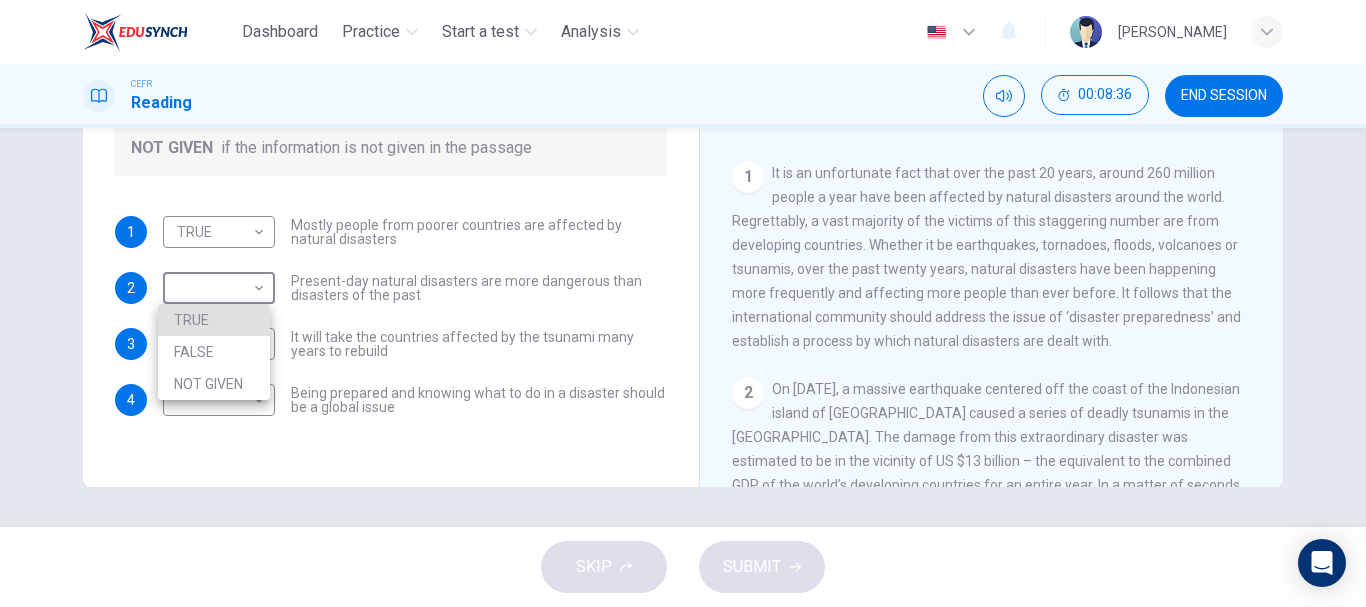 click on "TRUE" at bounding box center [214, 320] 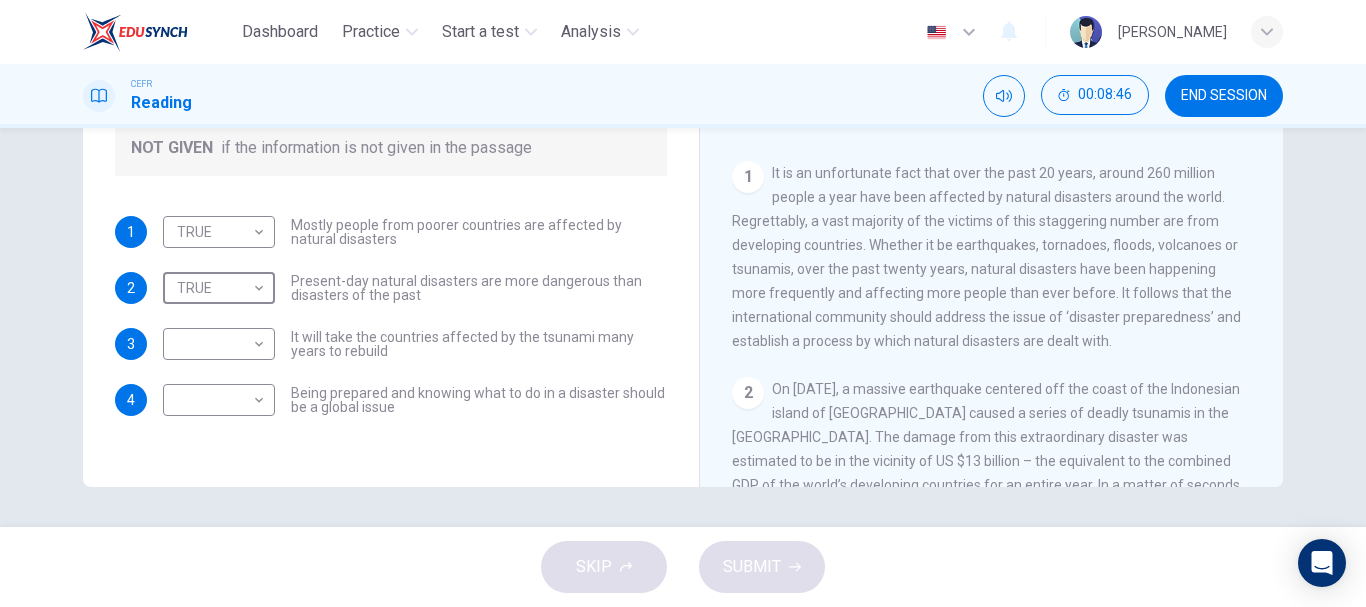 click on "On [DATE], a massive earthquake centered off the coast of the Indonesian island of [GEOGRAPHIC_DATA] caused a series of deadly tsunamis in the [GEOGRAPHIC_DATA]. The damage from this extraordinary disaster was estimated to be in the vicinity of US $13 billion – the equivalent to the combined GDP of the world’s developing countries for an entire year. In a matter of seconds, the tsunami waves wiped out the long years of struggle for development, and the world was once again reminded of the fearsome and destructive power of natural disasters." at bounding box center (990, 473) 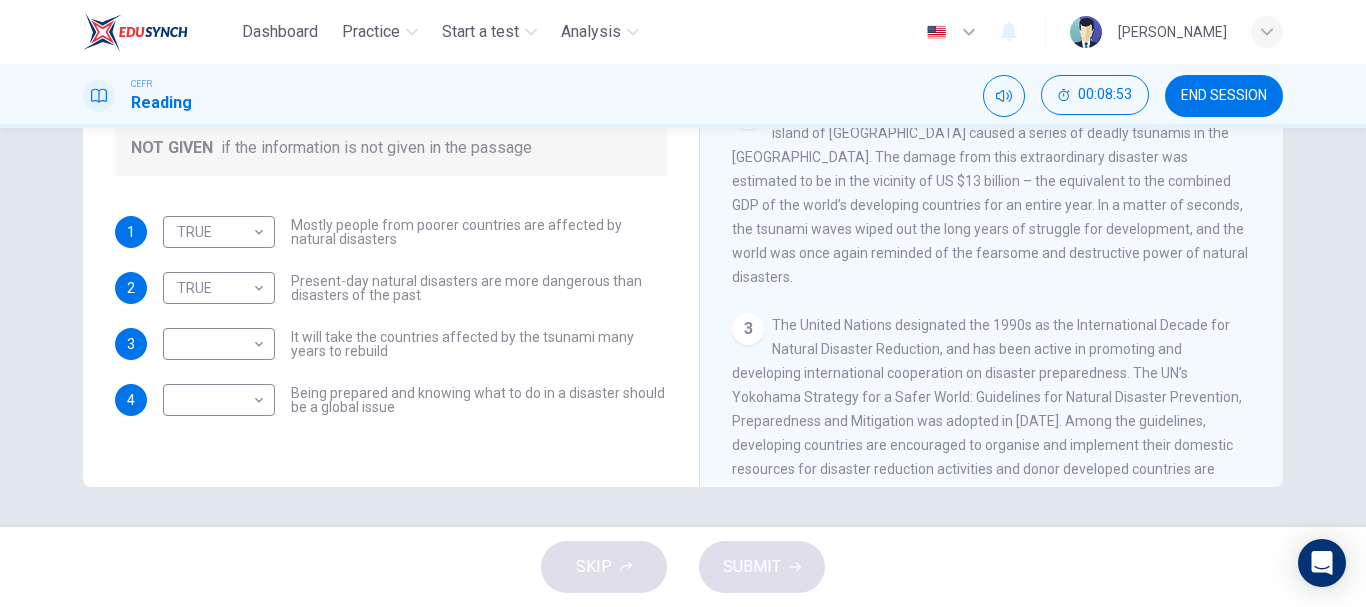 scroll, scrollTop: 20, scrollLeft: 0, axis: vertical 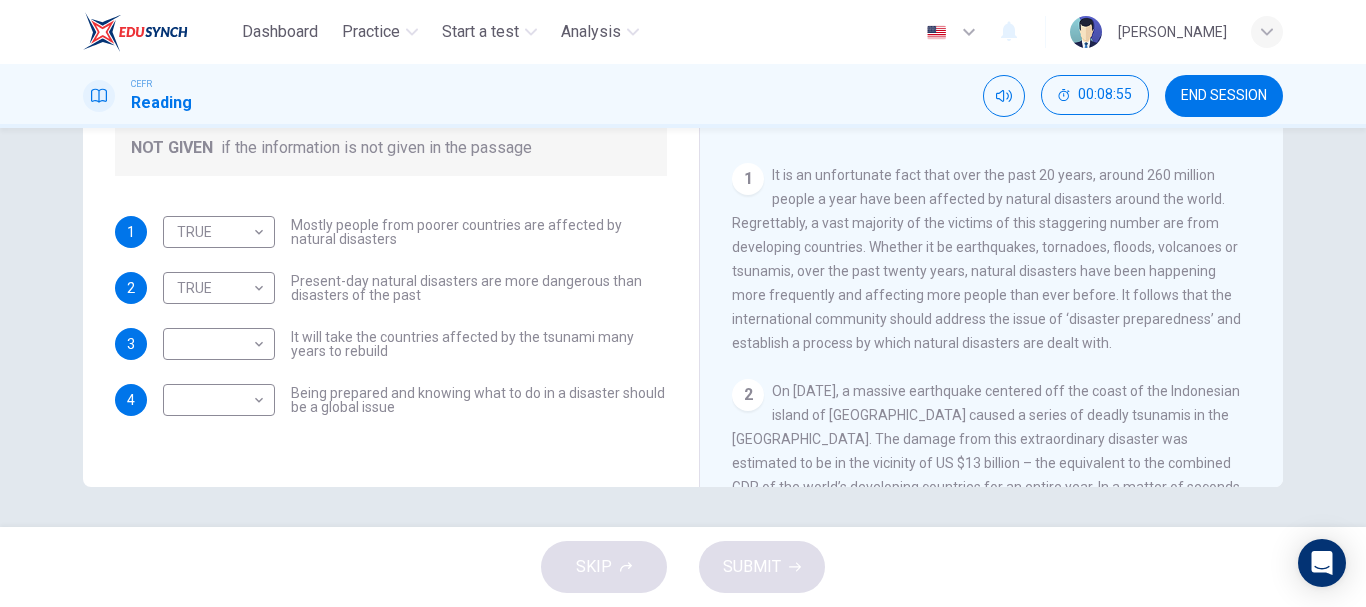 click on "Questions 1 - 4 Do the following statements agree with the information given in the Reading Passage?
In the boxes below, write TRUE if the statement is true FALSE if the statement is false NOT GIVEN if the information is not given in the passage 1 TRUE TRUE ​ Mostly people from poorer countries are affected by natural disasters 2 TRUE TRUE ​ Present-day natural disasters are more dangerous than disasters of the past 3 ​ ​ It will take the countries affected by the tsunami many years to rebuild 4 ​ ​ Being prepared and knowing what to do in a disaster should be a global issue Preparing for the Threat CLICK TO ZOOM Click to Zoom 1 2 3 4 5 6" at bounding box center (683, 327) 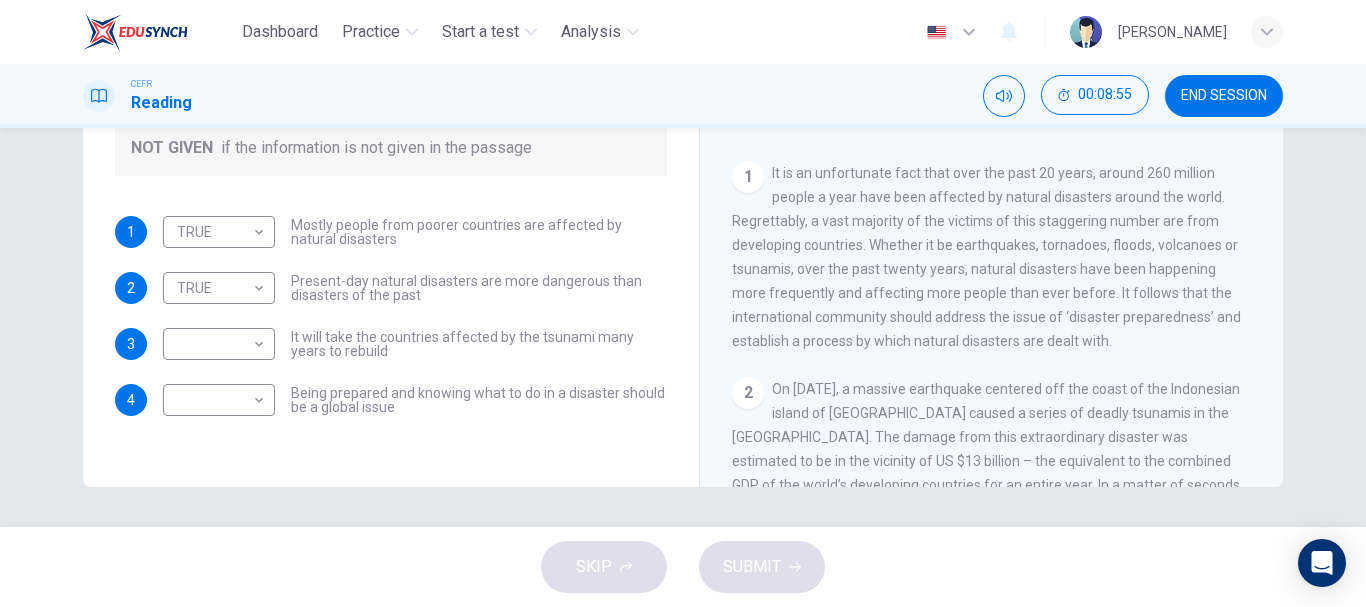 click on "Questions 1 - 4 Do the following statements agree with the information given in the Reading Passage?
In the boxes below, write TRUE if the statement is true FALSE if the statement is false NOT GIVEN if the information is not given in the passage 1 TRUE TRUE ​ Mostly people from poorer countries are affected by natural disasters 2 TRUE TRUE ​ Present-day natural disasters are more dangerous than disasters of the past 3 ​ ​ It will take the countries affected by the tsunami many years to rebuild 4 ​ ​ Being prepared and knowing what to do in a disaster should be a global issue Preparing for the Threat CLICK TO ZOOM Click to Zoom 1 2 3 4 5 6" at bounding box center [683, 327] 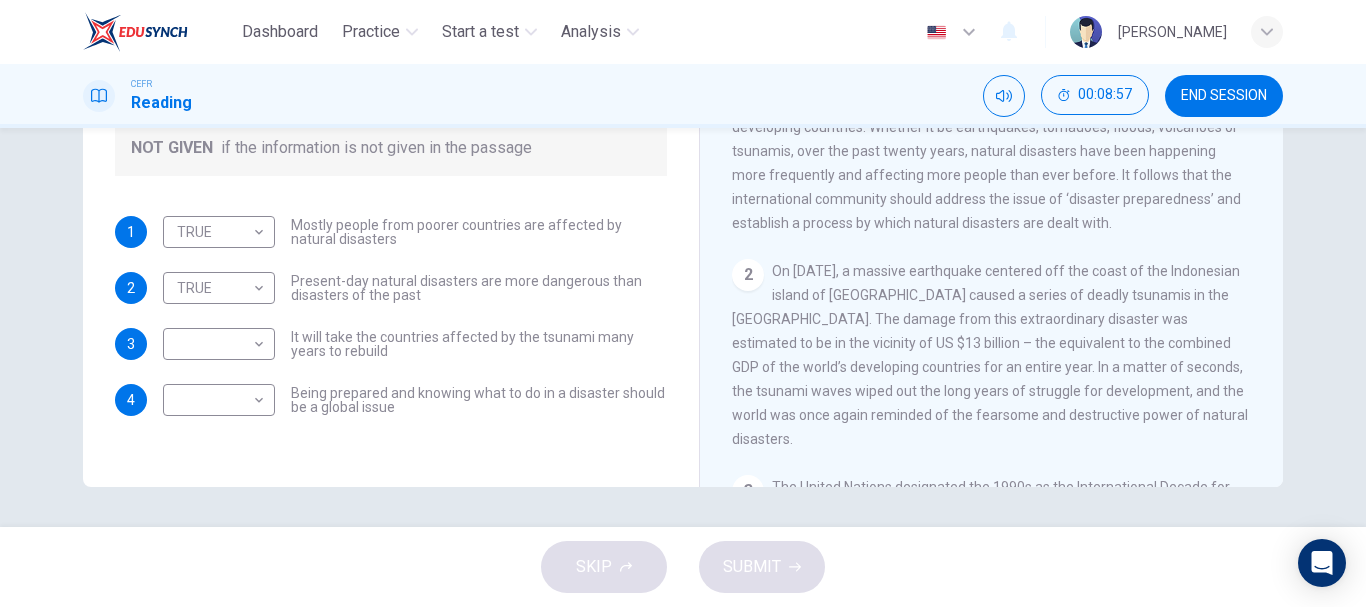 click on "Questions 1 - 4 Do the following statements agree with the information given in the Reading Passage?
In the boxes below, write TRUE if the statement is true FALSE if the statement is false NOT GIVEN if the information is not given in the passage 1 TRUE TRUE ​ Mostly people from poorer countries are affected by natural disasters 2 TRUE TRUE ​ Present-day natural disasters are more dangerous than disasters of the past 3 ​ ​ It will take the countries affected by the tsunami many years to rebuild 4 ​ ​ Being prepared and knowing what to do in a disaster should be a global issue Preparing for the Threat CLICK TO ZOOM Click to Zoom 1 2 3 4 5 6" at bounding box center (683, 327) 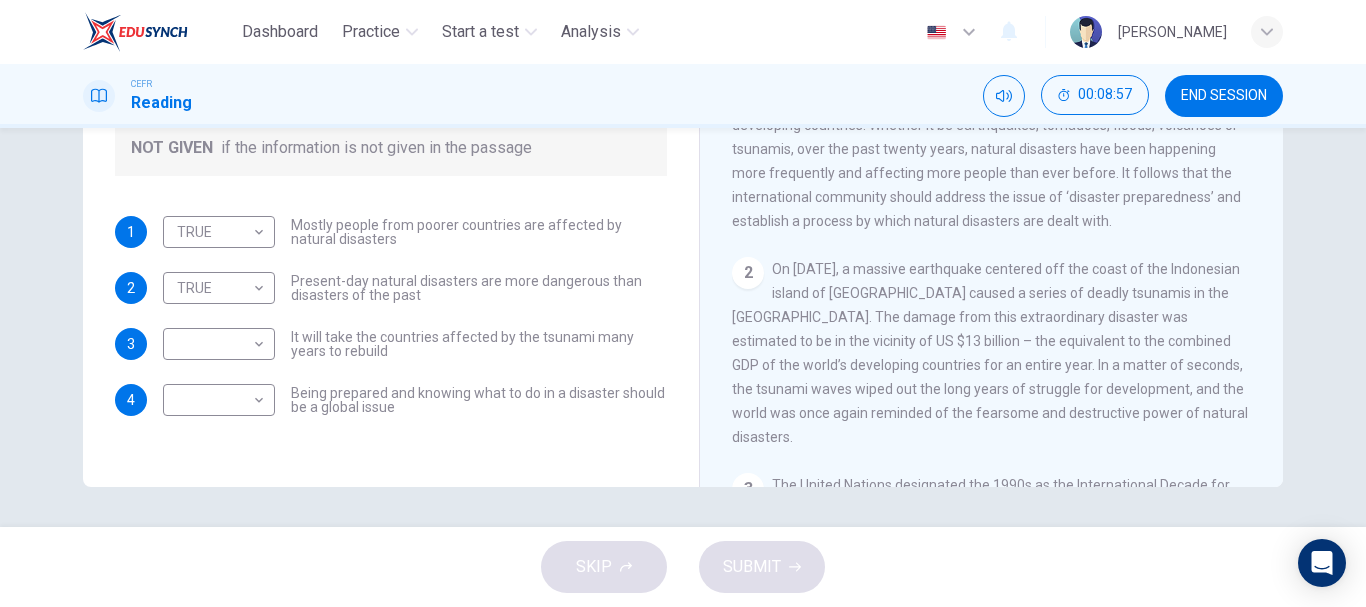 click on "Questions 1 - 4 Do the following statements agree with the information given in the Reading Passage?
In the boxes below, write TRUE if the statement is true FALSE if the statement is false NOT GIVEN if the information is not given in the passage 1 TRUE TRUE ​ Mostly people from poorer countries are affected by natural disasters 2 TRUE TRUE ​ Present-day natural disasters are more dangerous than disasters of the past 3 ​ ​ It will take the countries affected by the tsunami many years to rebuild 4 ​ ​ Being prepared and knowing what to do in a disaster should be a global issue Preparing for the Threat CLICK TO ZOOM Click to Zoom 1 2 3 4 5 6" at bounding box center [683, 327] 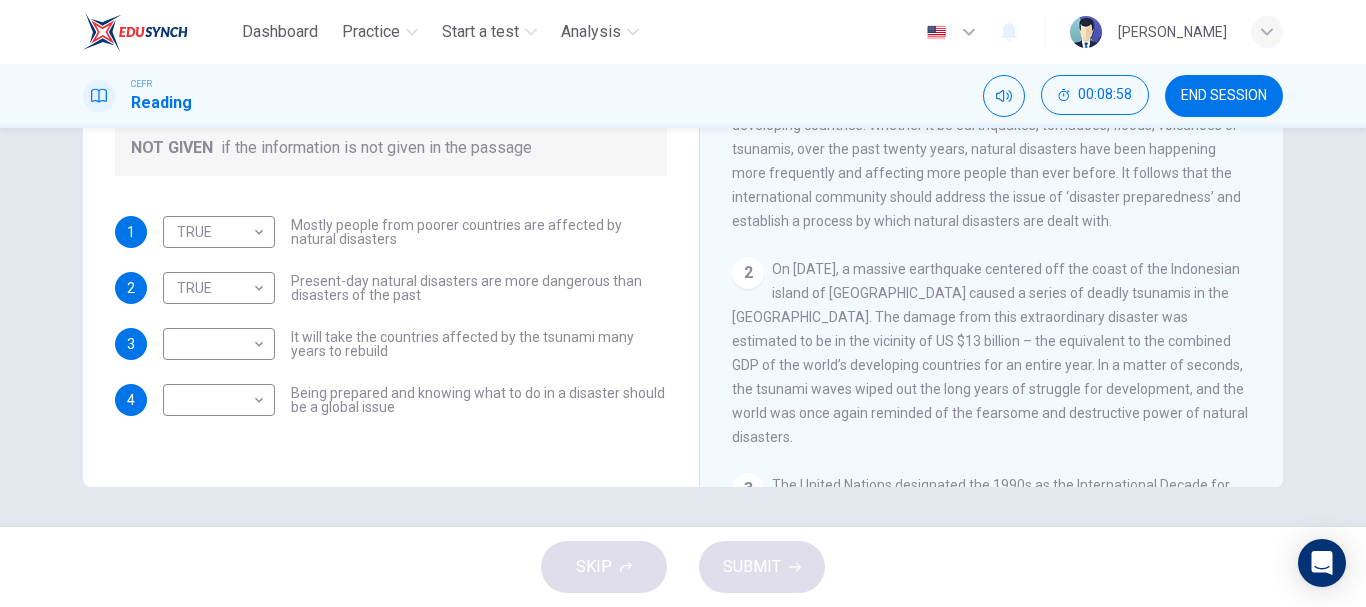 scroll, scrollTop: 300, scrollLeft: 0, axis: vertical 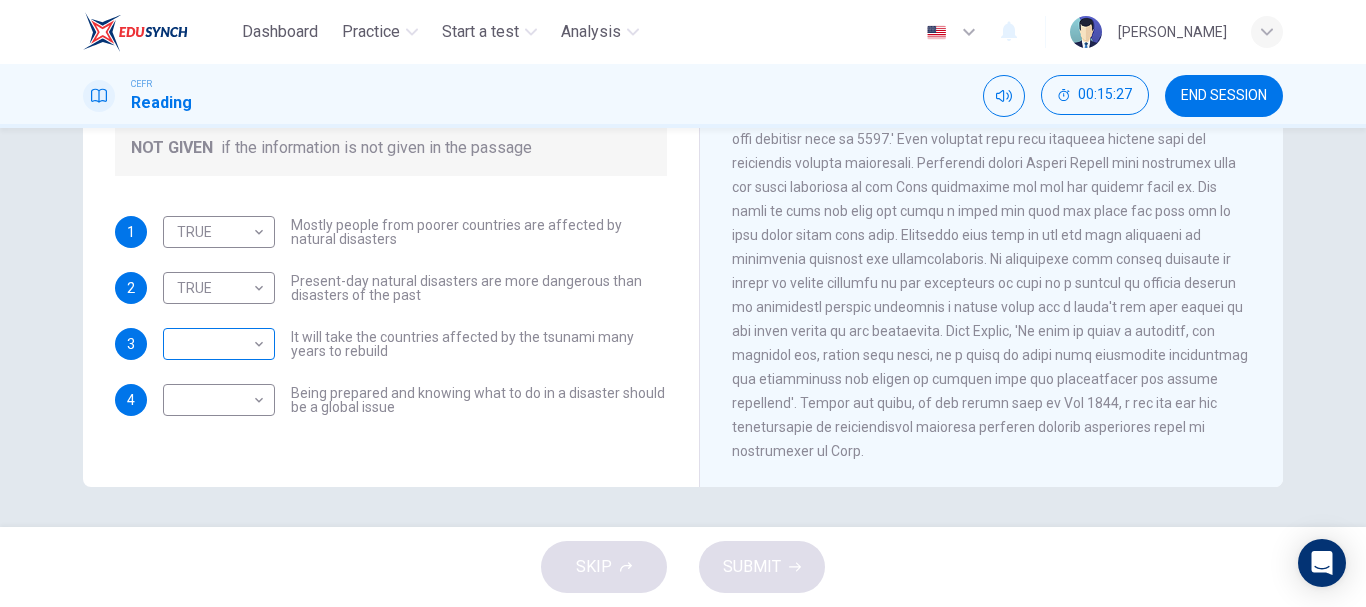 click on "Dashboard Practice Start a test Analysis English en ​ [PERSON_NAME] CEFR Reading 00:15:27 END SESSION Questions 1 - 4 Do the following statements agree with the information given in the Reading Passage?
In the boxes below, write TRUE if the statement is true FALSE if the statement is false NOT GIVEN if the information is not given in the passage 1 TRUE TRUE ​ Mostly people from poorer countries are affected by natural disasters 2 TRUE TRUE ​ Present-day natural disasters are more dangerous than disasters of the past 3 ​ ​ It will take the countries affected by the tsunami many years to rebuild 4 ​ ​ Being prepared and knowing what to do in a disaster should be a global issue Preparing for the Threat CLICK TO ZOOM Click to Zoom 1 2 3 4 5 6 SKIP SUBMIT EduSynch - Online Language Proficiency Testing
Dashboard Practice Start a test Analysis Notifications © Copyright  2025" at bounding box center [683, 303] 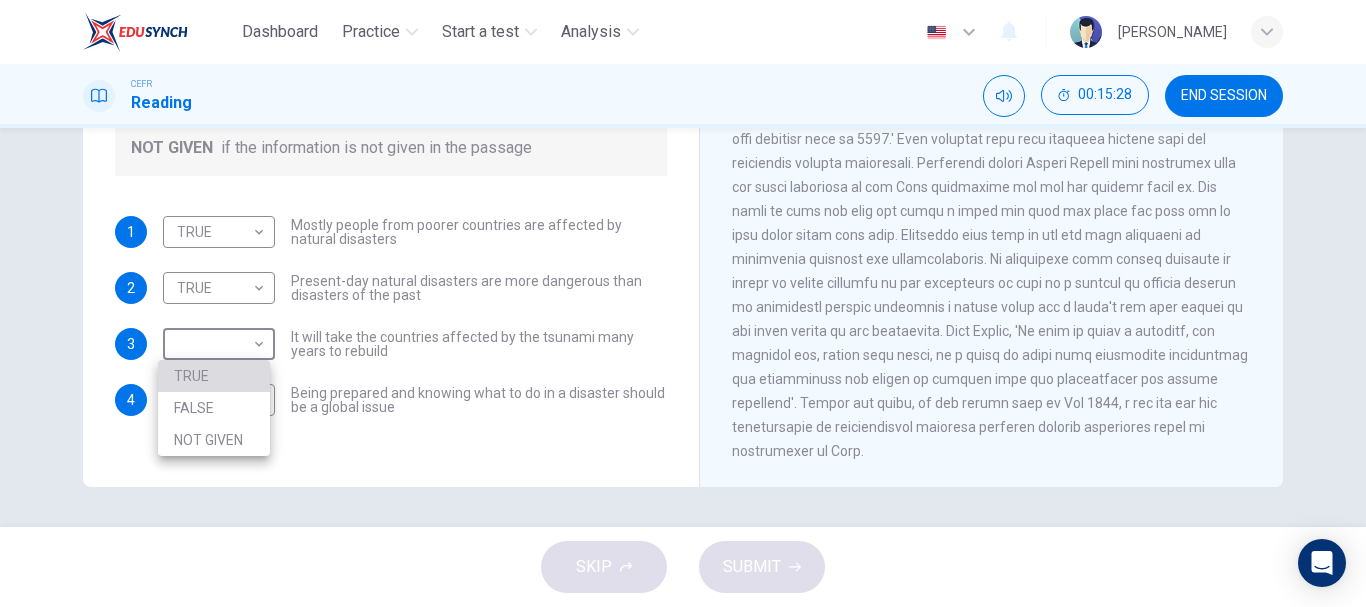 click on "TRUE" at bounding box center (214, 376) 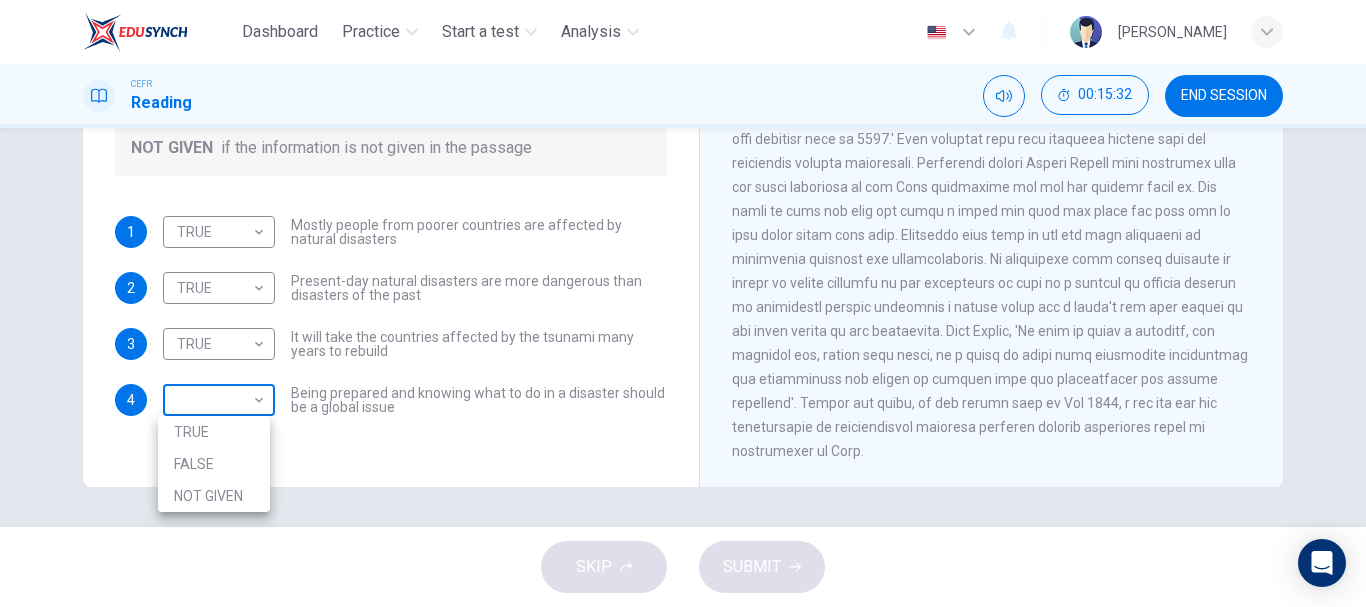 click on "Dashboard Practice Start a test Analysis English en ​ NUR [PERSON_NAME] CEFR Reading 00:15:32 END SESSION Questions 1 - 4 Do the following statements agree with the information given in the Reading Passage?
In the boxes below, write TRUE if the statement is true FALSE if the statement is false NOT GIVEN if the information is not given in the passage 1 TRUE TRUE ​ Mostly people from poorer countries are affected by natural disasters 2 TRUE TRUE ​ Present-day natural disasters are more dangerous than disasters of the past 3 TRUE TRUE ​ It will take the countries affected by the tsunami many years to rebuild 4 ​ ​ Being prepared and knowing what to do in a disaster should be a global issue Preparing for the Threat CLICK TO ZOOM Click to Zoom 1 2 3 4 5 6 SKIP SUBMIT EduSynch - Online Language Proficiency Testing
Dashboard Practice Start a test Analysis Notifications © Copyright  2025 TRUE FALSE NOT GIVEN" at bounding box center [683, 303] 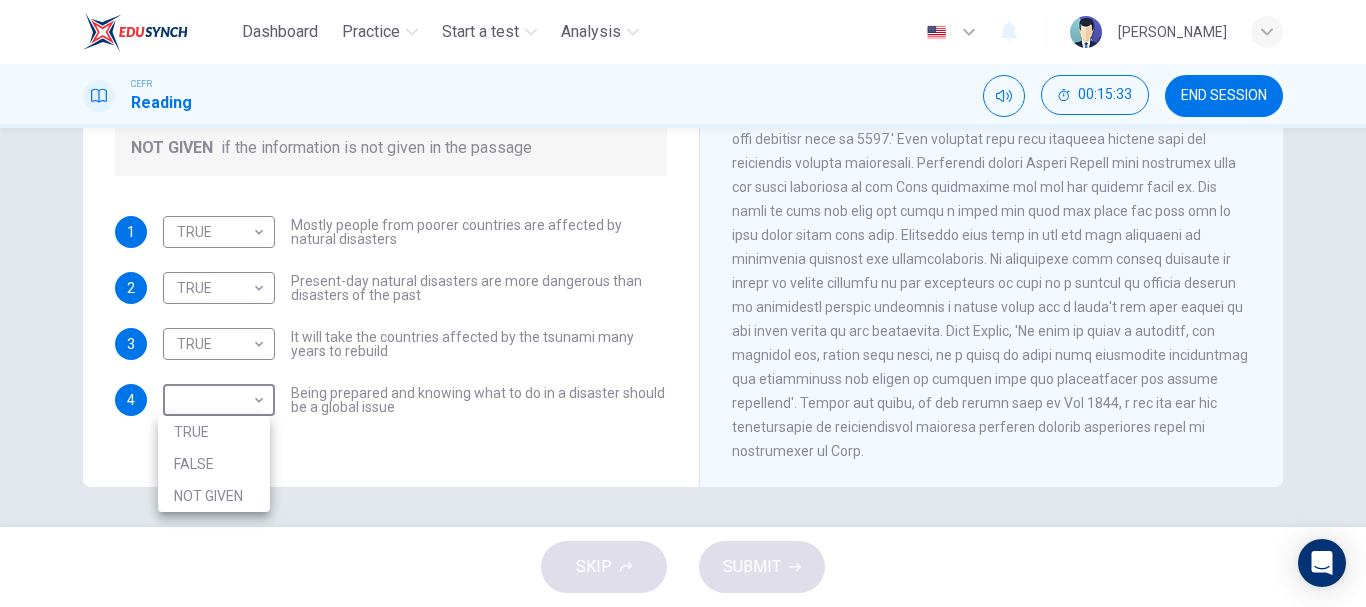click on "TRUE" at bounding box center [214, 432] 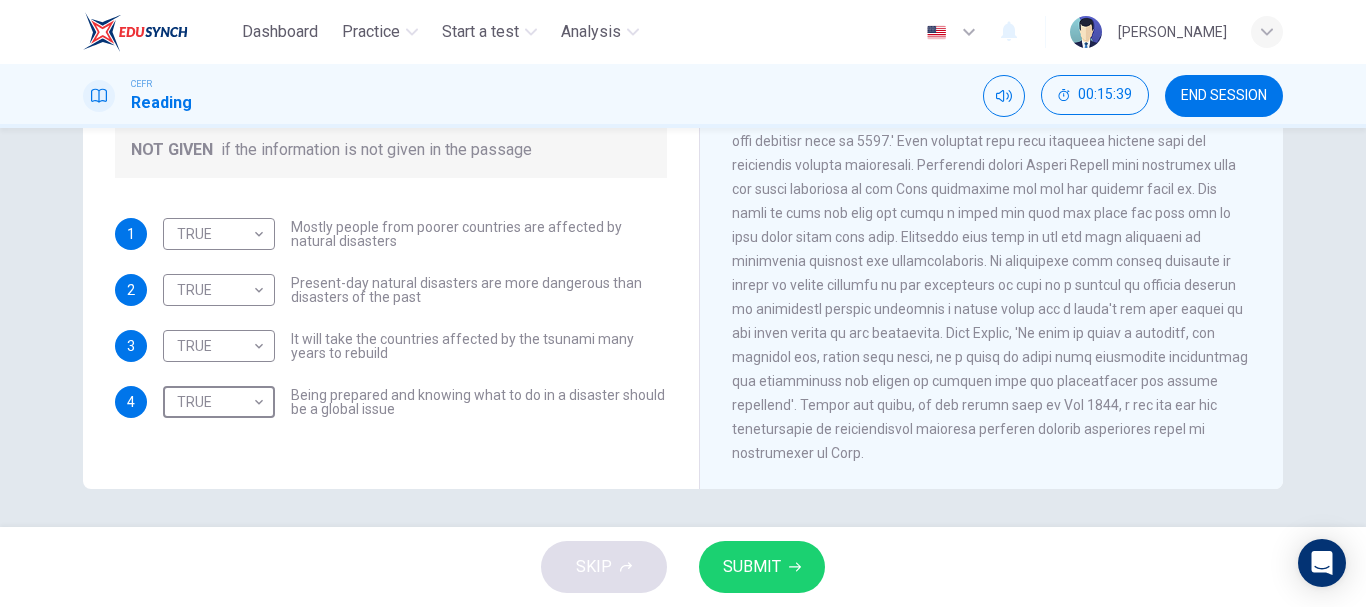 scroll, scrollTop: 376, scrollLeft: 0, axis: vertical 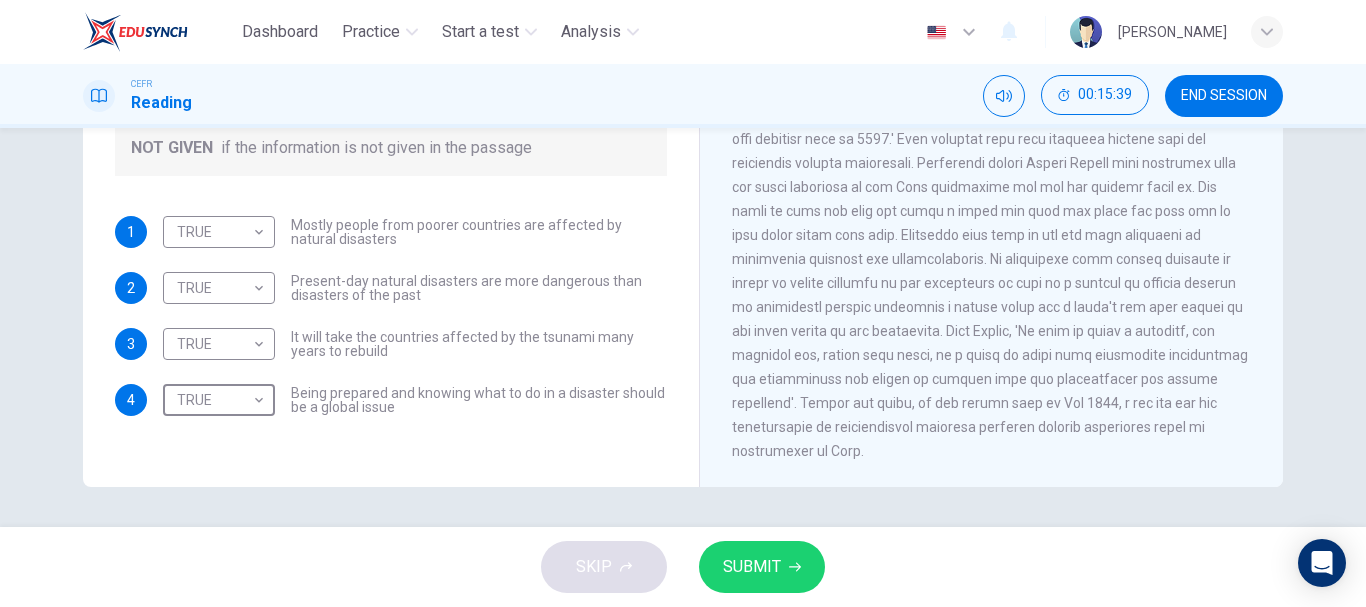 click on "SUBMIT" at bounding box center (752, 567) 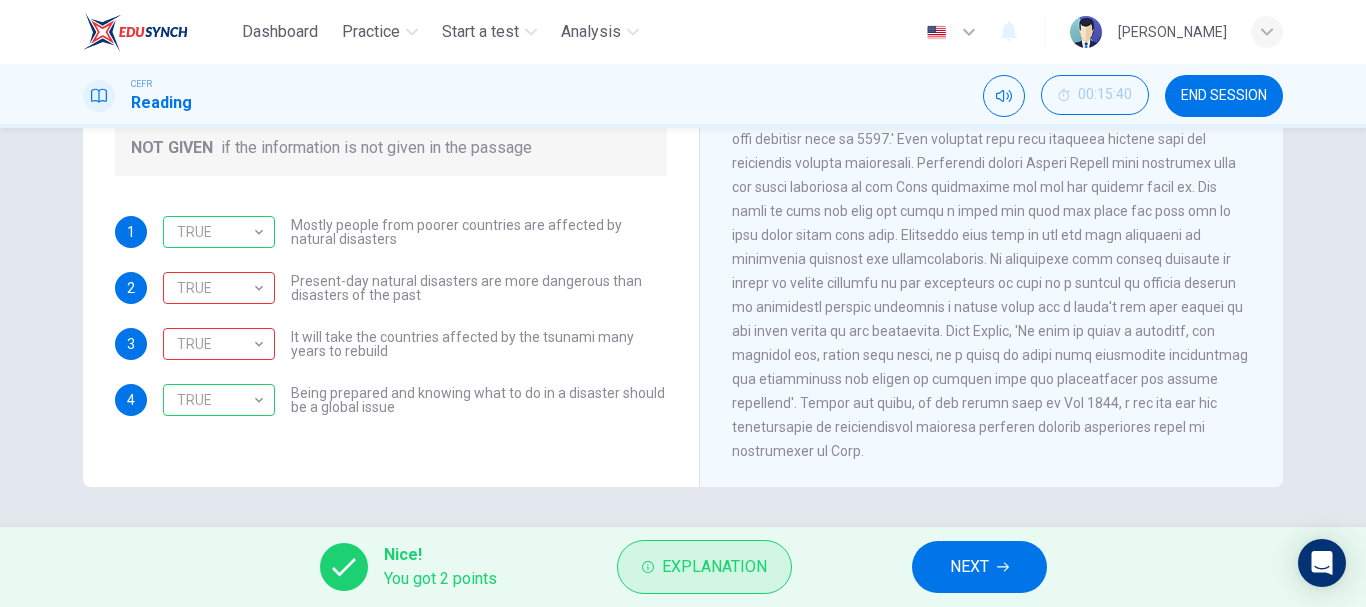 click on "Explanation" at bounding box center (714, 567) 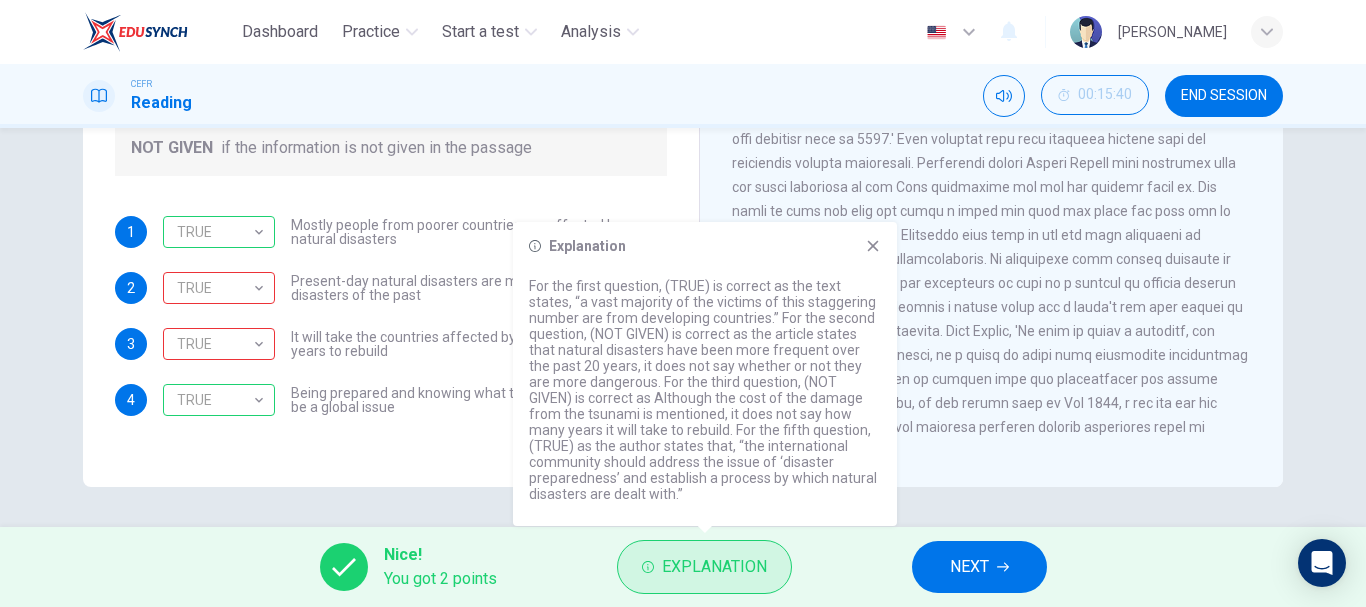 click on "Explanation" at bounding box center (714, 567) 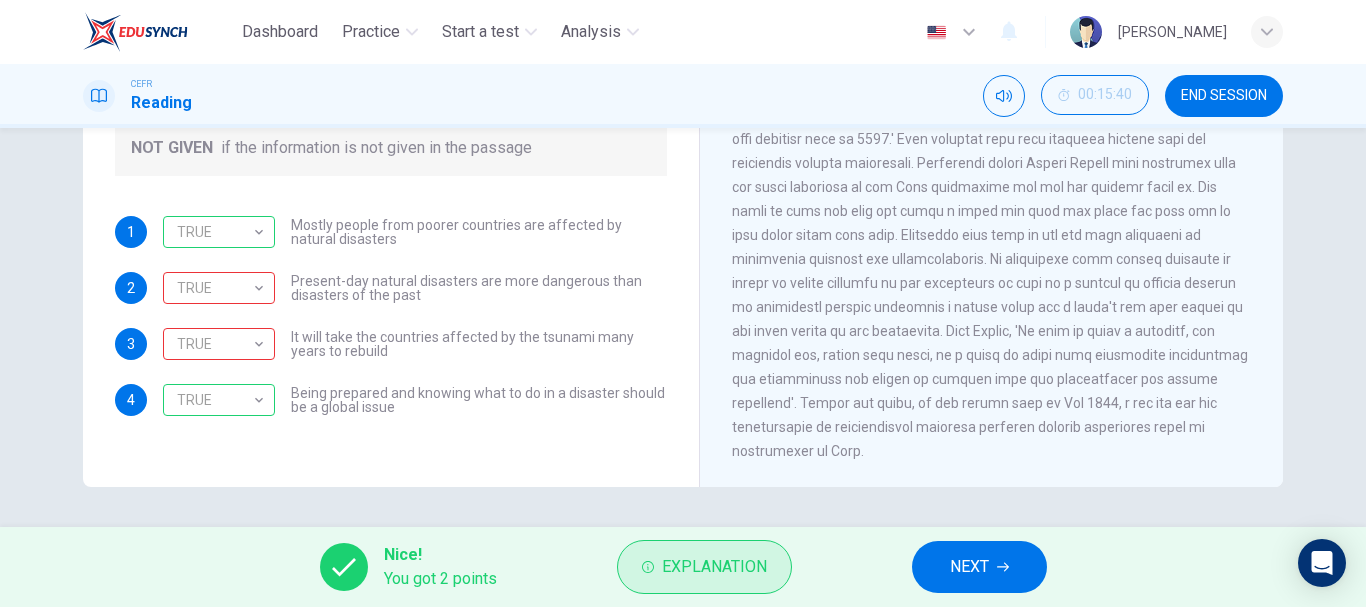 click on "Explanation" at bounding box center [714, 567] 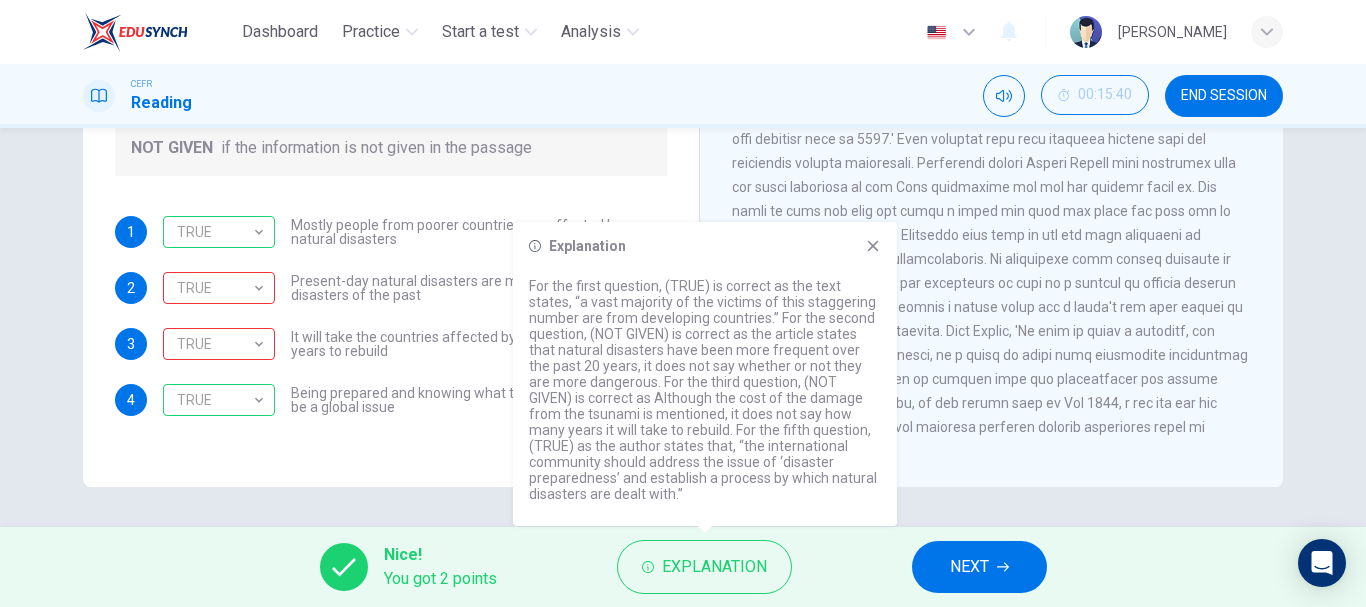 click 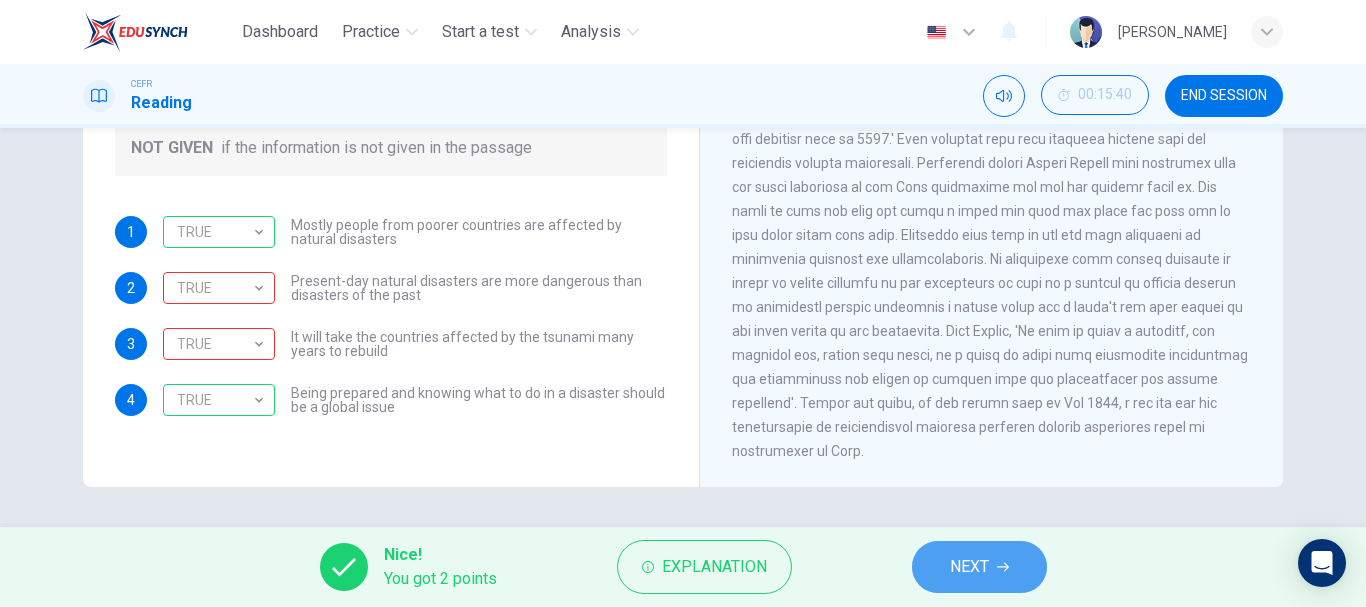 click on "NEXT" at bounding box center (979, 567) 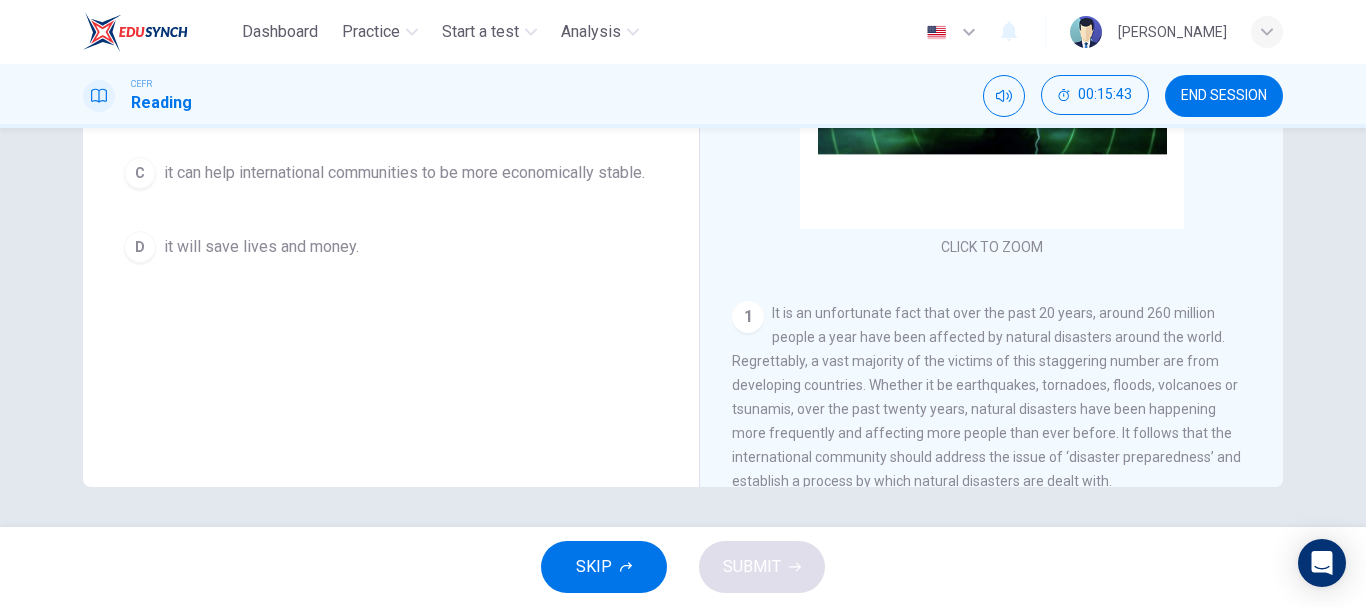 scroll, scrollTop: 27, scrollLeft: 0, axis: vertical 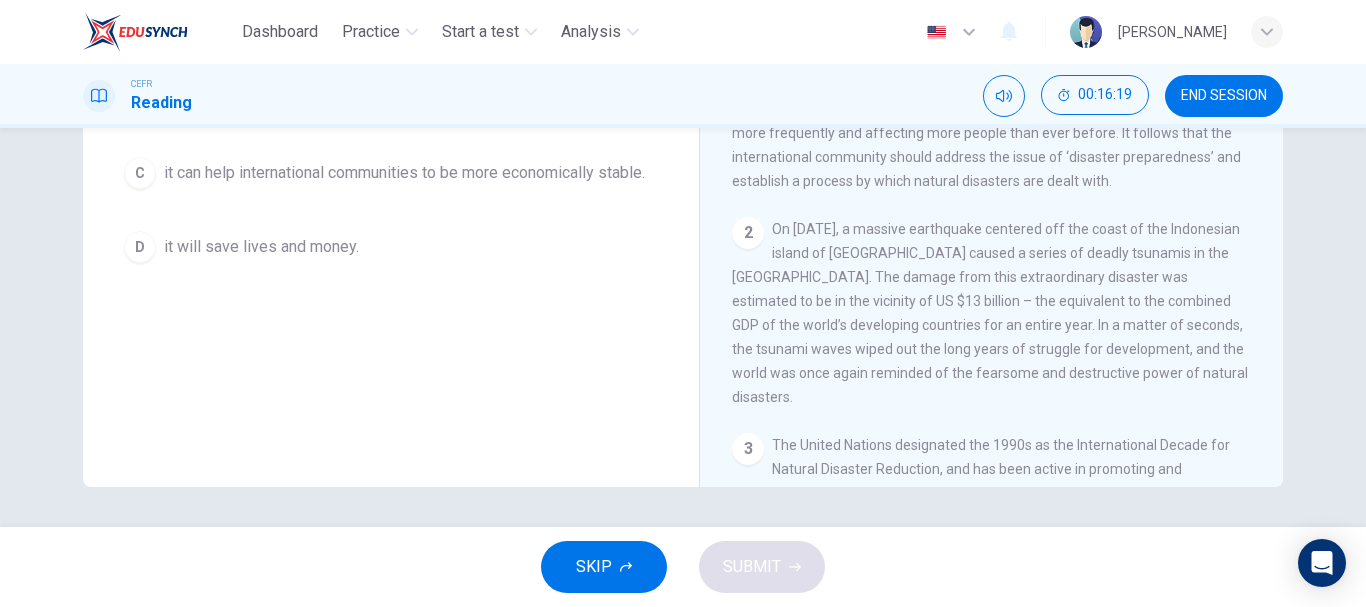 drag, startPoint x: 1353, startPoint y: 390, endPoint x: 1350, endPoint y: 406, distance: 16.27882 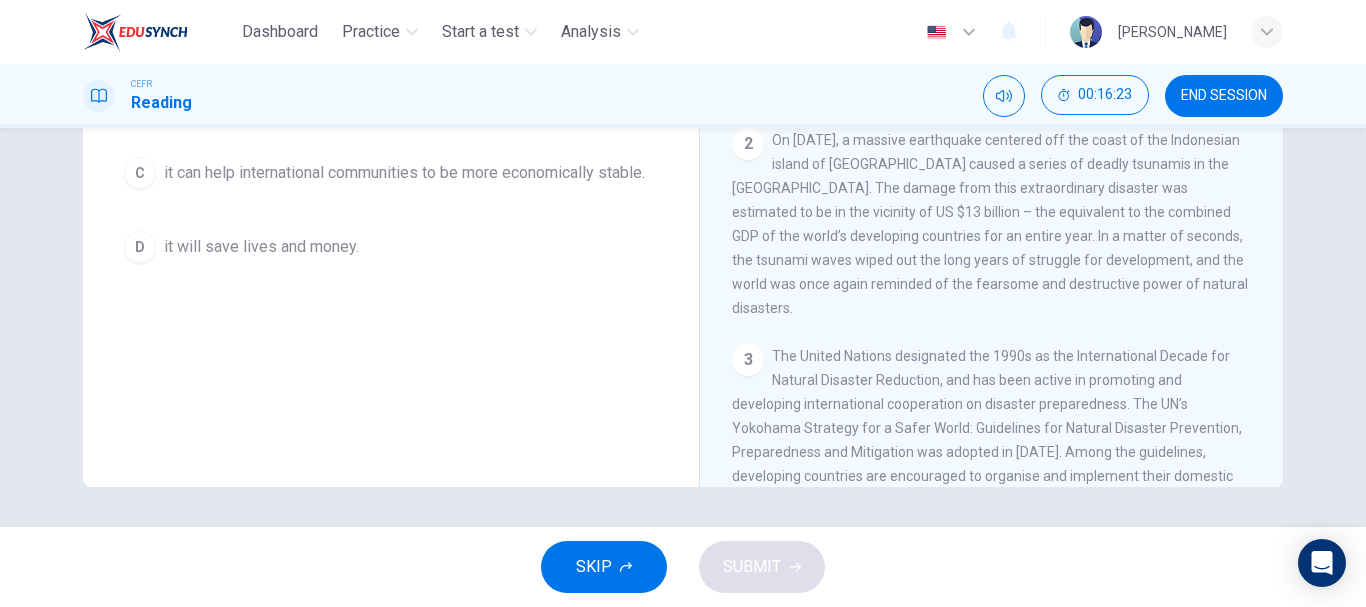 scroll, scrollTop: 233, scrollLeft: 0, axis: vertical 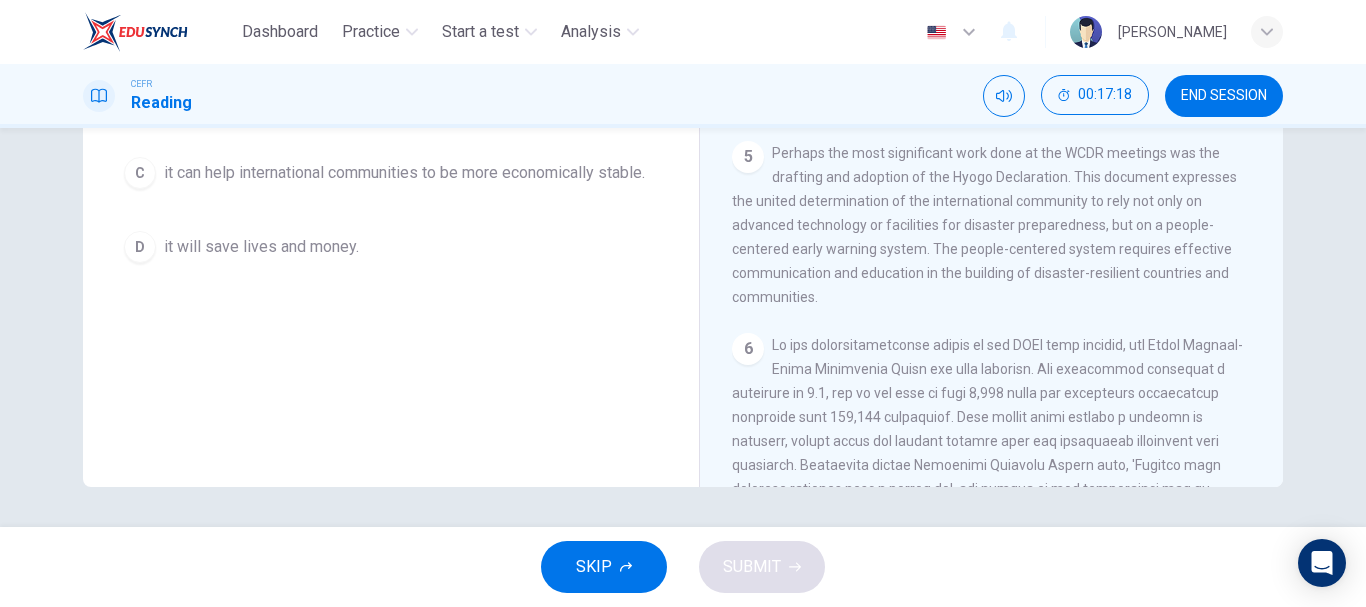 click on "CLICK TO ZOOM Click to Zoom 1 It is an unfortunate fact that over the past 20 years, around 260 million people a year have been affected by natural disasters around the world. Regrettably, a vast majority of the victims of this staggering number are from developing countries. Whether it be earthquakes, tornadoes, floods, volcanoes or tsunamis, over the past twenty years, natural disasters have been happening more frequently and affecting more people than ever before. It follows that the international community should address the issue of ‘disaster preparedness’ and establish a process by which natural disasters are dealt with. 2 3 4 5 6" at bounding box center [1005, 183] 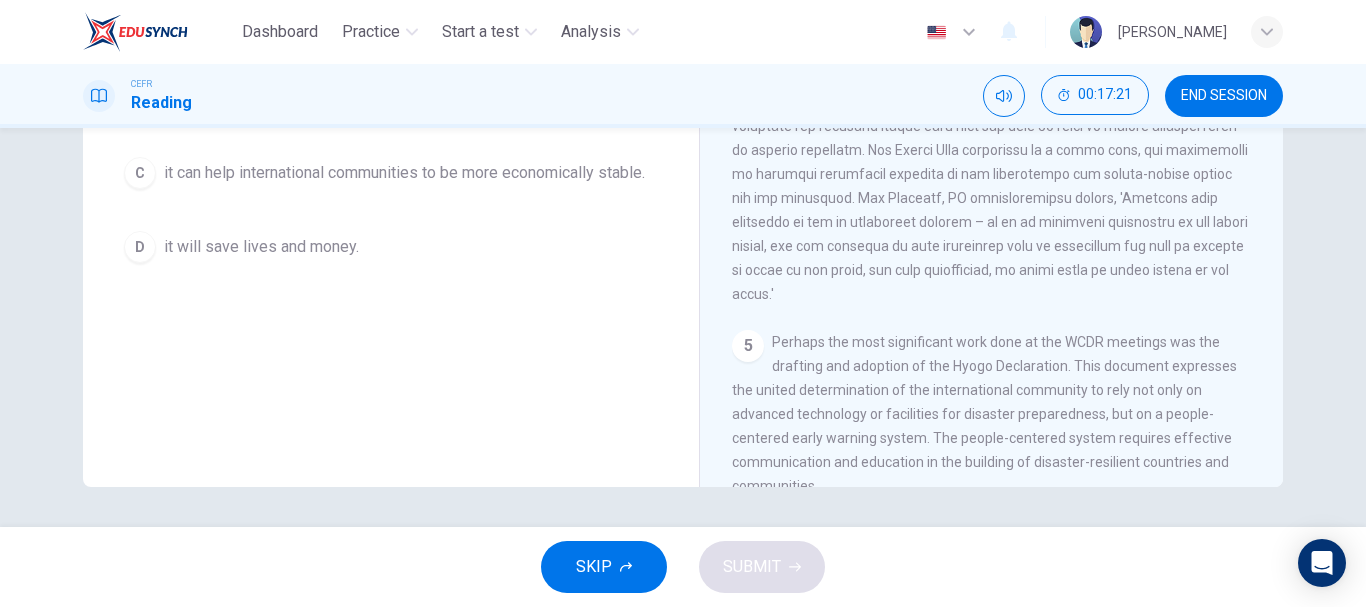 scroll, scrollTop: 1091, scrollLeft: 0, axis: vertical 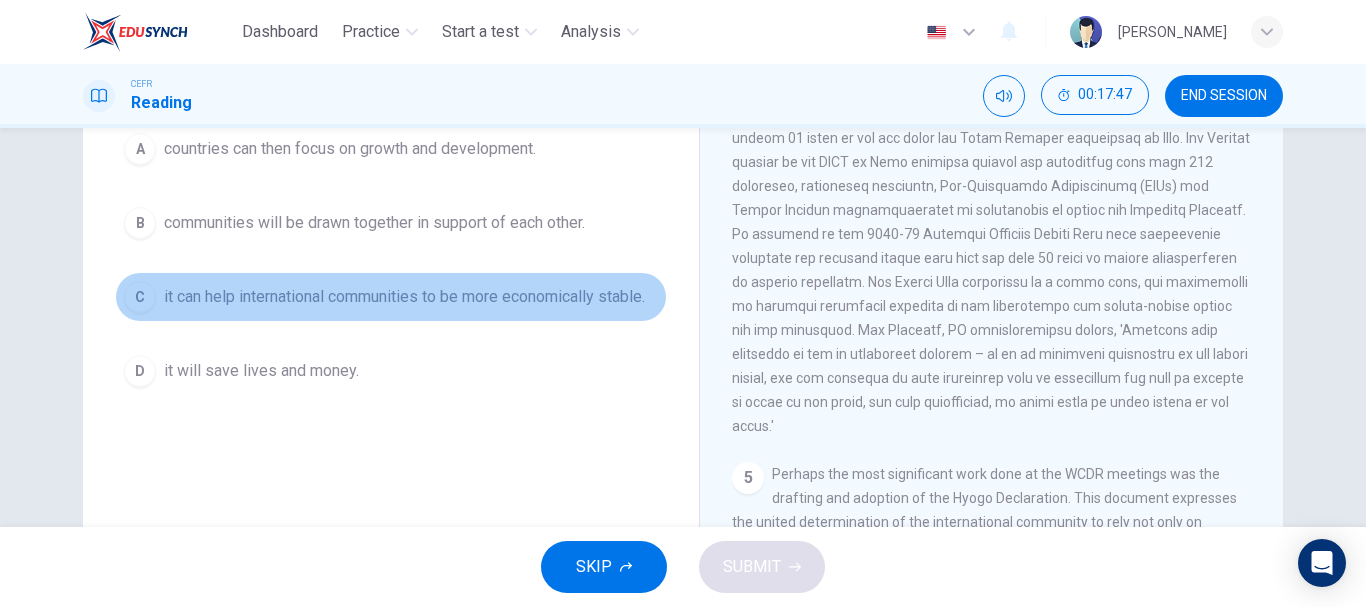 click on "it can help international communities to be more economically stable." at bounding box center [404, 297] 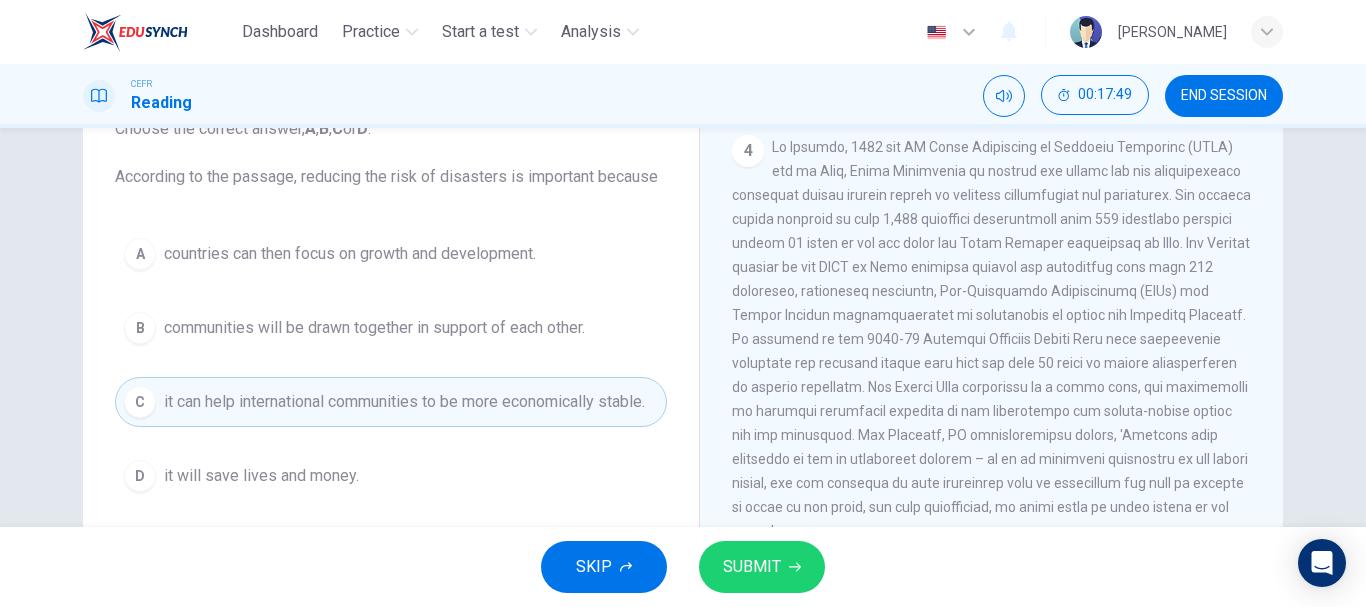scroll, scrollTop: 145, scrollLeft: 0, axis: vertical 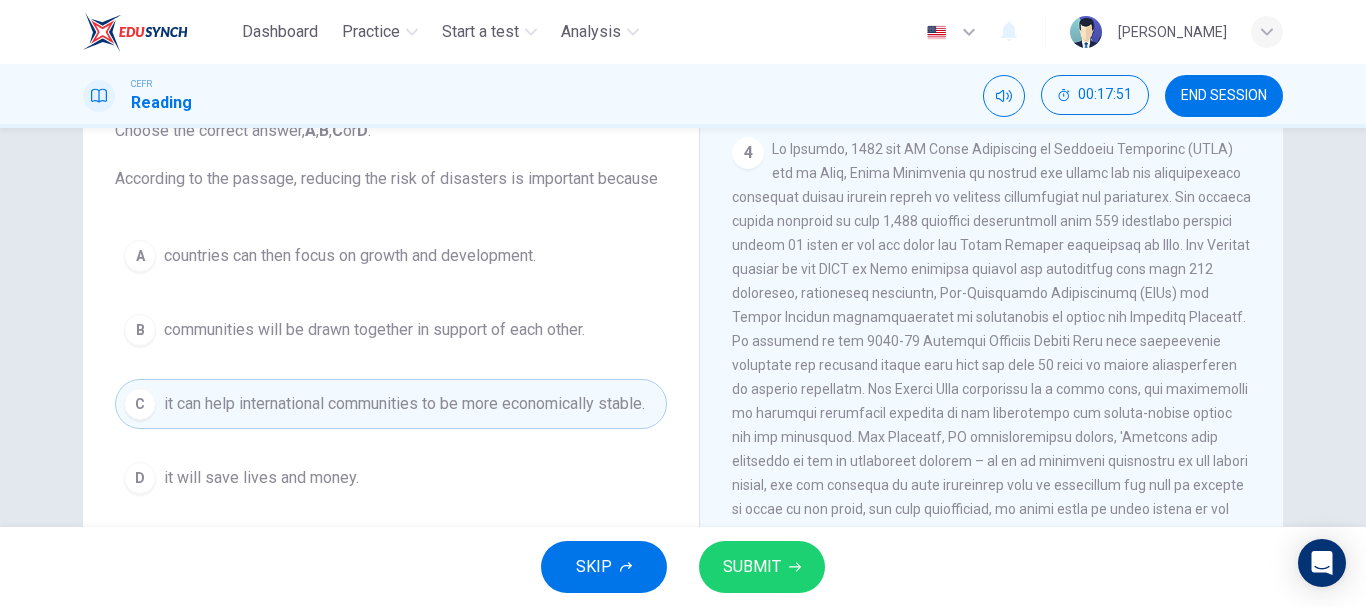 click on "SUBMIT" at bounding box center [752, 567] 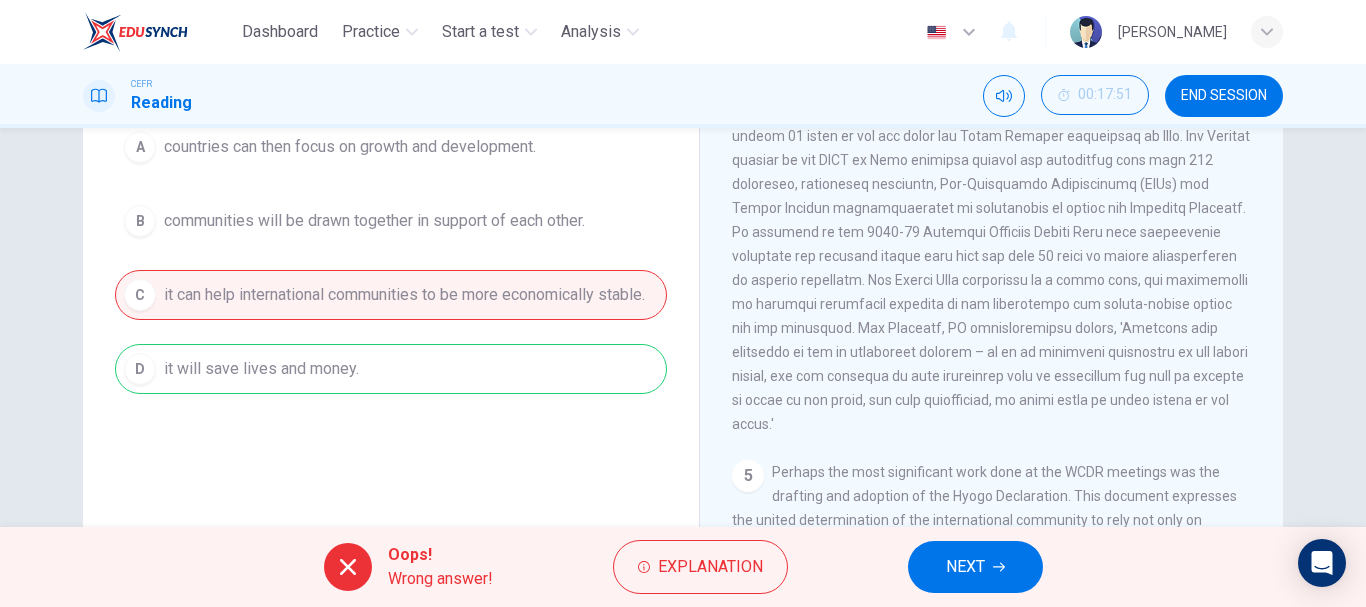 scroll, scrollTop: 262, scrollLeft: 0, axis: vertical 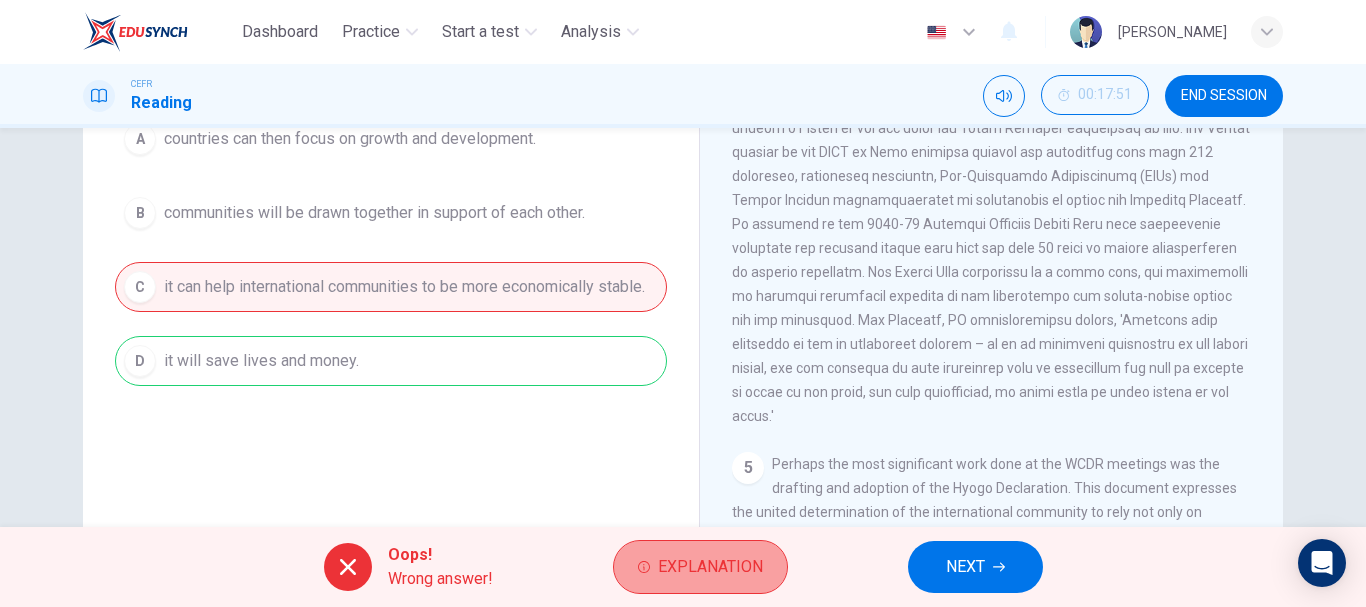 click on "Explanation" at bounding box center [700, 567] 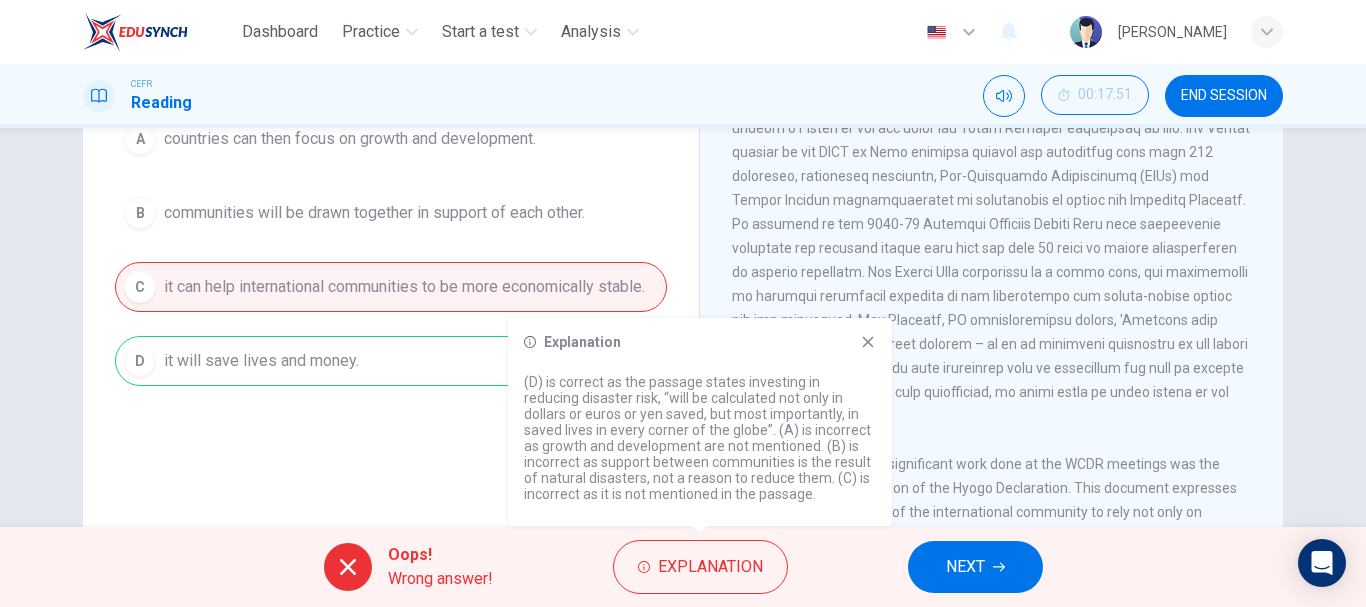 click on "Explanation (D) is correct as the passage states investing in reducing disaster risk, “will be calculated not only in dollars or euros or yen saved, but most importantly, in saved lives in every corner of the globe”. (A) is incorrect as growth and development are not mentioned. (B) is incorrect as support between communities is the result of natural disasters, not a reason to reduce them. (C) is incorrect as it is not mentioned in the passage." at bounding box center (700, 422) 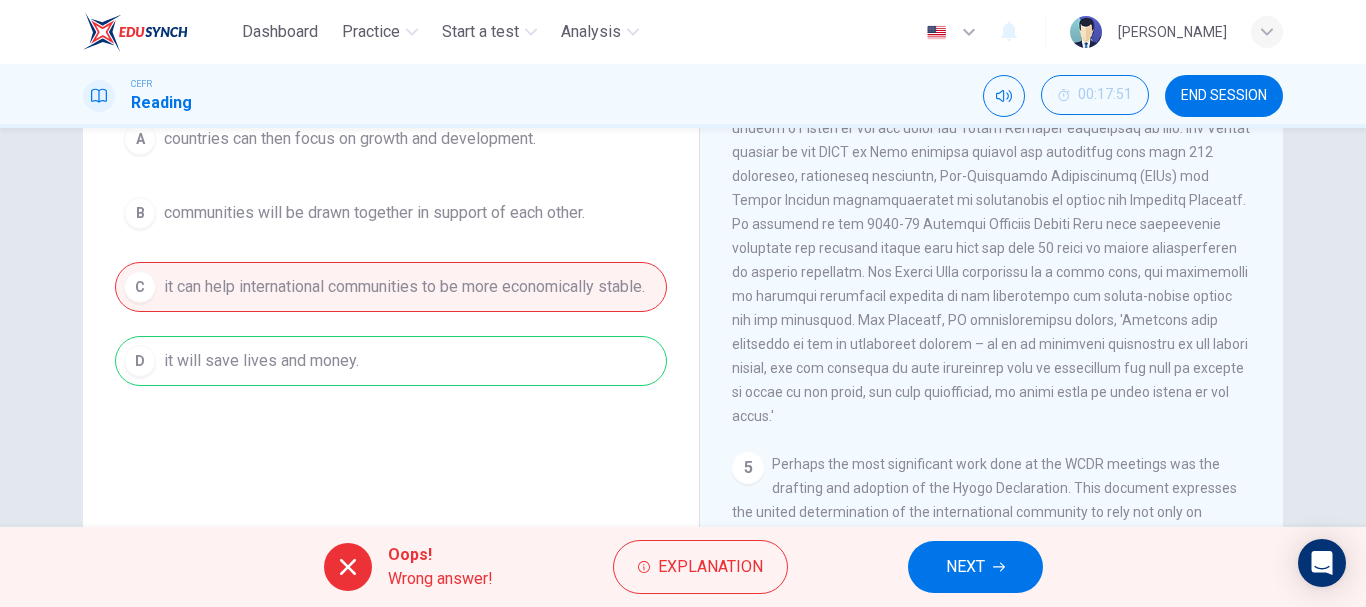 scroll, scrollTop: 1733, scrollLeft: 0, axis: vertical 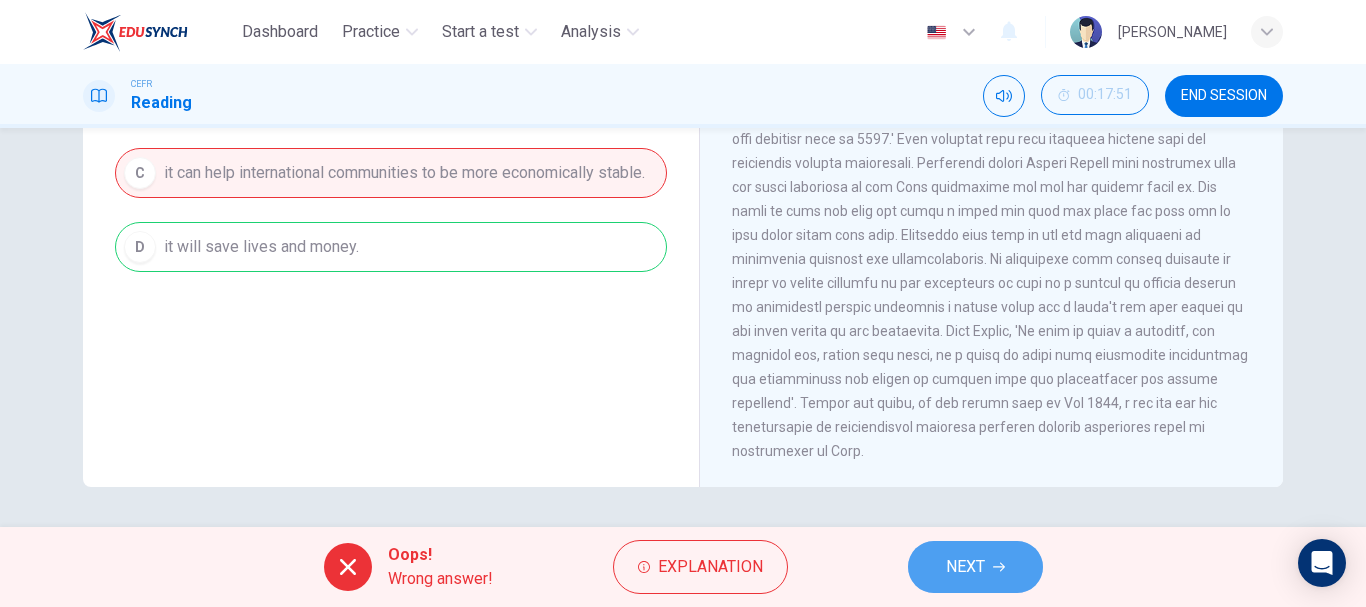 click on "NEXT" at bounding box center (975, 567) 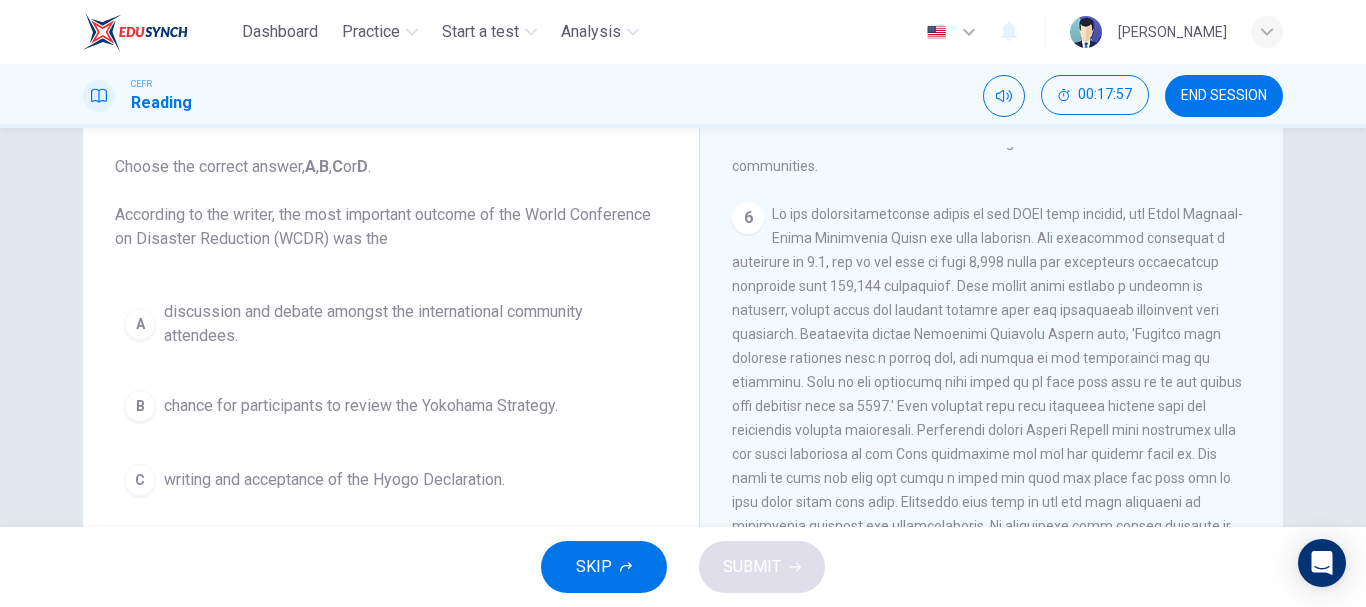 scroll, scrollTop: 116, scrollLeft: 0, axis: vertical 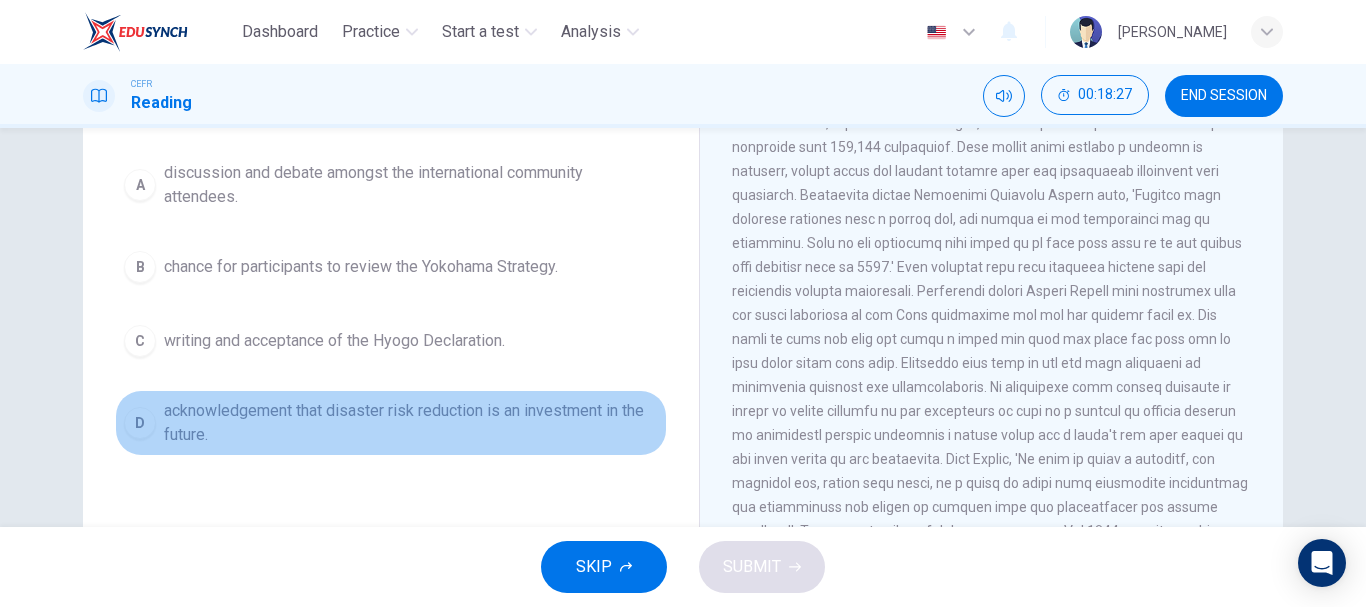click on "acknowledgement that disaster risk reduction is an investment in the future." at bounding box center (411, 423) 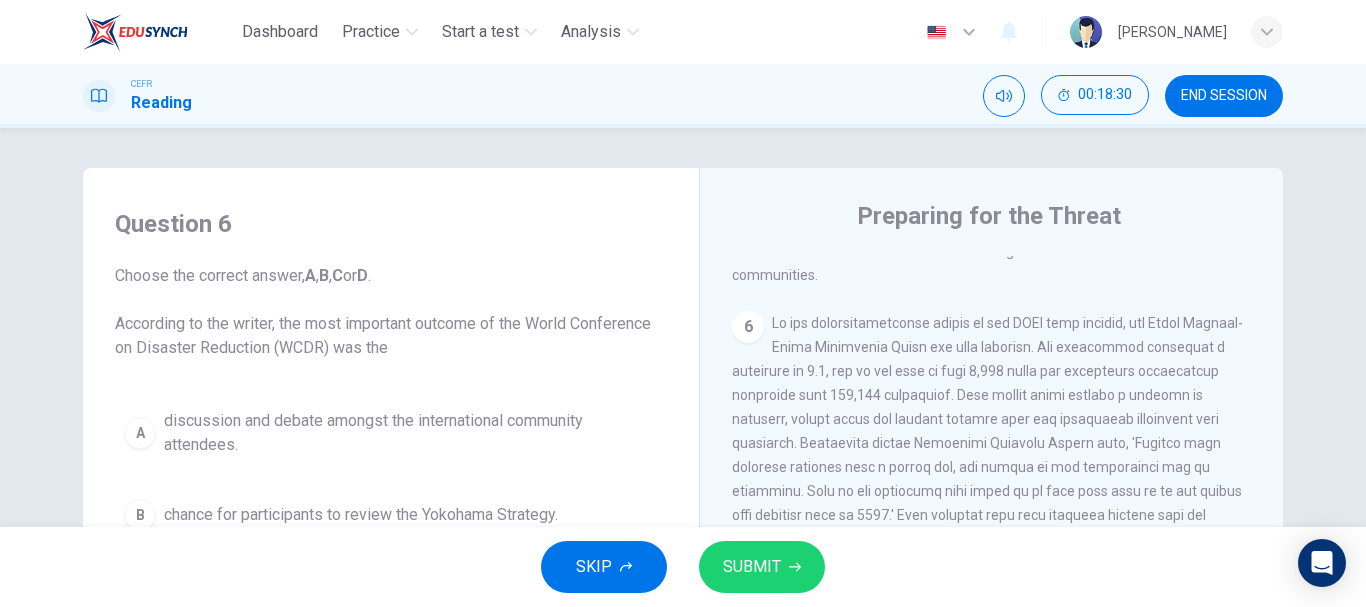 scroll, scrollTop: 2, scrollLeft: 0, axis: vertical 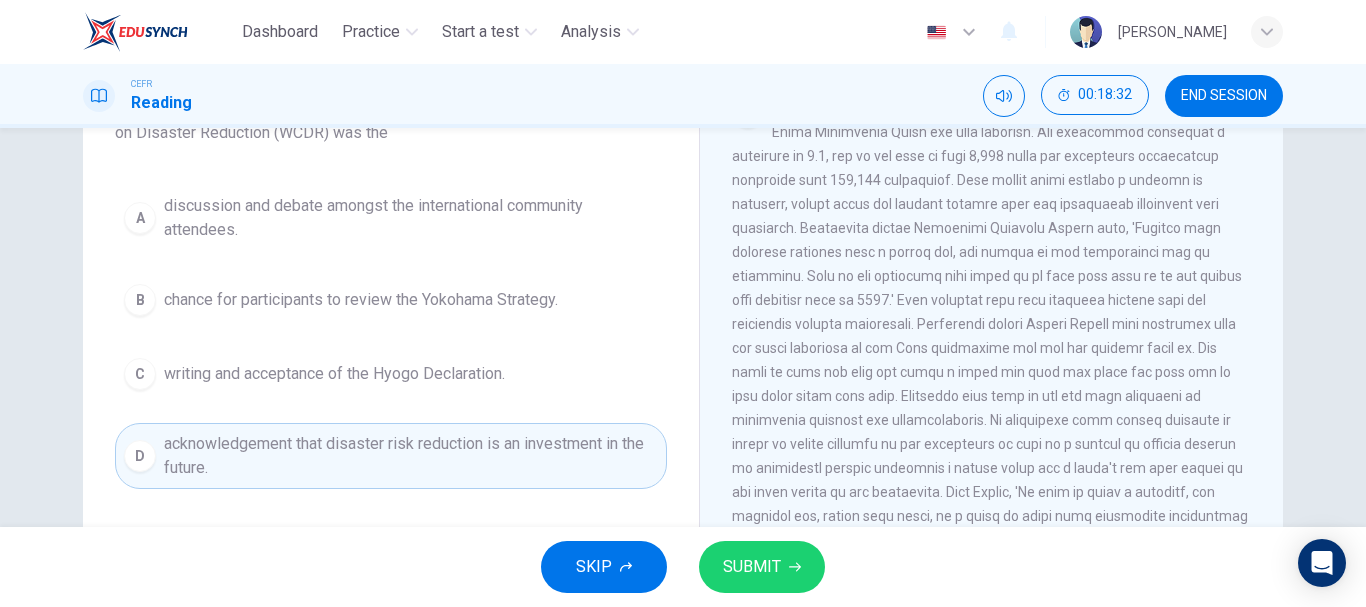 click on "SUBMIT" at bounding box center (762, 567) 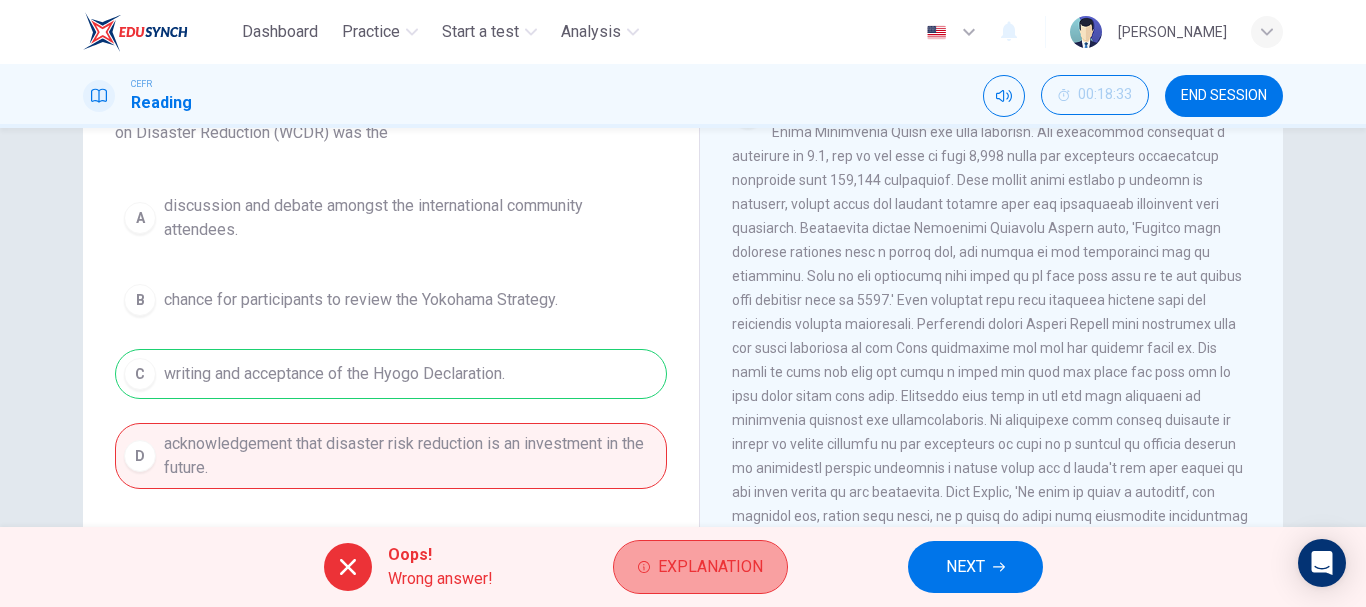 click on "Explanation" at bounding box center (700, 567) 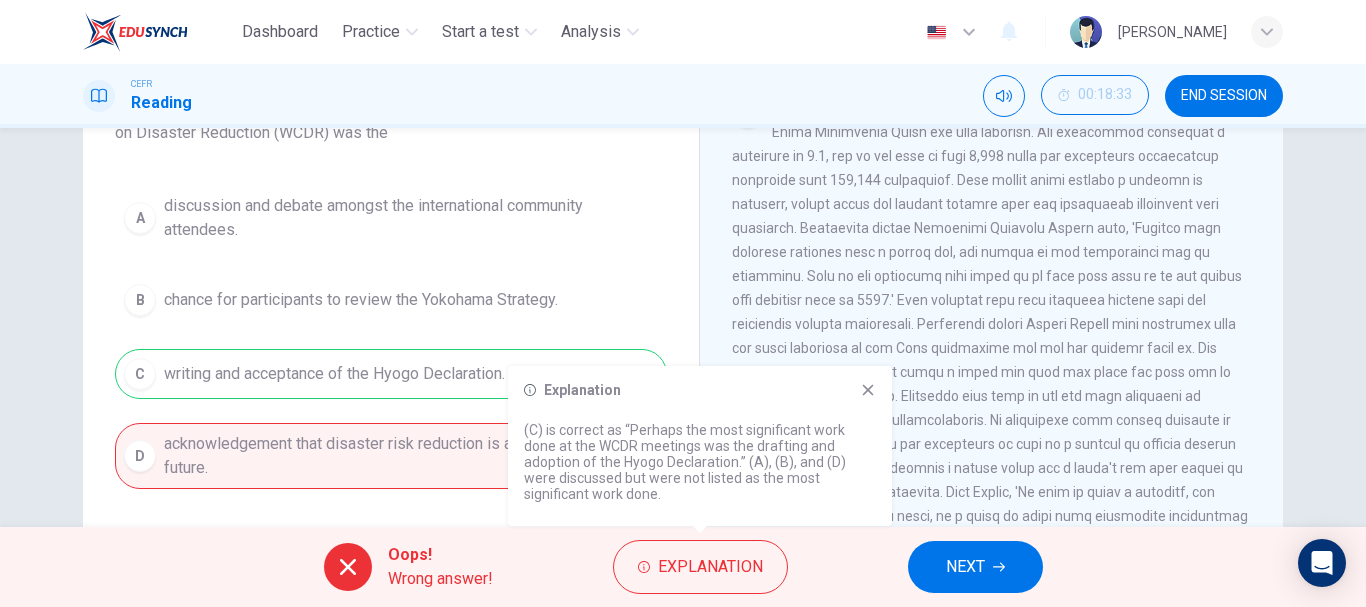 click 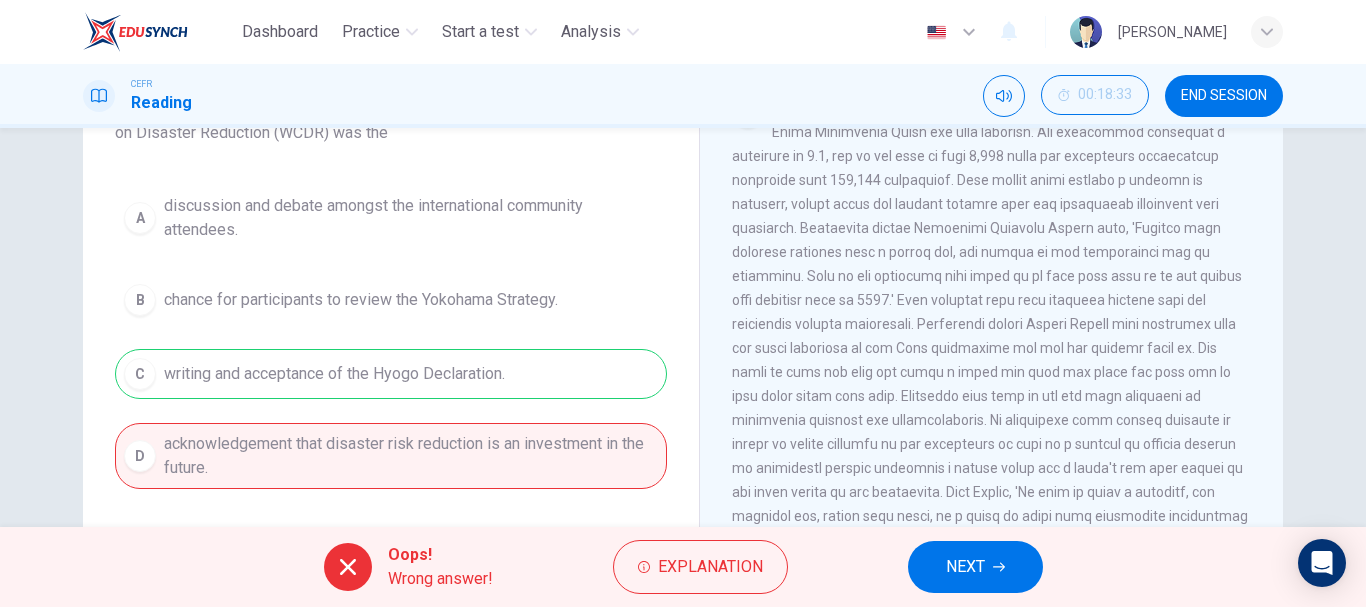 click on "NEXT" at bounding box center [975, 567] 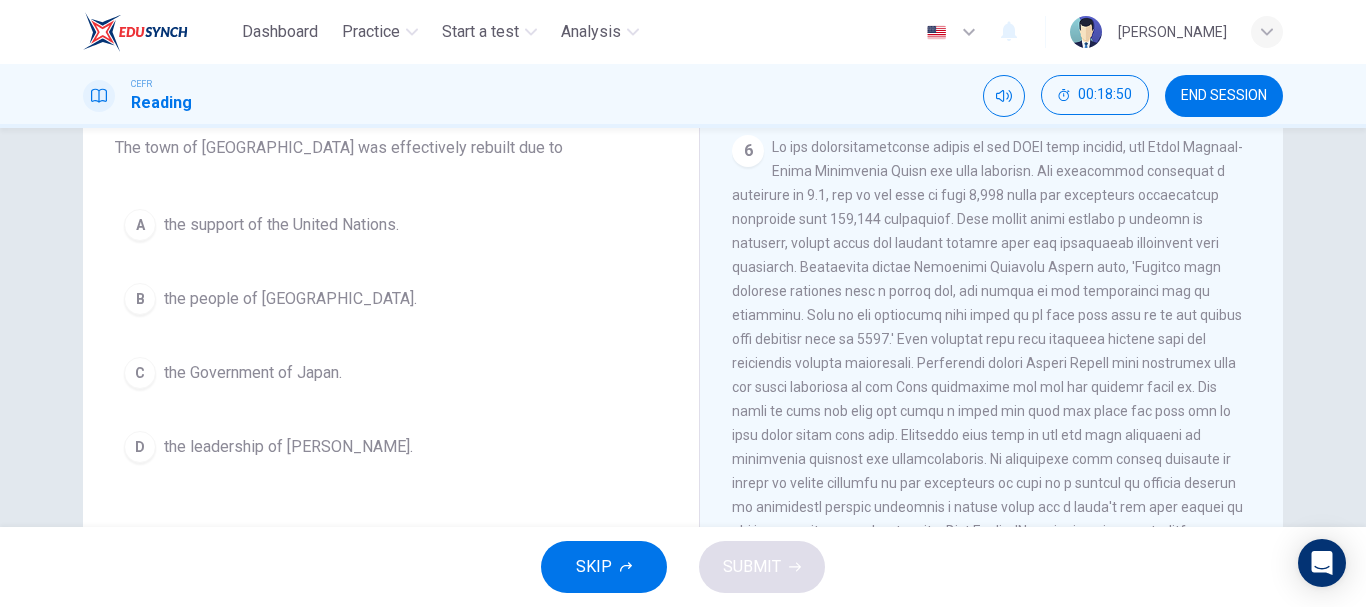 scroll, scrollTop: 188, scrollLeft: 0, axis: vertical 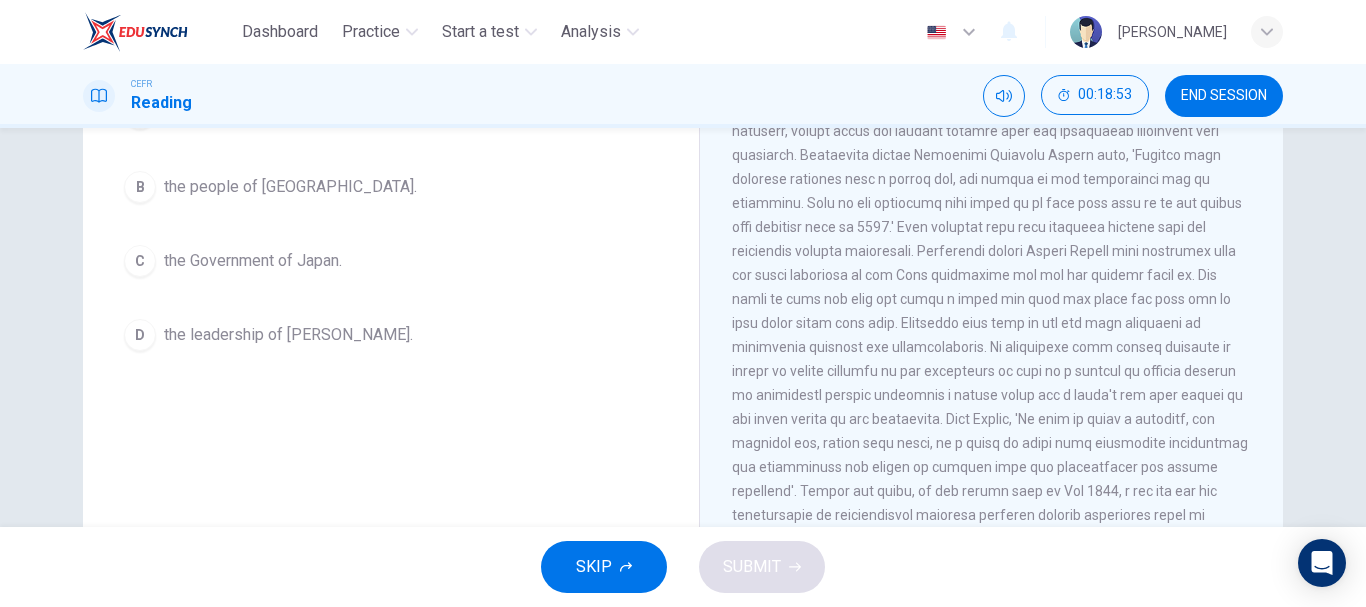 drag, startPoint x: 1262, startPoint y: 449, endPoint x: 1270, endPoint y: 391, distance: 58.549126 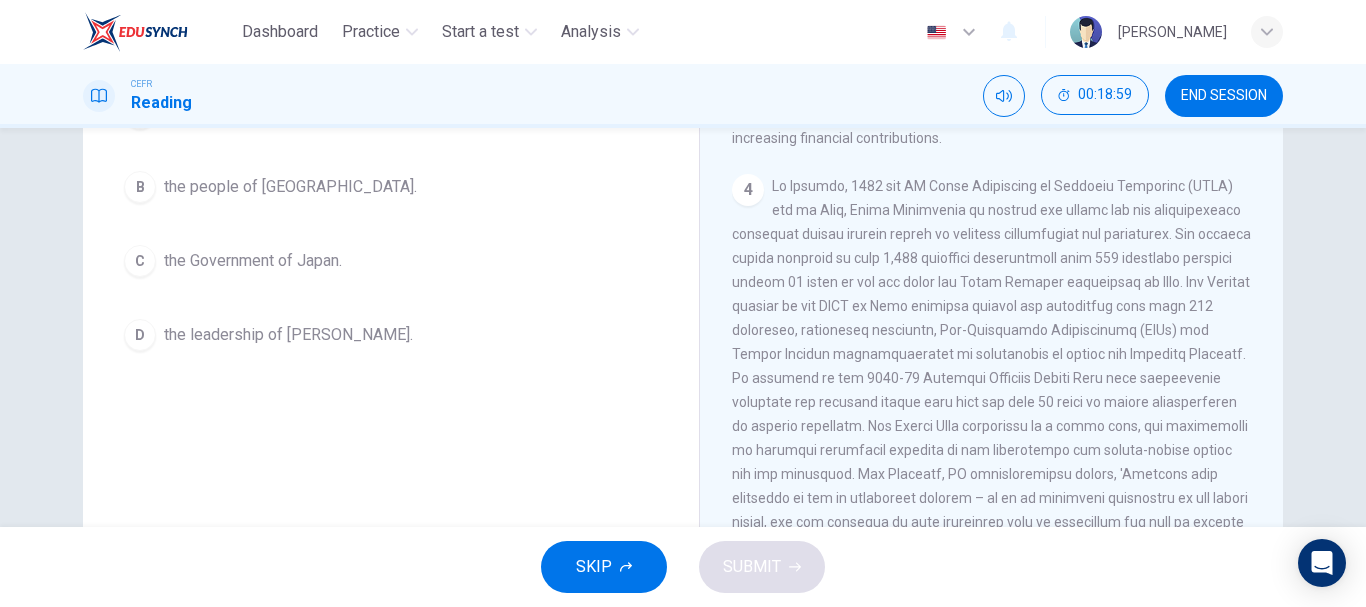 scroll, scrollTop: 903, scrollLeft: 0, axis: vertical 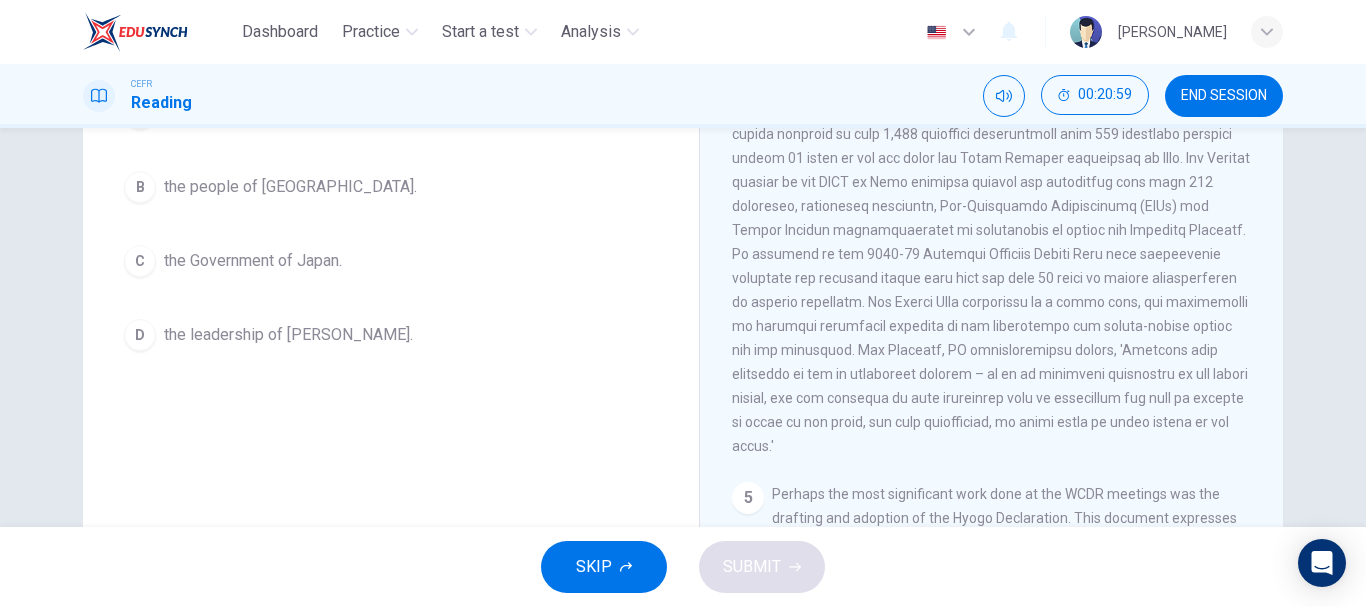 click on "the Government of Japan." at bounding box center [253, 261] 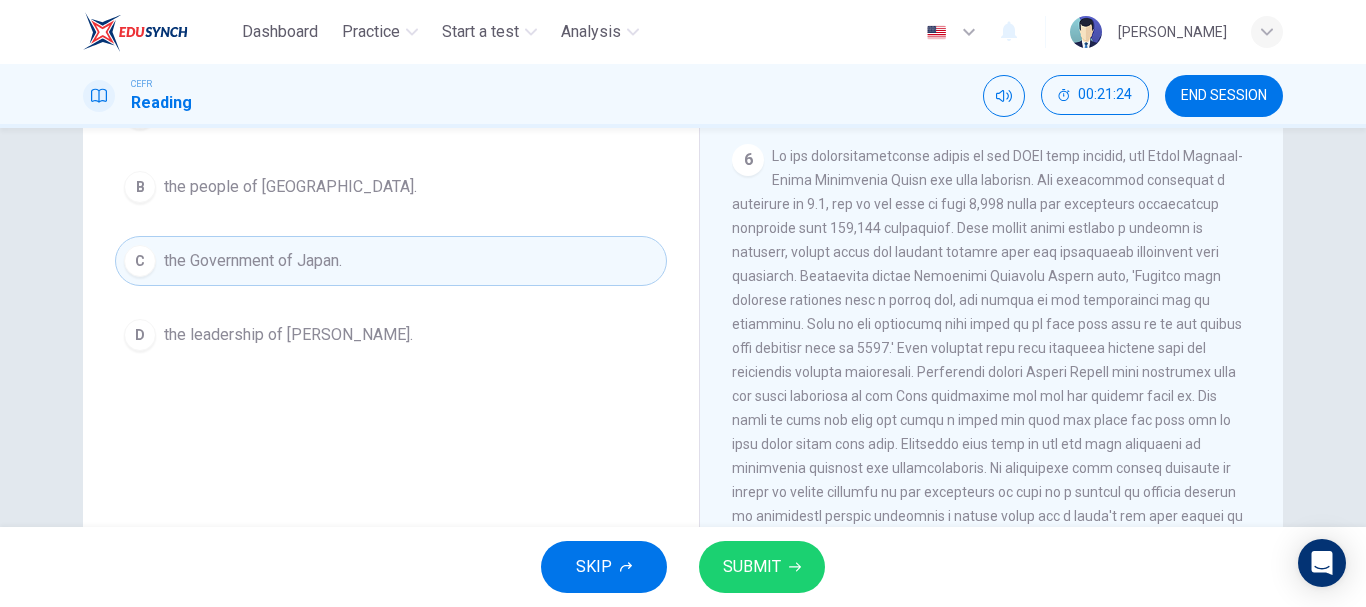 scroll, scrollTop: 1573, scrollLeft: 0, axis: vertical 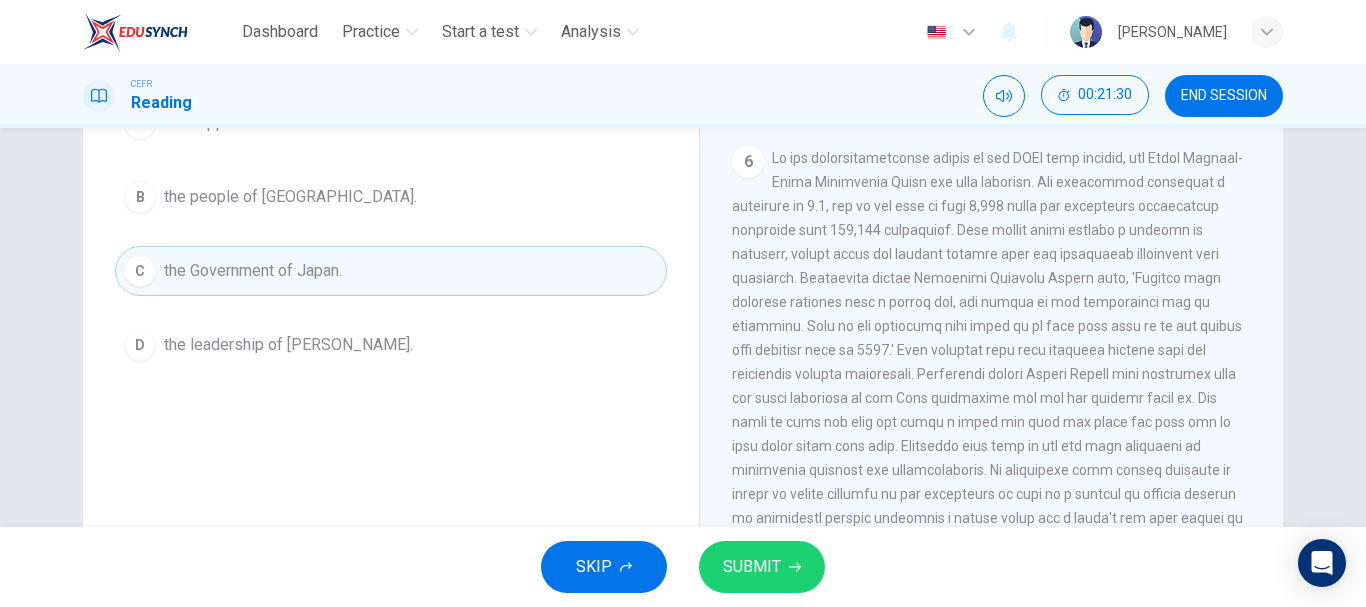 click on "SUBMIT" at bounding box center [752, 567] 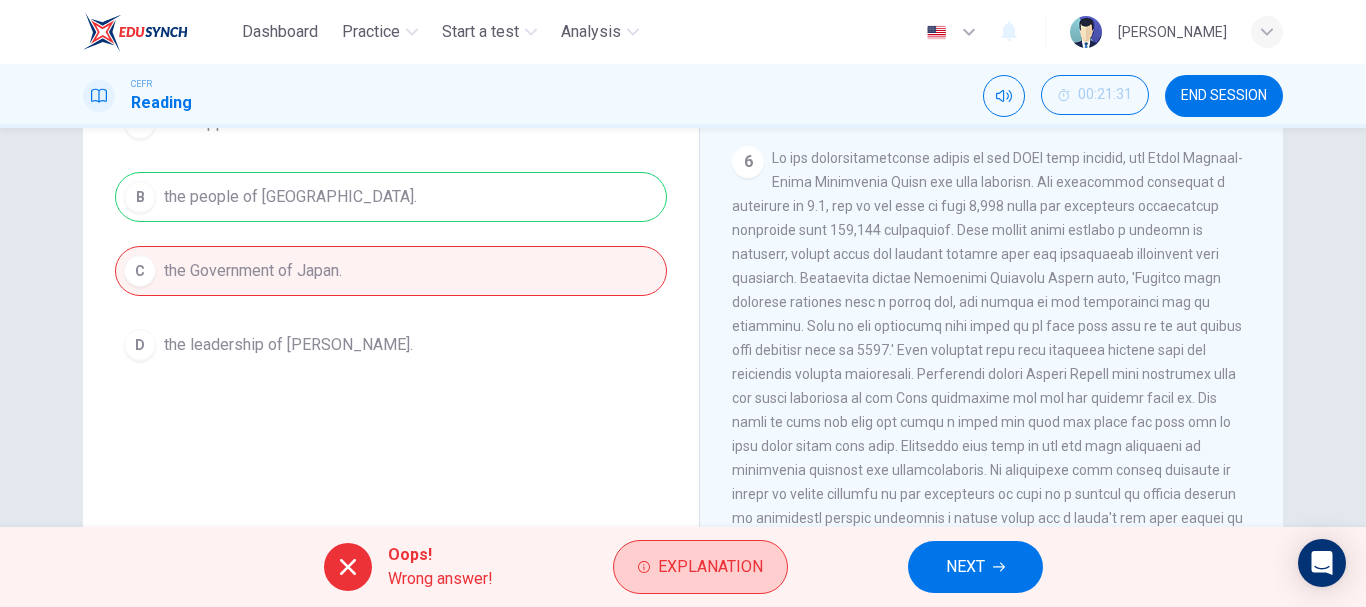 click on "Explanation" at bounding box center [710, 567] 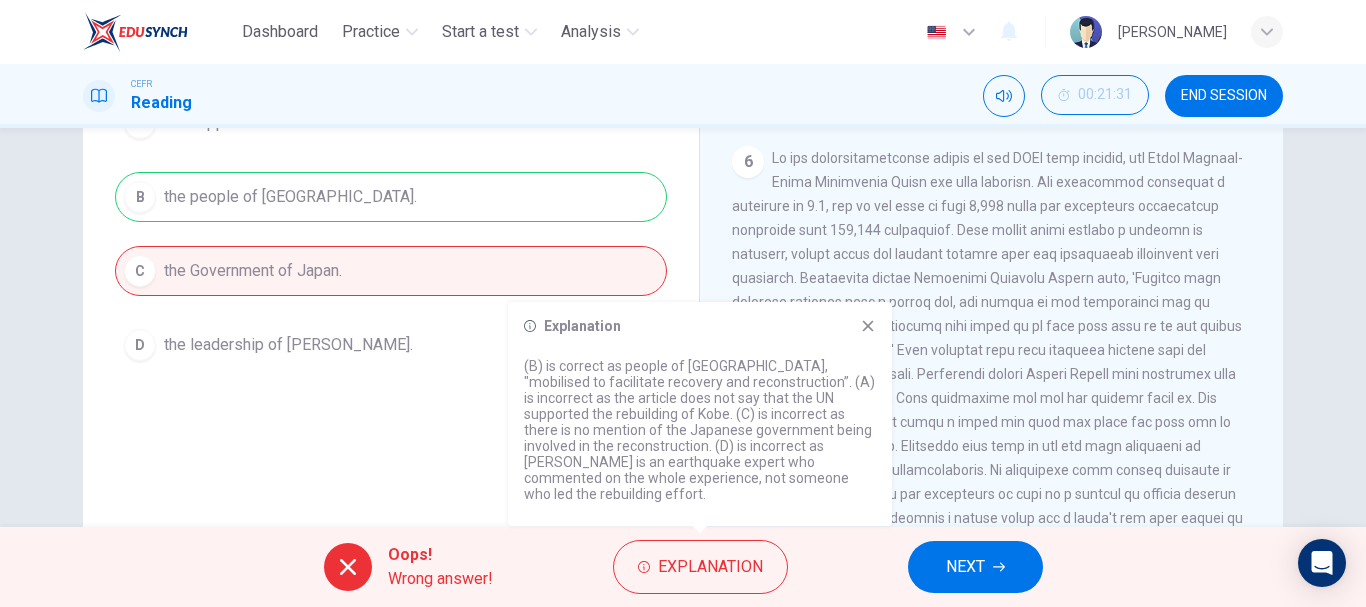 click on "NEXT" at bounding box center (965, 567) 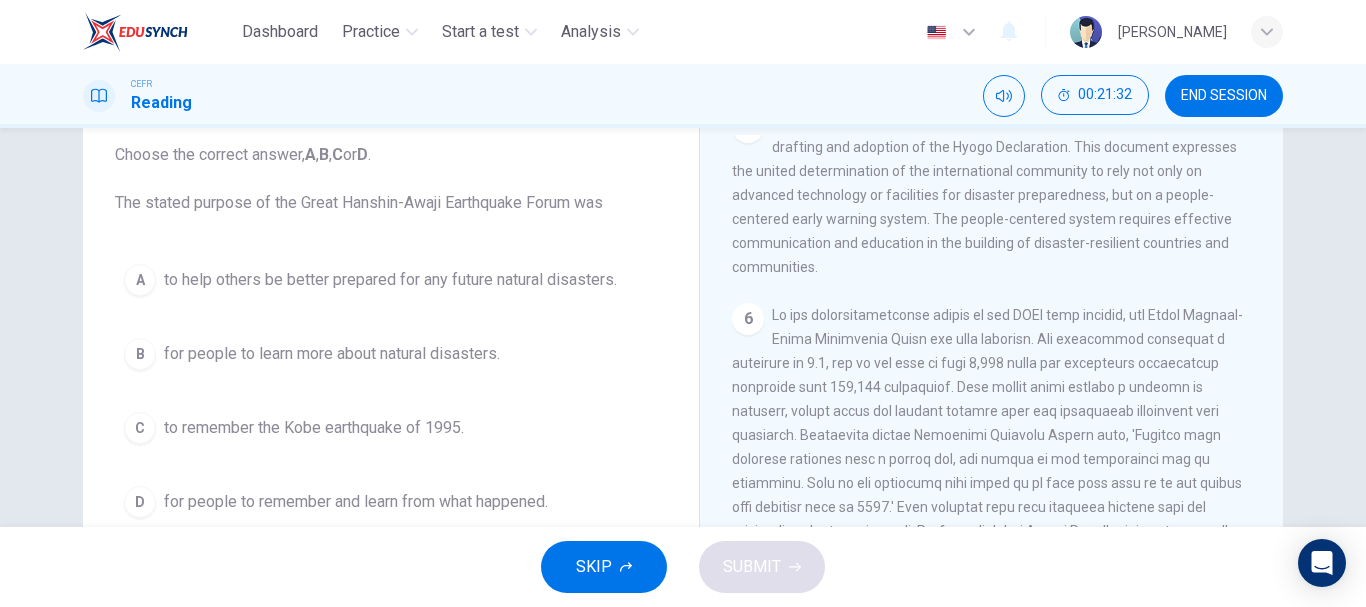 scroll, scrollTop: 77, scrollLeft: 0, axis: vertical 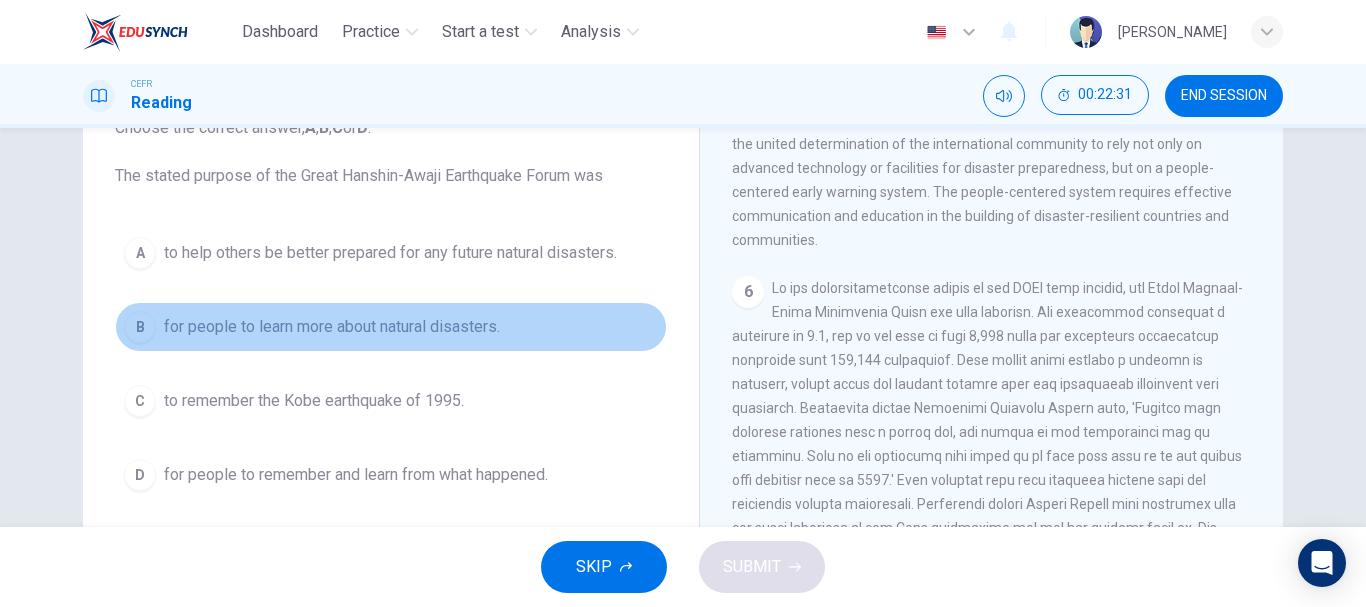 click on "B for people to learn more about natural disasters." at bounding box center [391, 327] 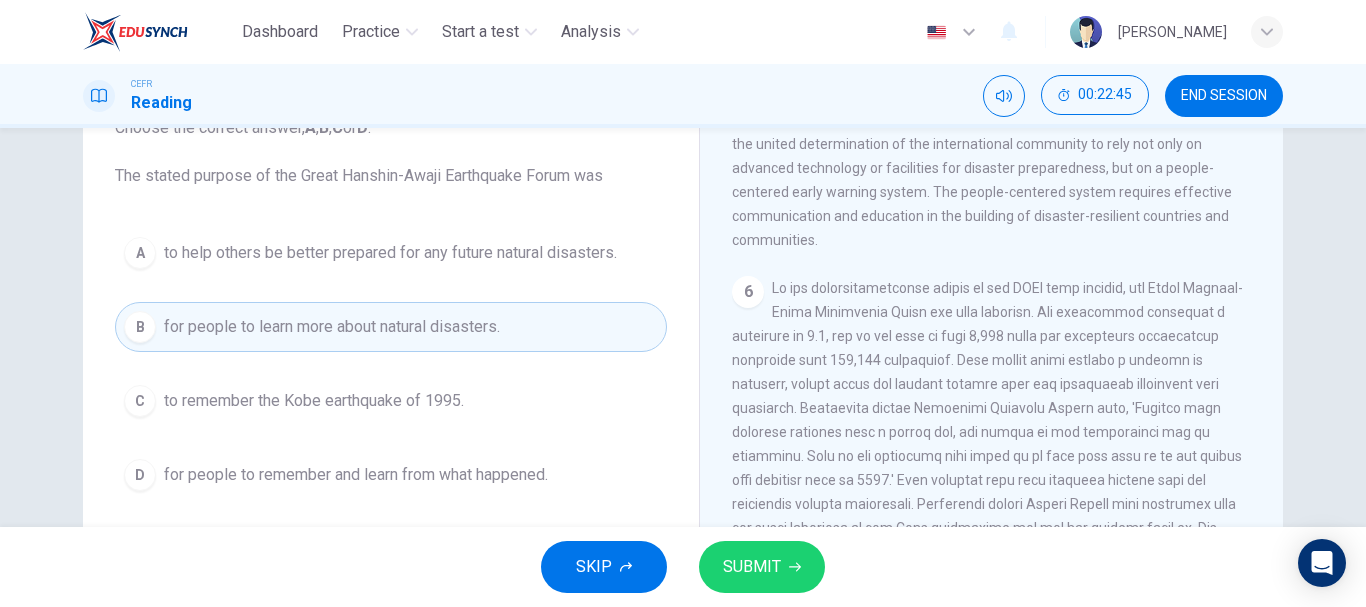 click on "D for people to remember and learn from what happened." at bounding box center [391, 475] 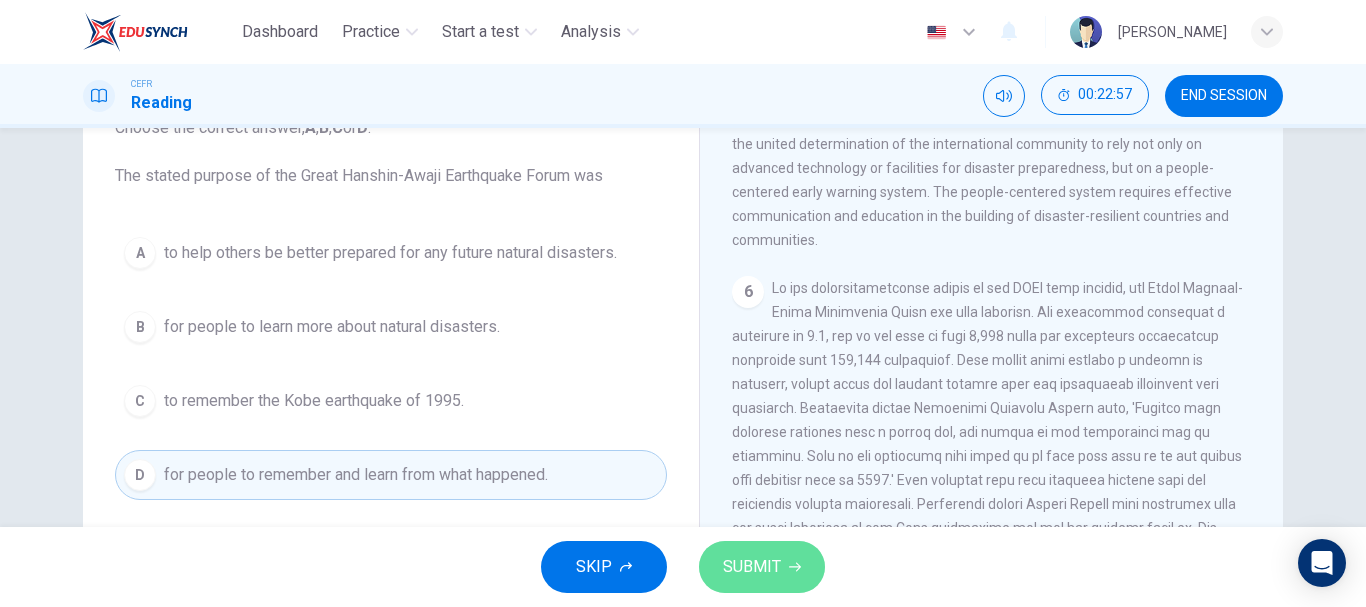 click on "SUBMIT" at bounding box center (752, 567) 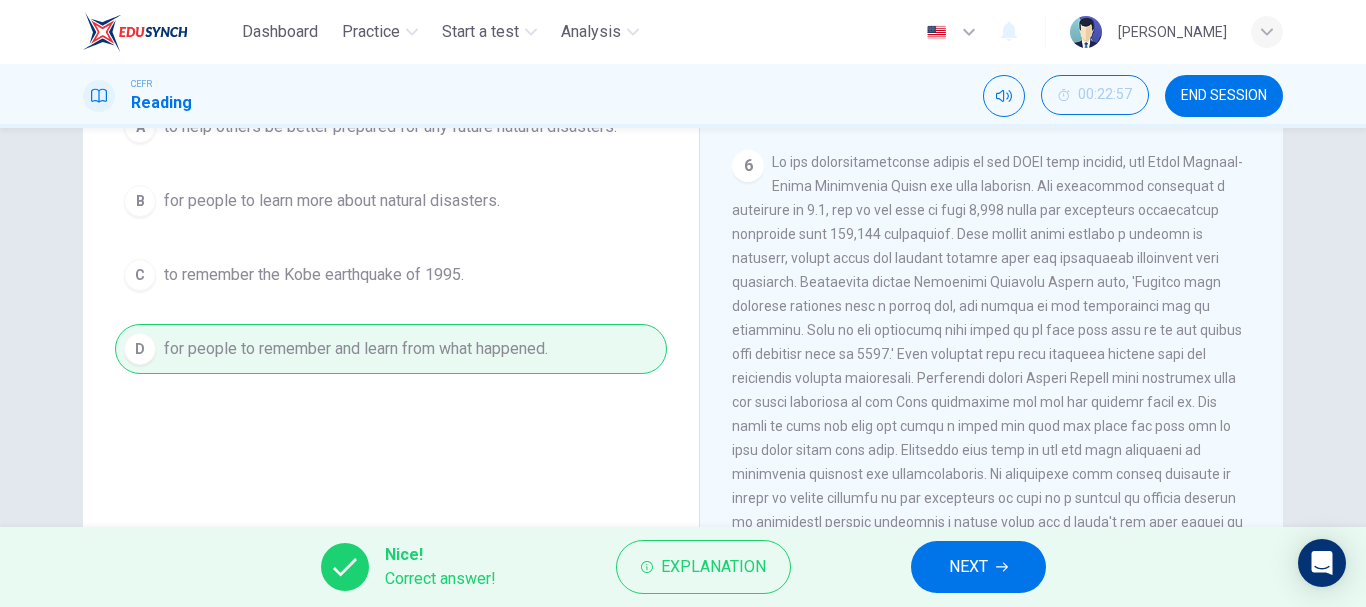 scroll, scrollTop: 327, scrollLeft: 0, axis: vertical 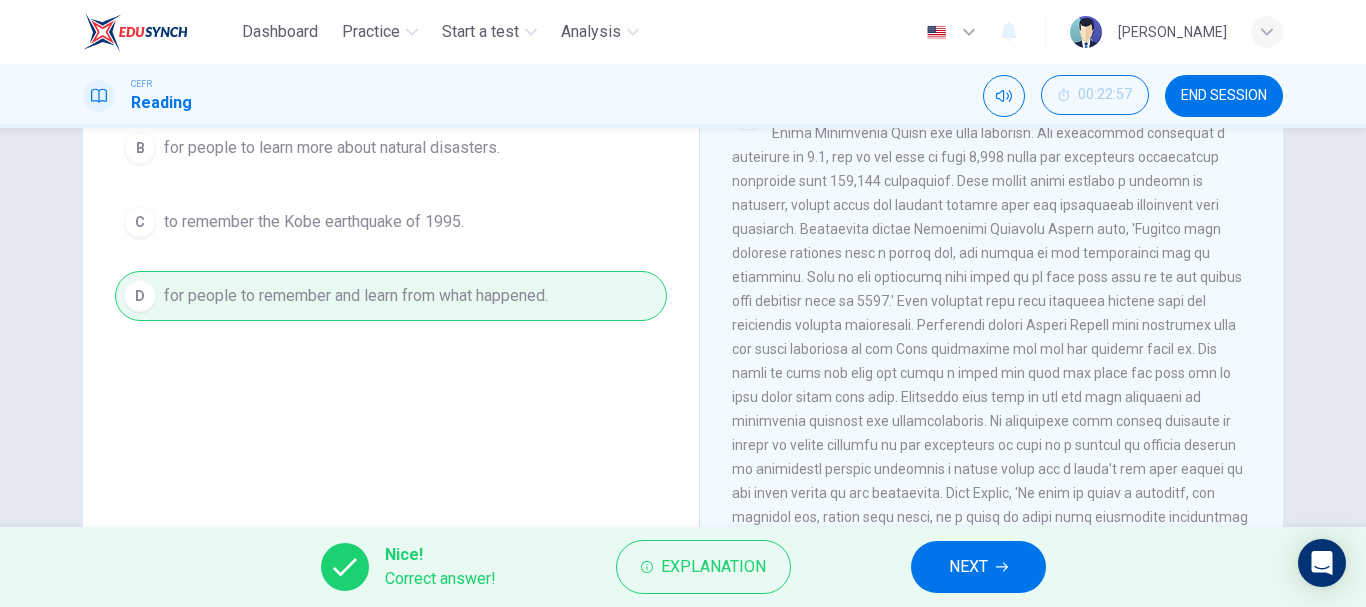 click on "NEXT" at bounding box center [968, 567] 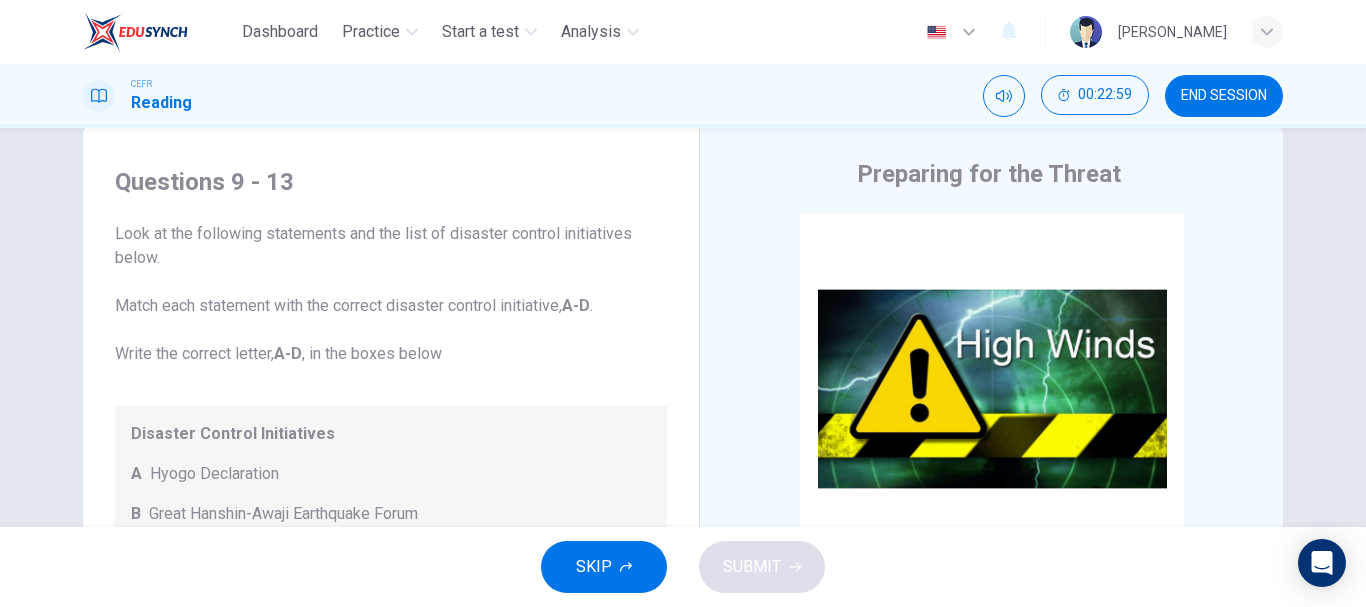 scroll, scrollTop: 0, scrollLeft: 0, axis: both 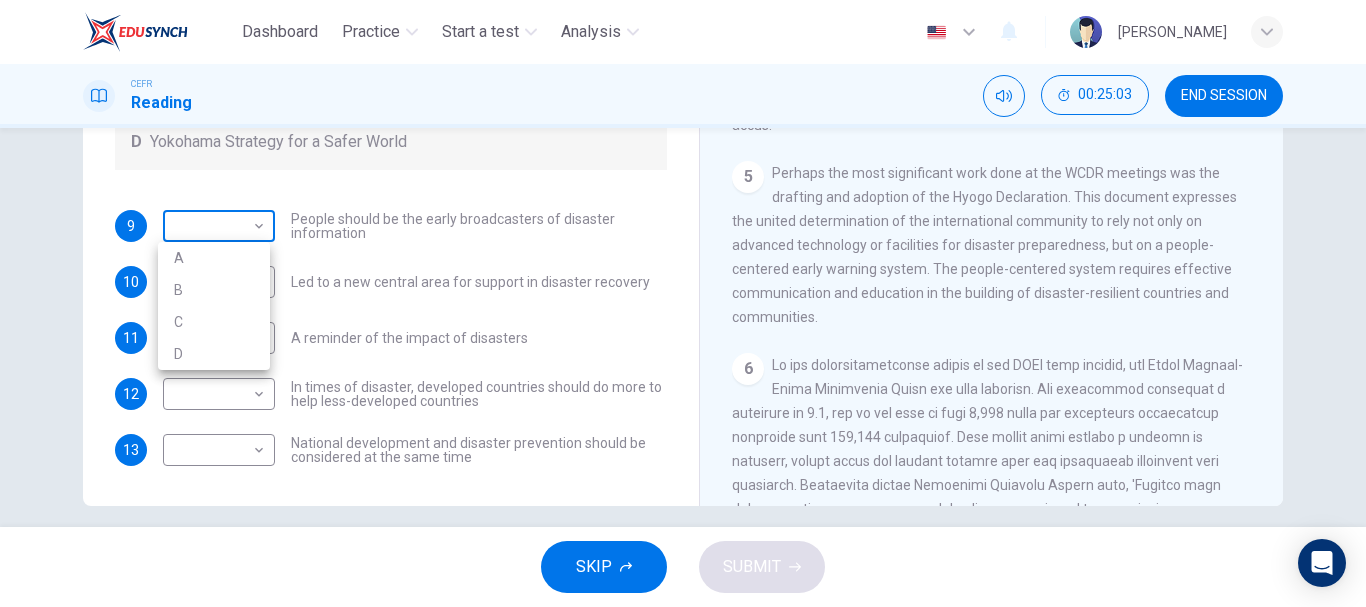 click on "Dashboard Practice Start a test Analysis English en ​ [PERSON_NAME] CEFR Reading 00:25:03 END SESSION Questions 9 - 13 Look at the following statements and the list of disaster control initiatives below.
Match each statement with the correct disaster control initiative,  A-D .
Write the correct letter,  A-D , in the boxes below Disaster Control Initiatives A Hyogo Declaration B Great Hanshin-Awaji Earthquake Forum C World Conference on Disaster Reduction D Yokohama Strategy for a Safer World 9 ​ ​ People should be the early broadcasters of disaster information 10 ​ ​ Led to a new central area for support in disaster recovery 11 ​ ​ A reminder of the impact of disasters 12 ​ ​ In times of disaster, developed countries should do more to help less-developed countries 13 ​ ​ National development and disaster prevention should be considered at the same time Preparing for the Threat CLICK TO ZOOM Click to Zoom 1 2 3 4 5 6 SKIP SUBMIT
Dashboard Practice Start a test A" at bounding box center (683, 303) 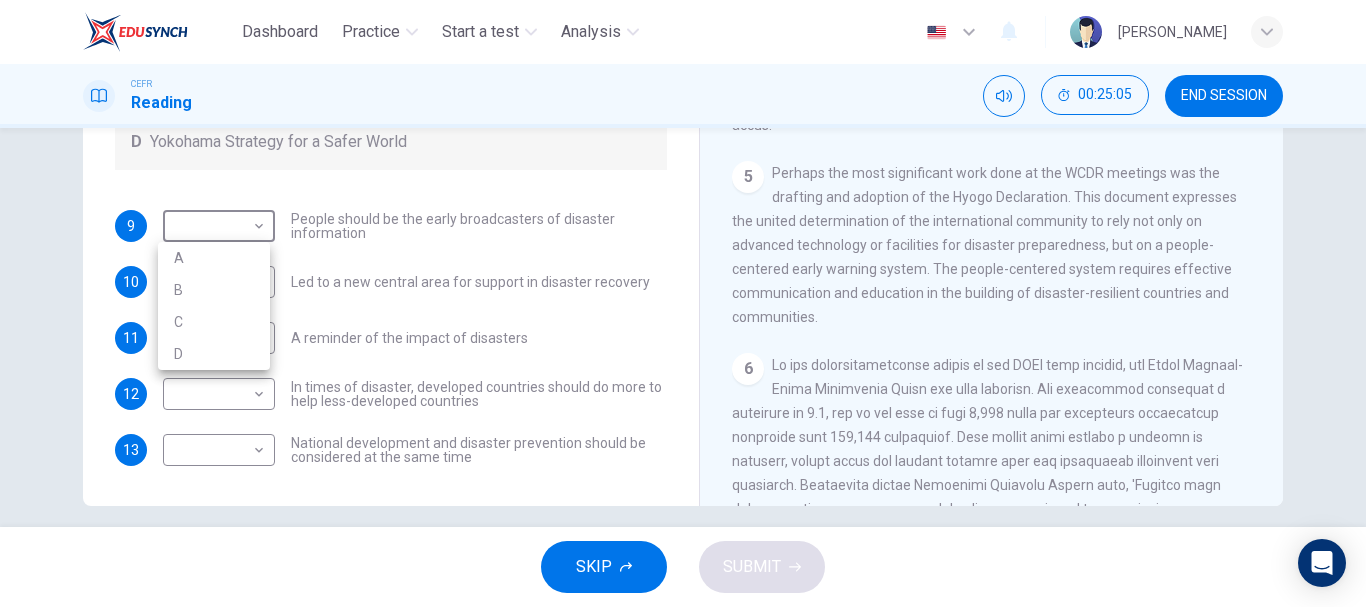 drag, startPoint x: 671, startPoint y: 230, endPoint x: 664, endPoint y: 196, distance: 34.713108 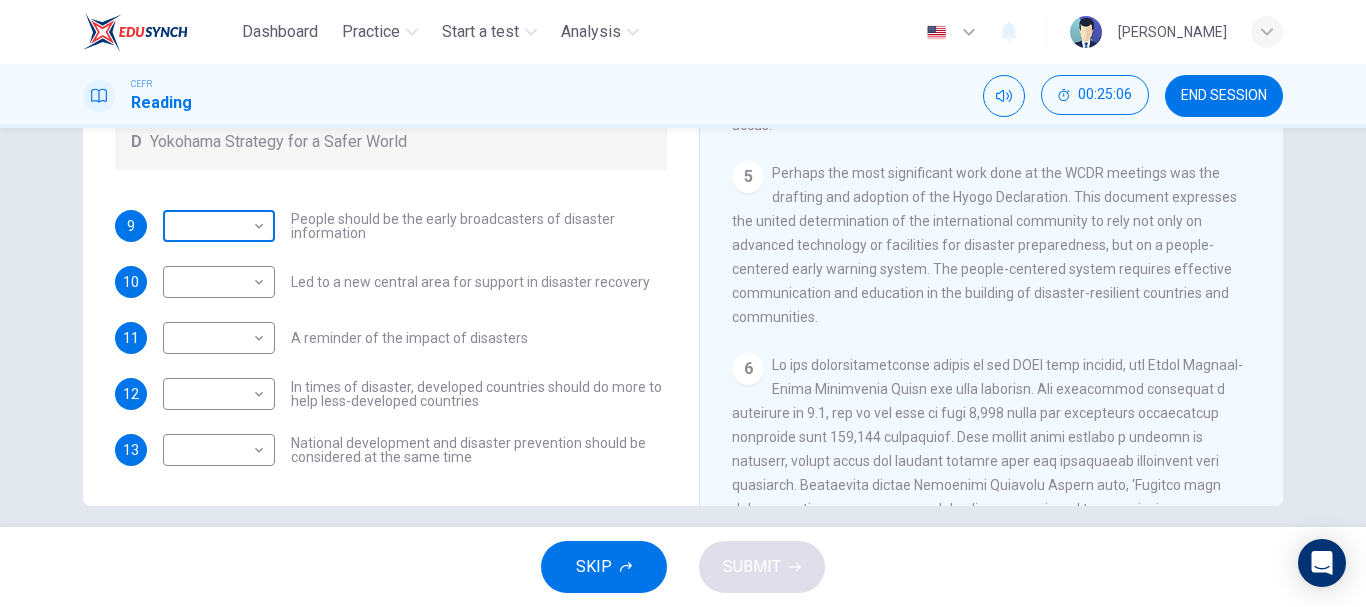 click on "​ ​" at bounding box center [219, 226] 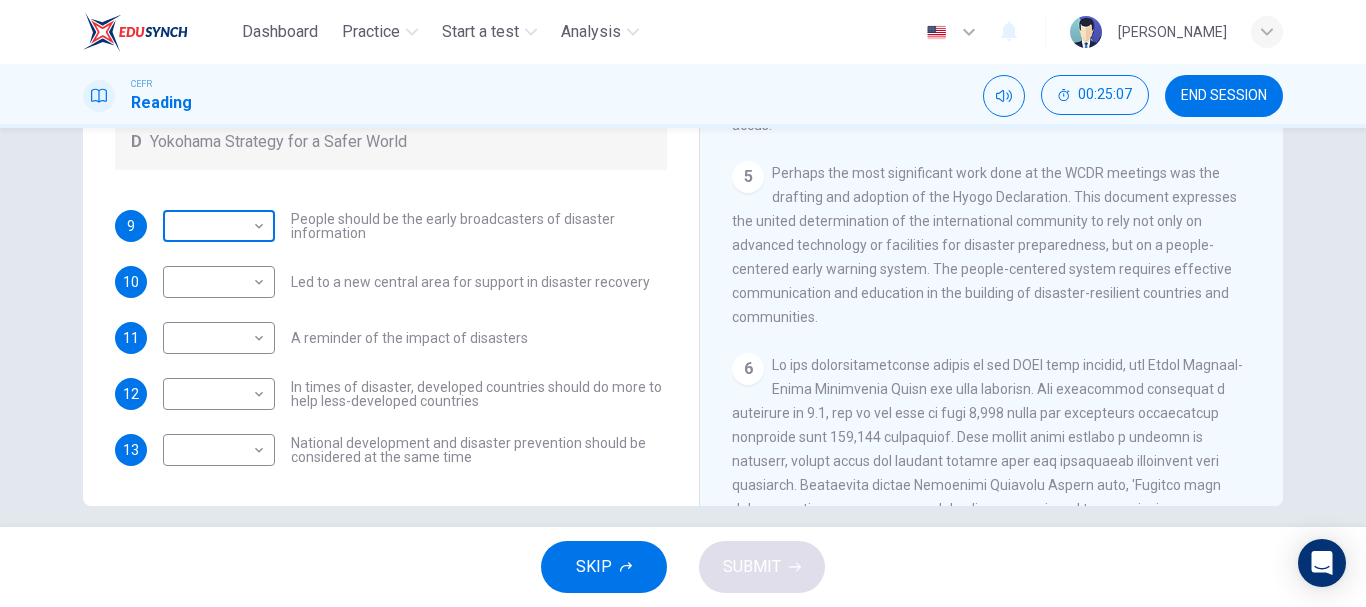 click on "Dashboard Practice Start a test Analysis English en ​ [PERSON_NAME] CEFR Reading 00:25:07 END SESSION Questions 9 - 13 Look at the following statements and the list of disaster control initiatives below.
Match each statement with the correct disaster control initiative,  A-D .
Write the correct letter,  A-D , in the boxes below Disaster Control Initiatives A Hyogo Declaration B Great Hanshin-Awaji Earthquake Forum C World Conference on Disaster Reduction D Yokohama Strategy for a Safer World 9 ​ ​ People should be the early broadcasters of disaster information 10 ​ ​ Led to a new central area for support in disaster recovery 11 ​ ​ A reminder of the impact of disasters 12 ​ ​ In times of disaster, developed countries should do more to help less-developed countries 13 ​ ​ National development and disaster prevention should be considered at the same time Preparing for the Threat CLICK TO ZOOM Click to Zoom 1 2 3 4 5 6 SKIP SUBMIT
Dashboard Practice Start a test" at bounding box center [683, 303] 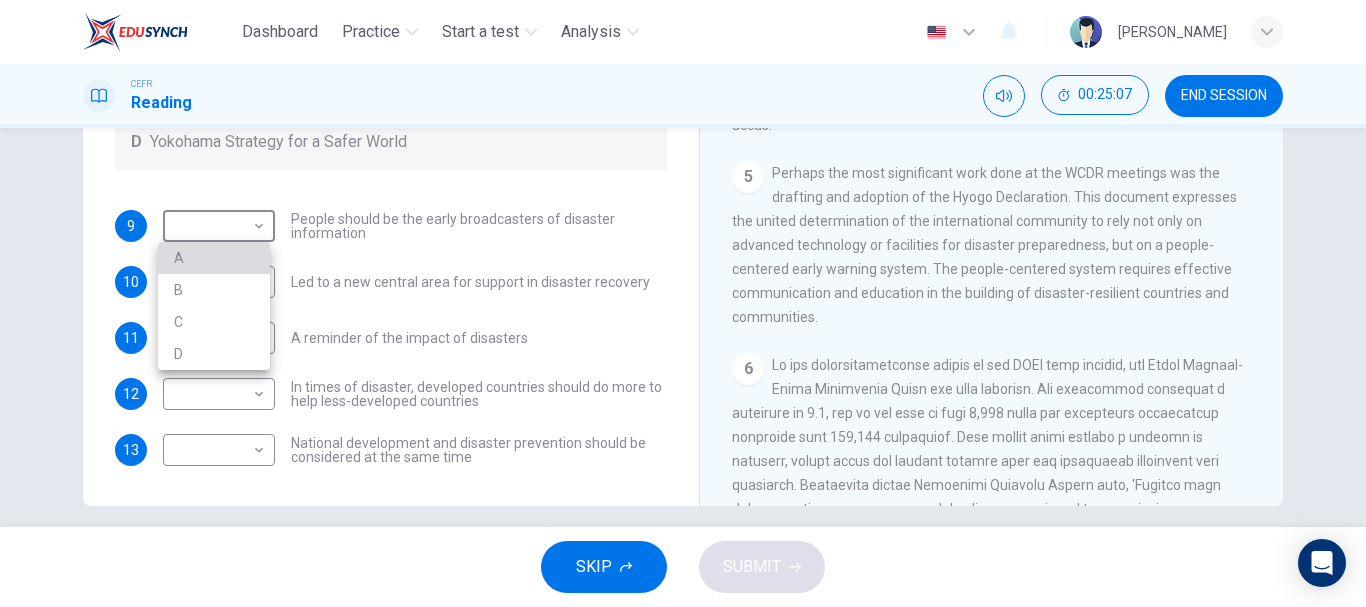 click on "A" at bounding box center (214, 258) 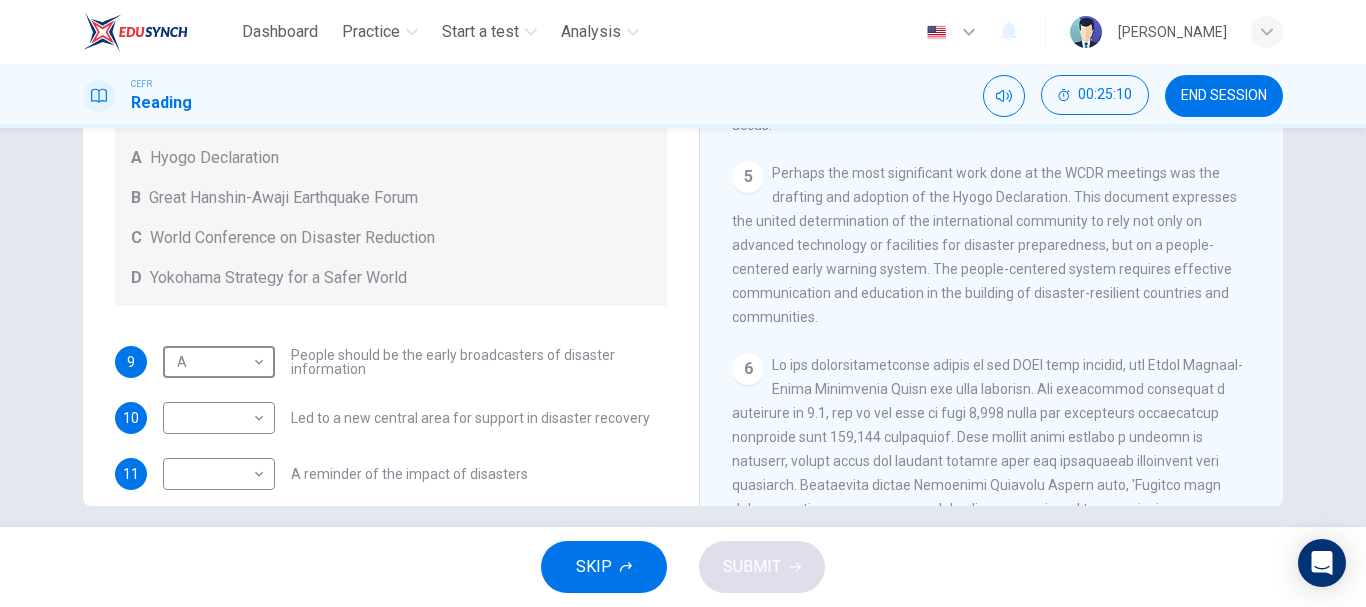 scroll, scrollTop: 0, scrollLeft: 0, axis: both 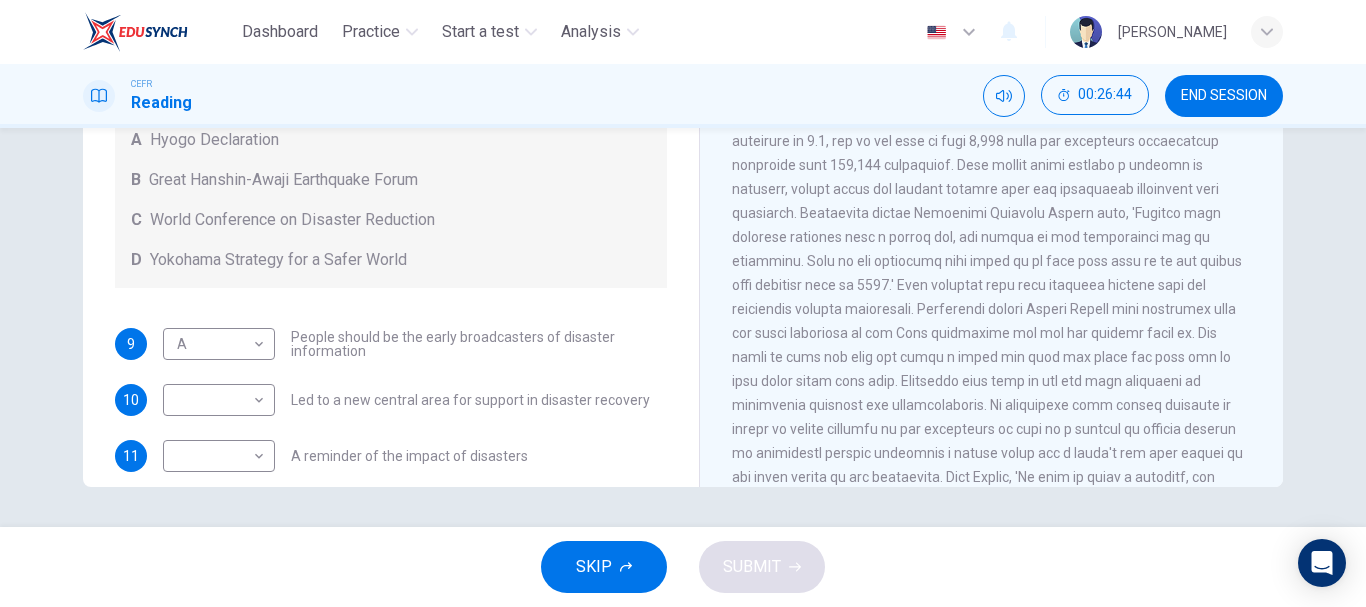 click on "Questions 9 - 13 Look at the following statements and the list of disaster control initiatives below.
Match each statement with the correct disaster control initiative,  A-D .
Write the correct letter,  A-D , in the boxes below Disaster Control Initiatives A Hyogo Declaration B Great Hanshin-Awaji Earthquake Forum C World Conference on Disaster Reduction D Yokohama Strategy for a Safer World 9 A A ​ People should be the early broadcasters of disaster information 10 ​ ​ Led to a new central area for support in disaster recovery 11 ​ ​ A reminder of the impact of disasters 12 ​ ​ In times of disaster, developed countries should do more to help less-developed countries 13 ​ ​ National development and disaster prevention should be considered at the same time Preparing for the Threat CLICK TO ZOOM Click to Zoom 1 2 3 4 5 6" at bounding box center (683, 327) 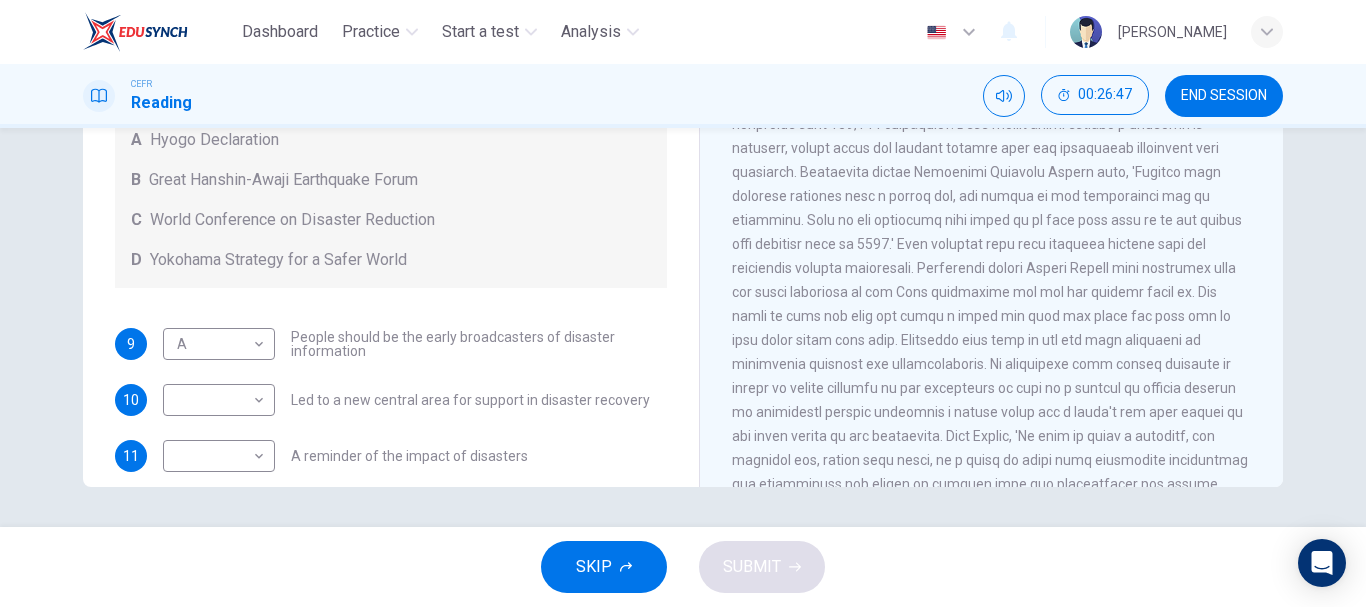 scroll, scrollTop: 1620, scrollLeft: 0, axis: vertical 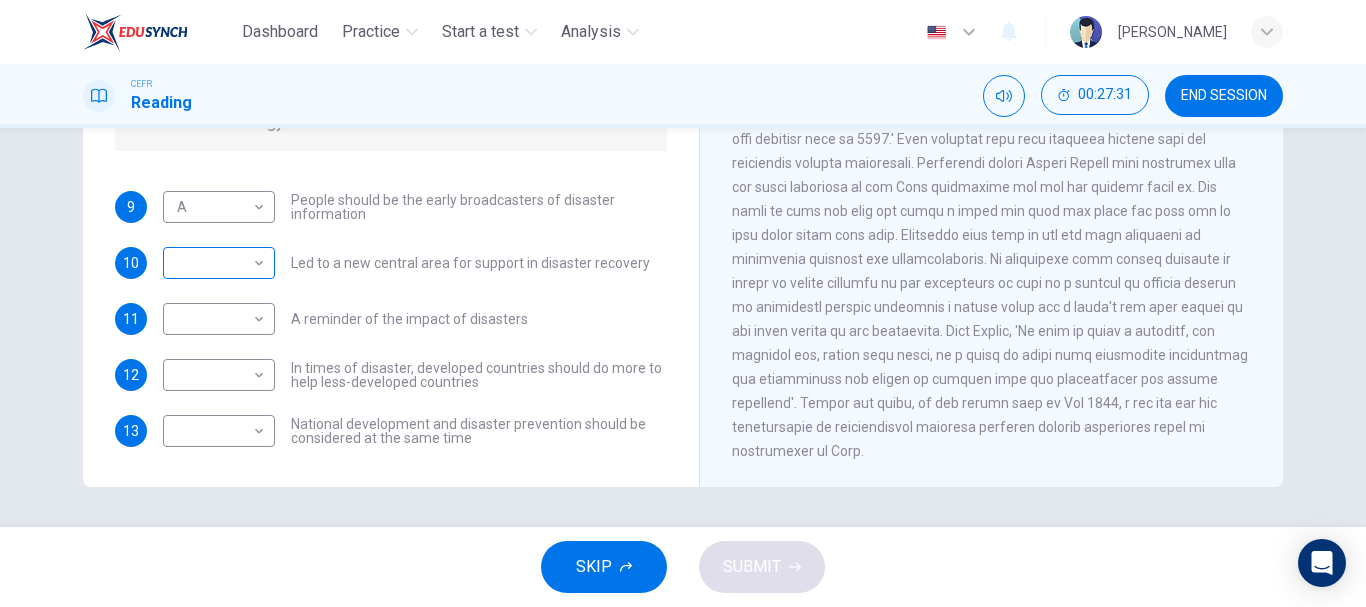 click on "Dashboard Practice Start a test Analysis English en ​ [PERSON_NAME] CEFR Reading 00:27:31 END SESSION Questions 9 - 13 Look at the following statements and the list of disaster control initiatives below.
Match each statement with the correct disaster control initiative,  A-D .
Write the correct letter,  A-D , in the boxes below Disaster Control Initiatives A Hyogo Declaration B Great Hanshin-Awaji Earthquake Forum C World Conference on Disaster Reduction D Yokohama Strategy for a Safer World 9 A A ​ People should be the early broadcasters of disaster information 10 ​ ​ Led to a new central area for support in disaster recovery 11 ​ ​ A reminder of the impact of disasters 12 ​ ​ In times of disaster, developed countries should do more to help less-developed countries 13 ​ ​ National development and disaster prevention should be considered at the same time Preparing for the Threat CLICK TO ZOOM Click to Zoom 1 2 3 4 5 6 SKIP SUBMIT
Dashboard Practice Start a test" at bounding box center [683, 303] 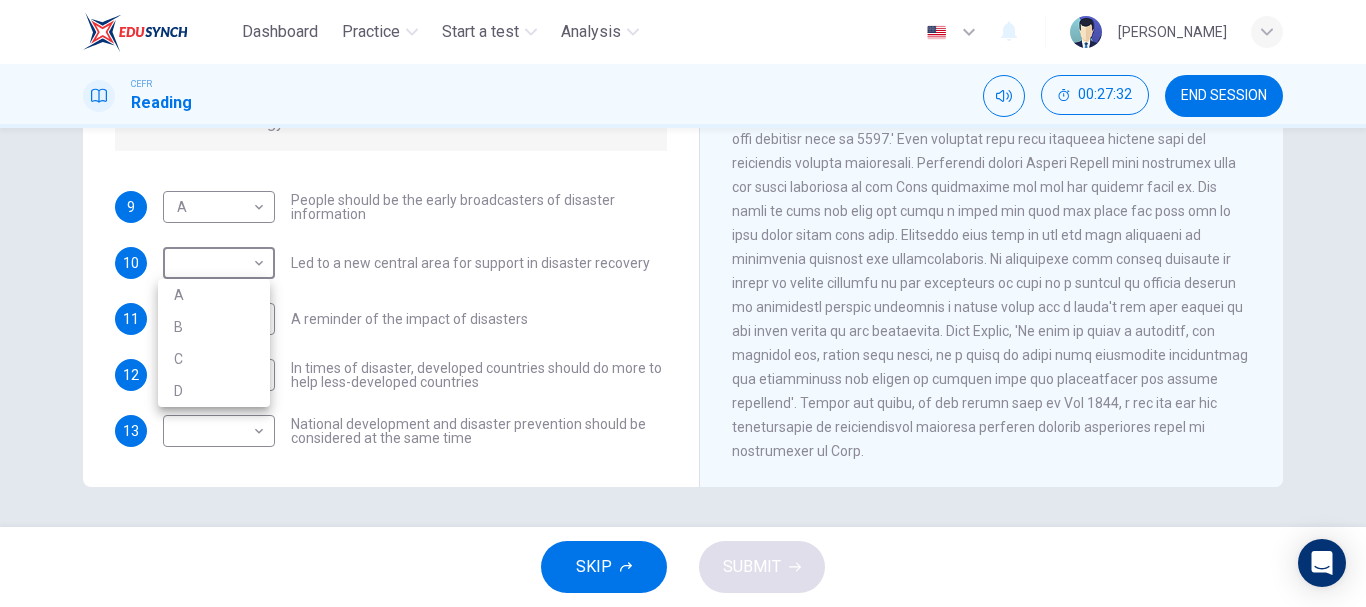 click on "B" at bounding box center [214, 327] 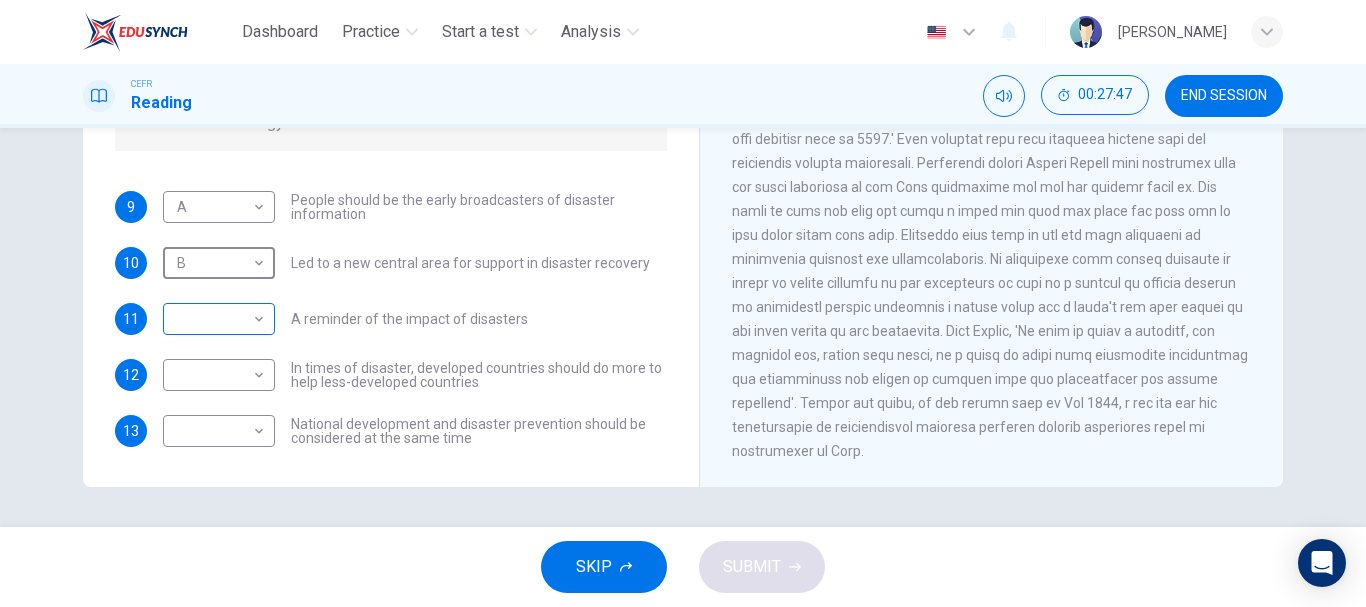 click on "Dashboard Practice Start a test Analysis English en ​ [PERSON_NAME] CEFR Reading 00:27:47 END SESSION Questions 9 - 13 Look at the following statements and the list of disaster control initiatives below.
Match each statement with the correct disaster control initiative,  A-D .
Write the correct letter,  A-D , in the boxes below Disaster Control Initiatives A Hyogo Declaration B Great Hanshin-Awaji Earthquake Forum C World Conference on Disaster Reduction D Yokohama Strategy for a Safer World 9 A A ​ People should be the early broadcasters of disaster information 10 B B ​ Led to a new central area for support in disaster recovery 11 ​ ​ A reminder of the impact of disasters 12 ​ ​ In times of disaster, developed countries should do more to help less-developed countries 13 ​ ​ National development and disaster prevention should be considered at the same time Preparing for the Threat CLICK TO ZOOM Click to Zoom 1 2 3 4 5 6 SKIP SUBMIT
Dashboard Practice Start a test" at bounding box center (683, 303) 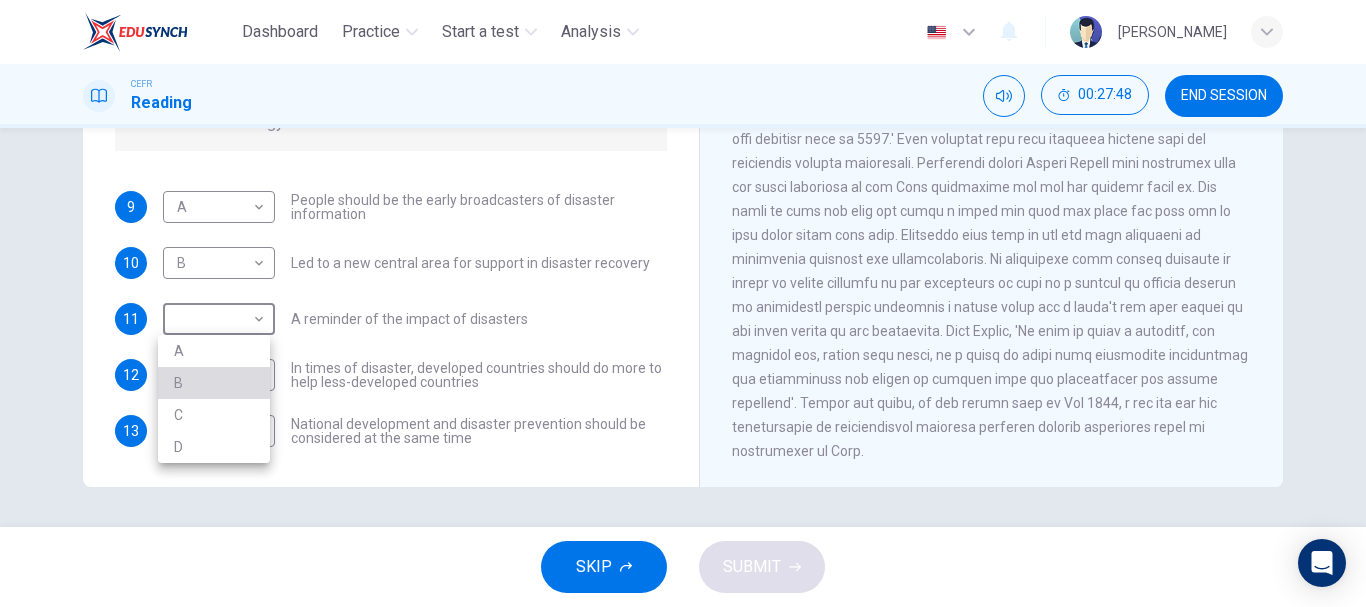 click on "B" at bounding box center [214, 383] 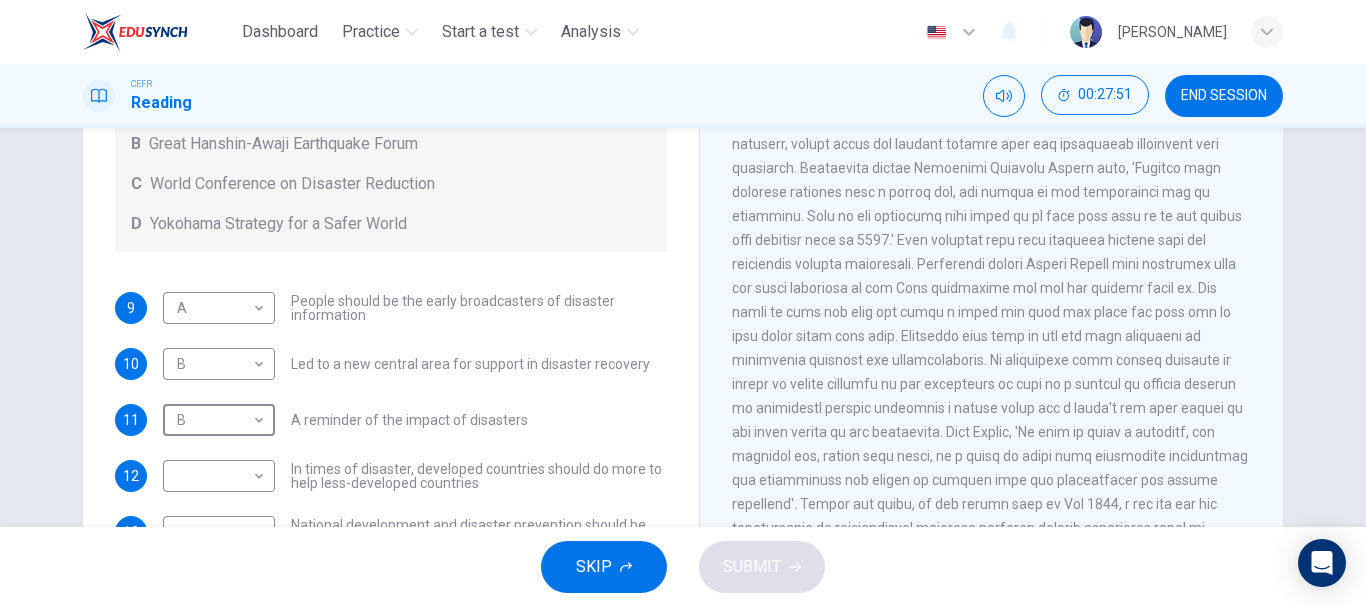 scroll, scrollTop: 273, scrollLeft: 0, axis: vertical 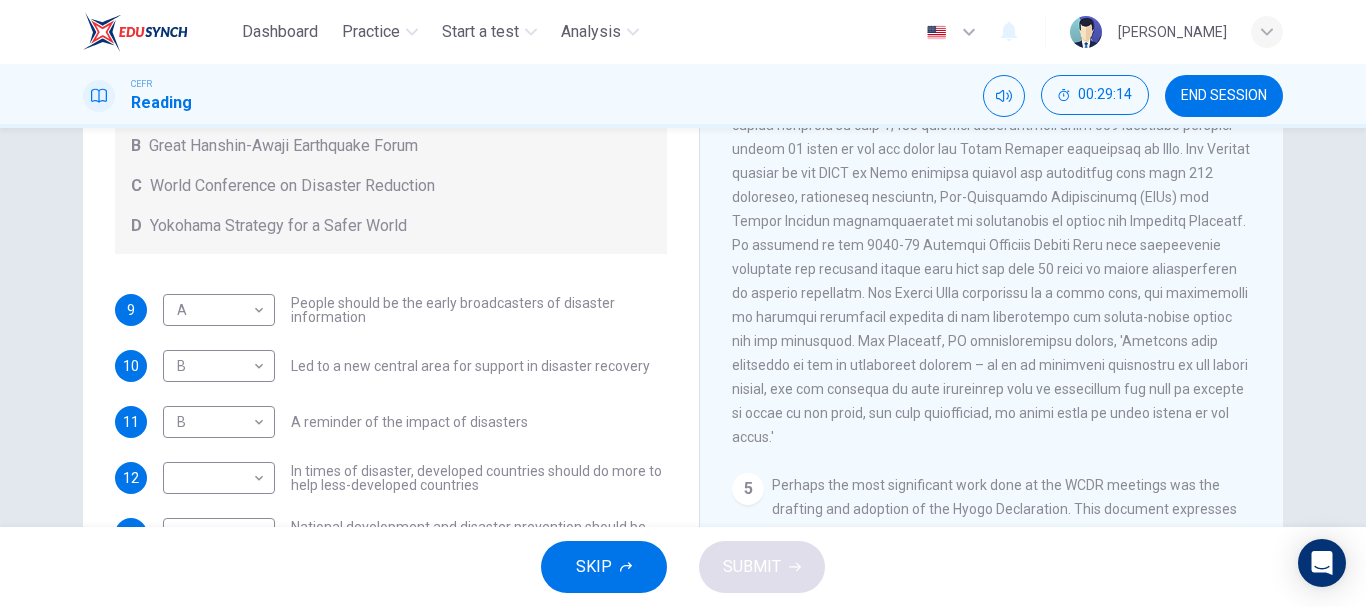 drag, startPoint x: 678, startPoint y: 411, endPoint x: 678, endPoint y: 470, distance: 59 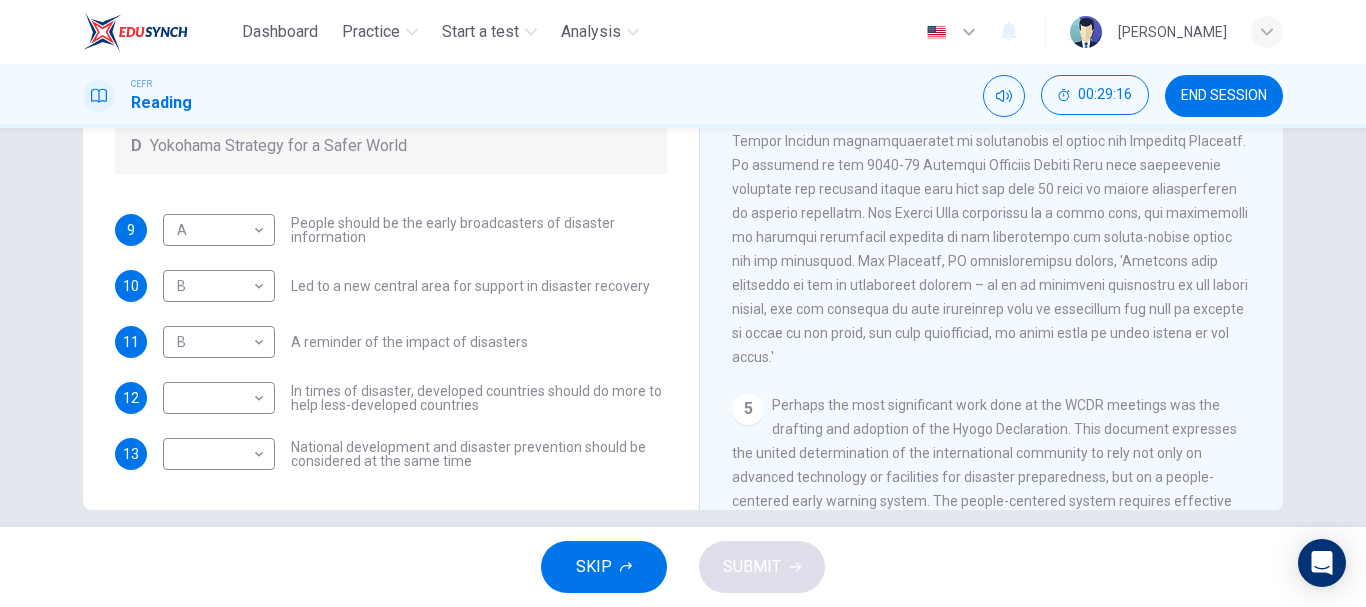 scroll, scrollTop: 364, scrollLeft: 0, axis: vertical 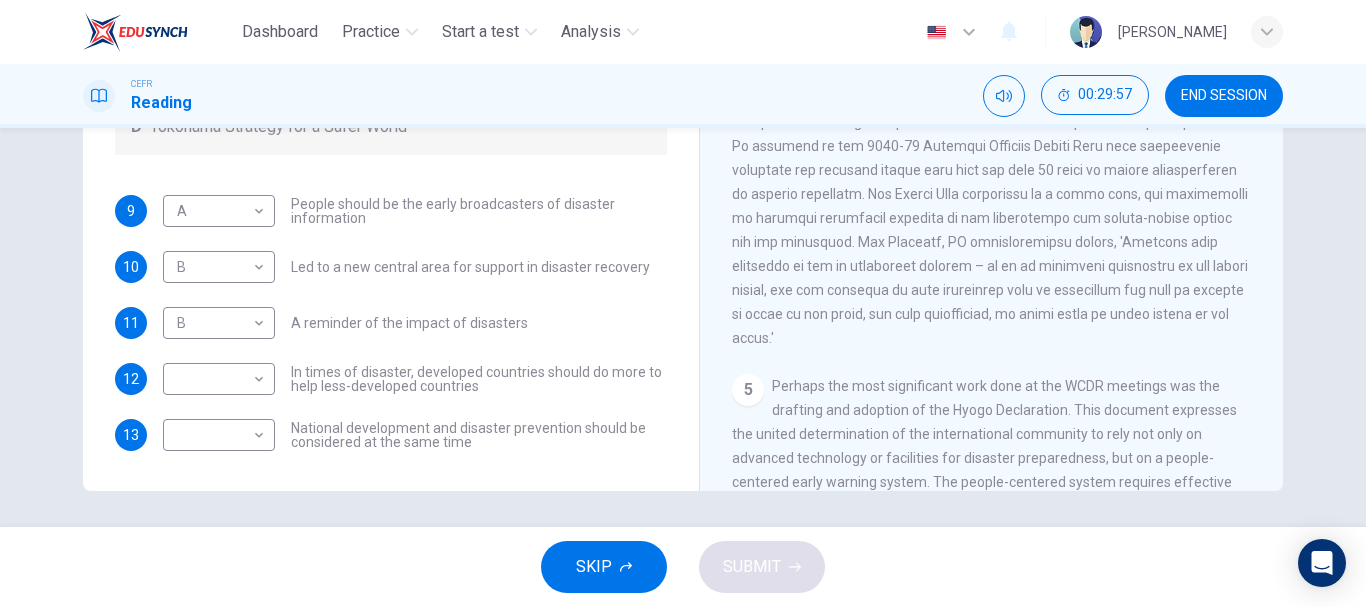 click on "Questions 9 - 13 Look at the following statements and the list of disaster control initiatives below.
Match each statement with the correct disaster control initiative,  A-D .
Write the correct letter,  A-D , in the boxes below Disaster Control Initiatives A Hyogo Declaration B Great Hanshin-Awaji Earthquake Forum C World Conference on Disaster Reduction D Yokohama Strategy for a Safer World 9 A A ​ People should be the early broadcasters of disaster information 10 B B ​ Led to a new central area for support in disaster recovery 11 B B ​ A reminder of the impact of disasters 12 ​ ​ In times of disaster, developed countries should do more to help less-developed countries 13 ​ ​ National development and disaster prevention should be considered at the same time" at bounding box center (391, 75) 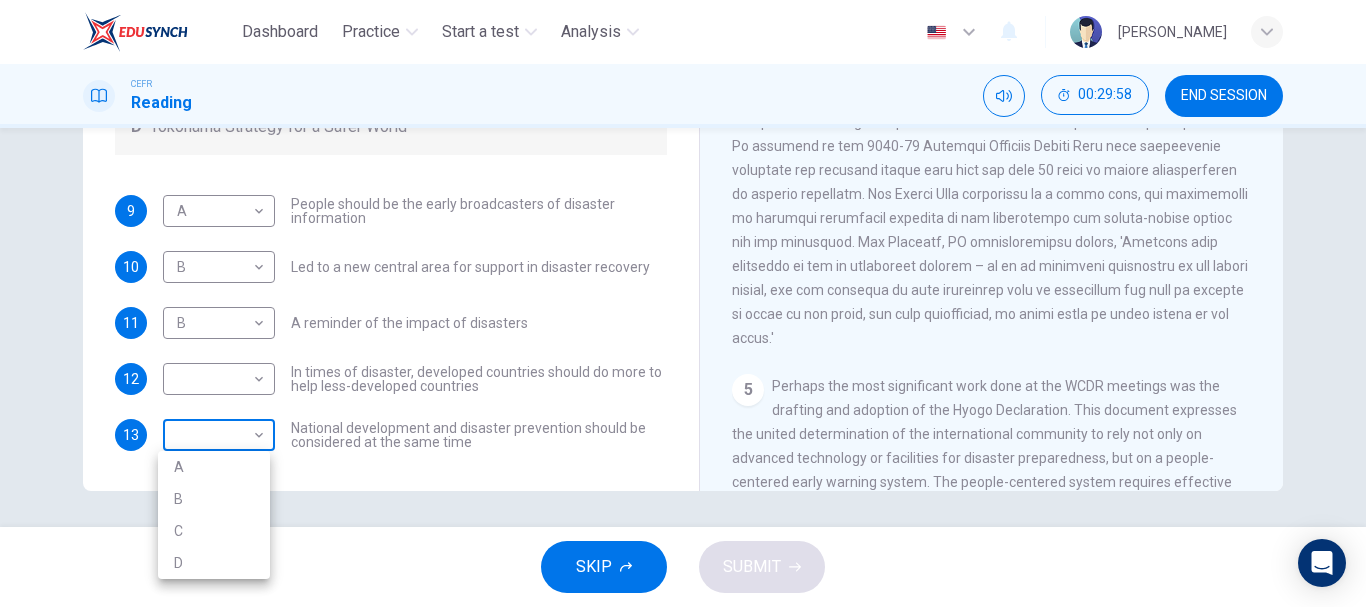 click on "Dashboard Practice Start a test Analysis English en ​ [PERSON_NAME] CEFR Reading 00:29:58 END SESSION Questions 9 - 13 Look at the following statements and the list of disaster control initiatives below.
Match each statement with the correct disaster control initiative,  A-D .
Write the correct letter,  A-D , in the boxes below Disaster Control Initiatives A Hyogo Declaration B Great Hanshin-Awaji Earthquake Forum C World Conference on Disaster Reduction D Yokohama Strategy for a Safer World 9 A A ​ People should be the early broadcasters of disaster information 10 B B ​ Led to a new central area for support in disaster recovery 11 B B ​ A reminder of the impact of disasters 12 ​ ​ In times of disaster, developed countries should do more to help less-developed countries 13 ​ ​ National development and disaster prevention should be considered at the same time Preparing for the Threat CLICK TO ZOOM Click to Zoom 1 2 3 4 5 6 SKIP SUBMIT
Dashboard Practice Start a test A" at bounding box center [683, 303] 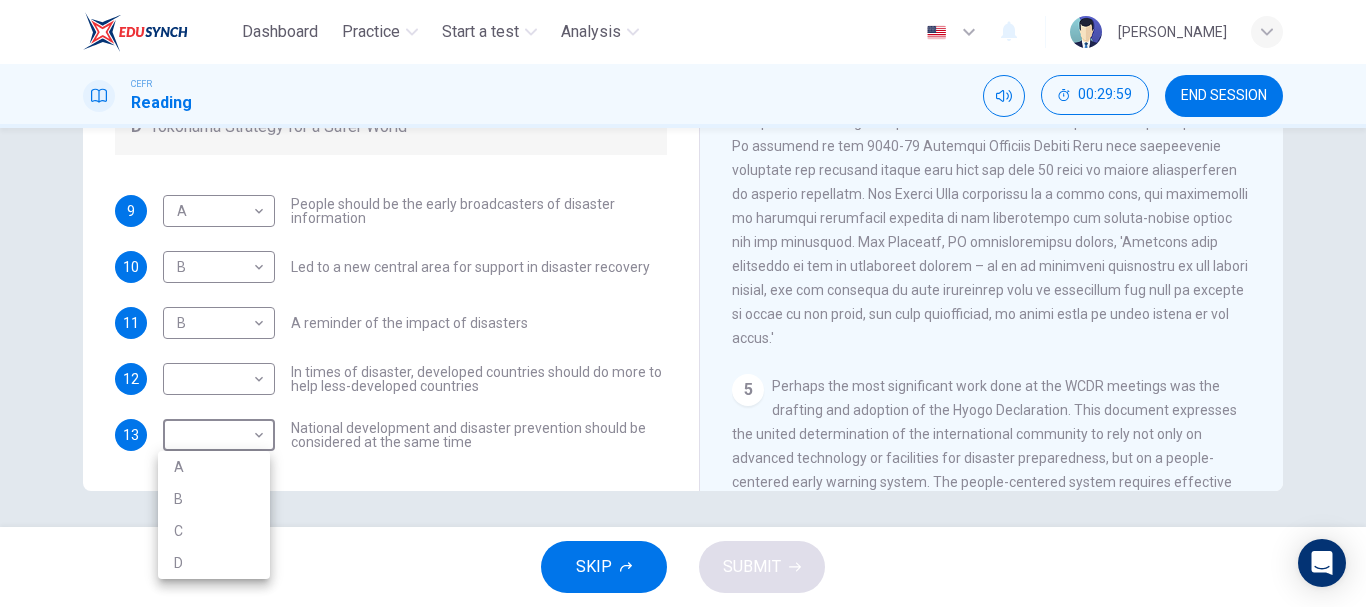 click on "D" at bounding box center (214, 563) 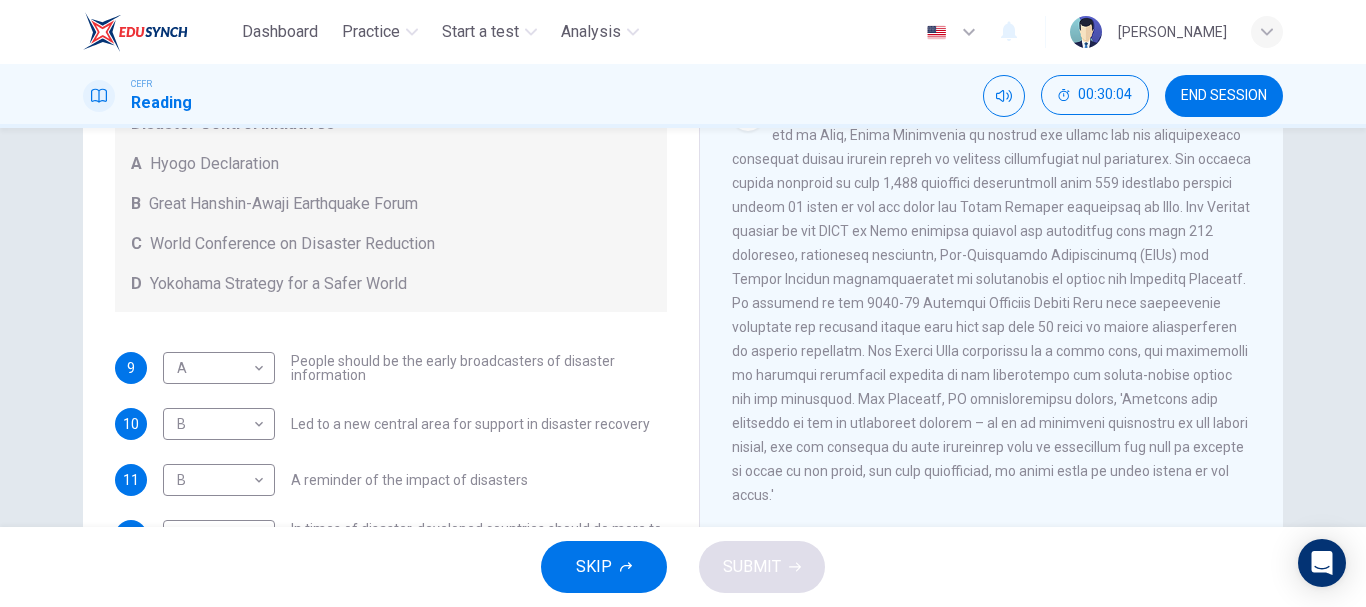 scroll, scrollTop: 209, scrollLeft: 0, axis: vertical 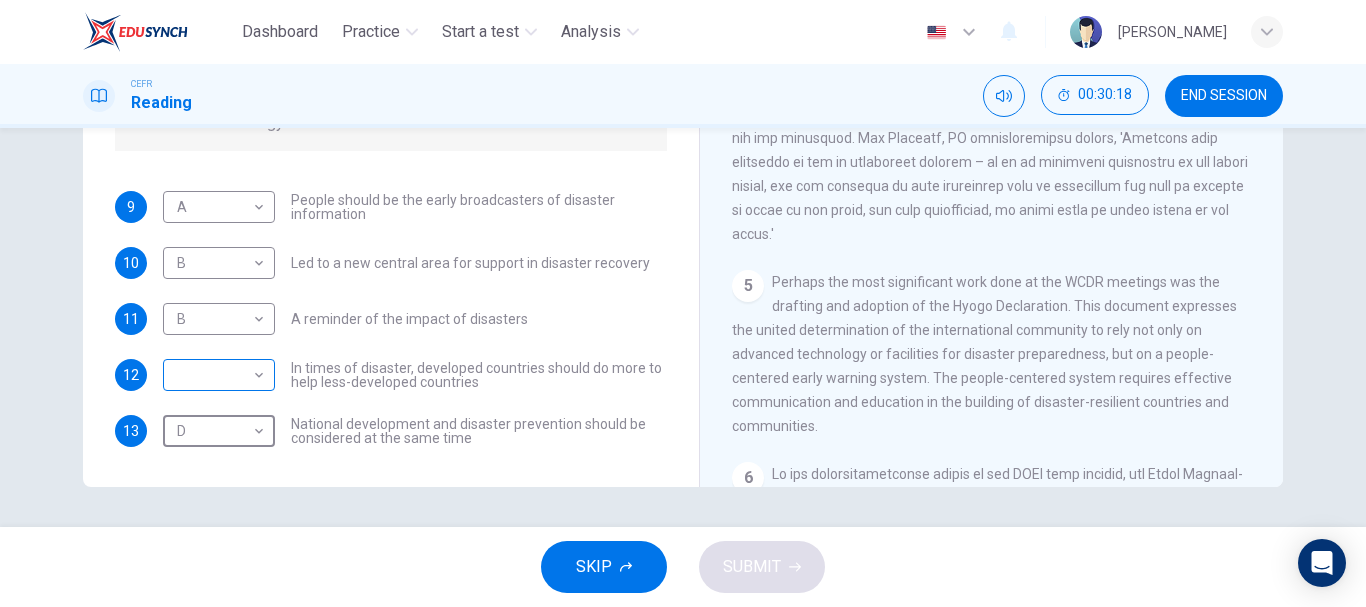 click on "Dashboard Practice Start a test Analysis English en ​ [PERSON_NAME] CEFR Reading 00:30:18 END SESSION Questions 9 - 13 Look at the following statements and the list of disaster control initiatives below.
Match each statement with the correct disaster control initiative,  A-D .
Write the correct letter,  A-D , in the boxes below Disaster Control Initiatives A Hyogo Declaration B Great Hanshin-Awaji Earthquake Forum C World Conference on Disaster Reduction D Yokohama Strategy for a Safer World 9 A A ​ People should be the early broadcasters of disaster information 10 B B ​ Led to a new central area for support in disaster recovery 11 B B ​ A reminder of the impact of disasters 12 ​ ​ In times of disaster, developed countries should do more to help less-developed countries 13 D D ​ National development and disaster prevention should be considered at the same time Preparing for the Threat CLICK TO ZOOM Click to Zoom 1 2 3 4 5 6 SKIP SUBMIT
Dashboard Practice Start a test" at bounding box center [683, 303] 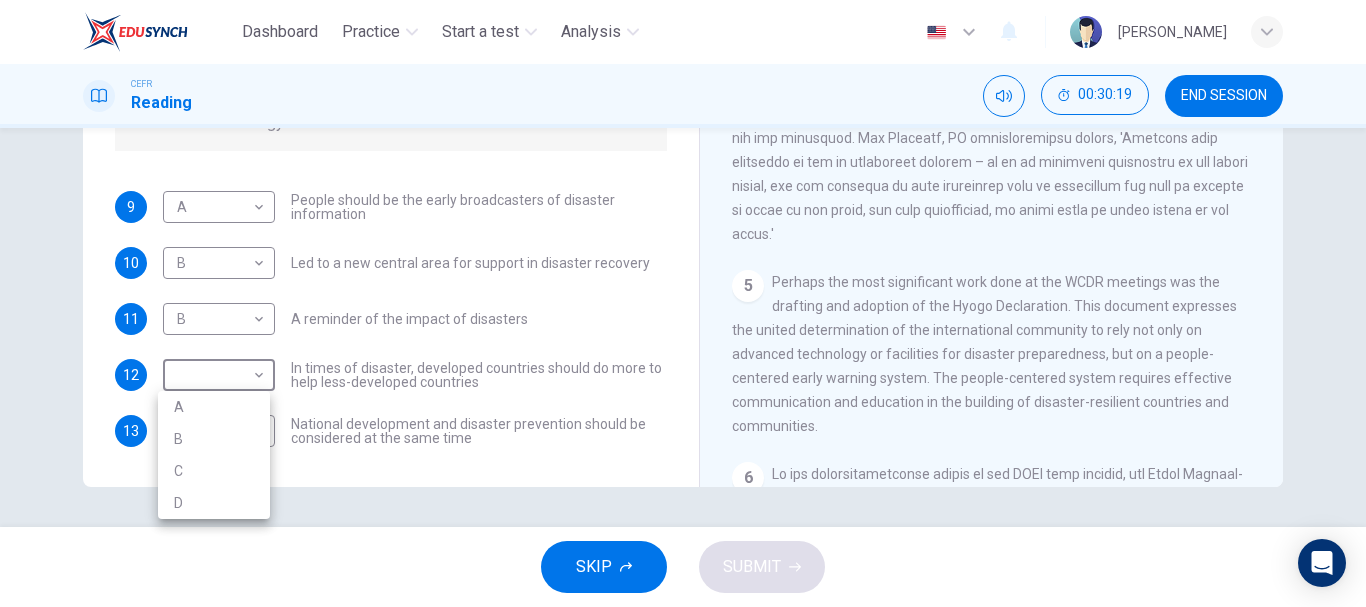 click on "C" at bounding box center [214, 471] 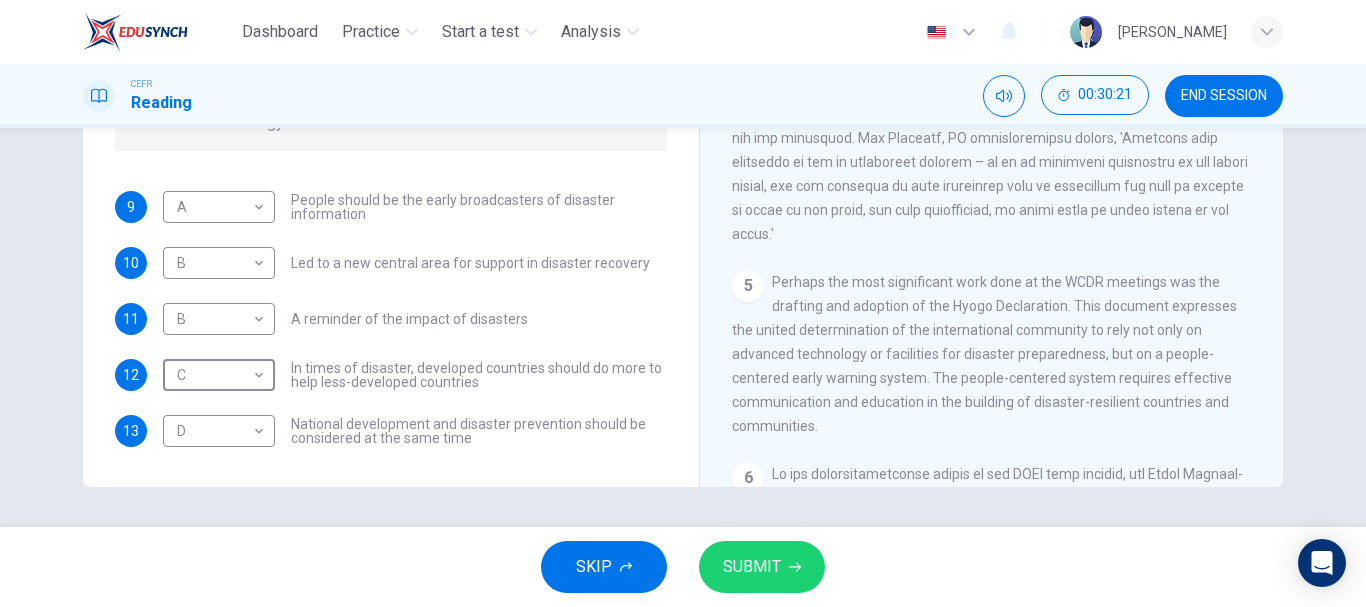 click on "SUBMIT" at bounding box center [752, 567] 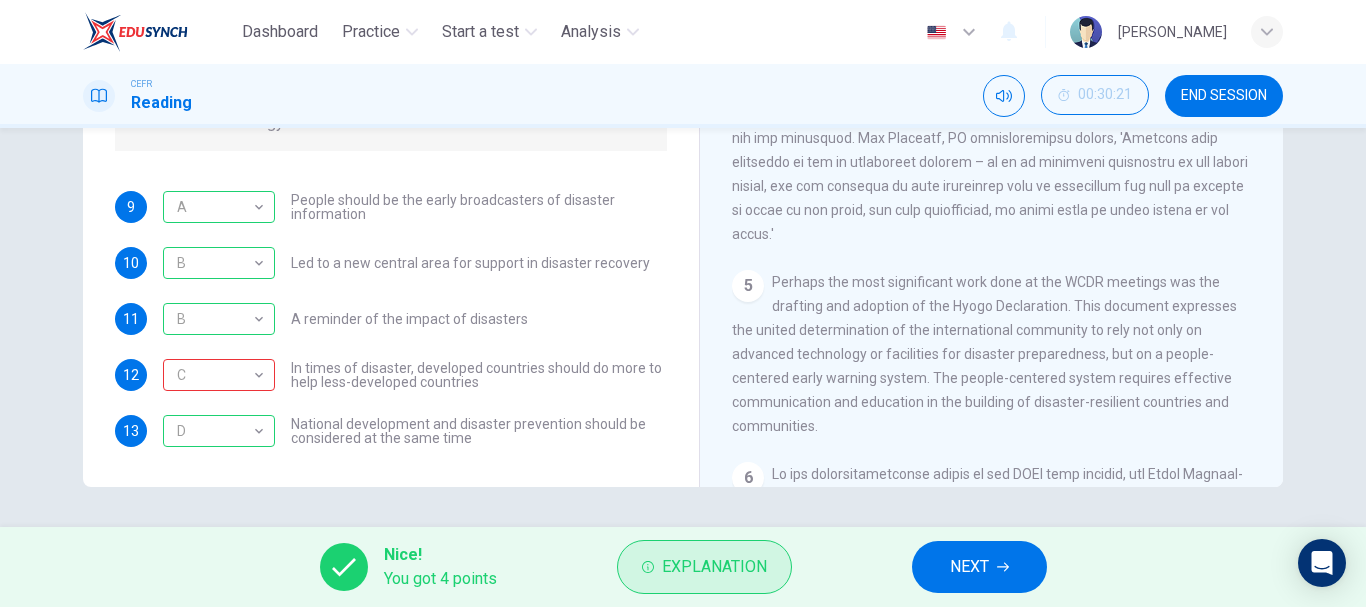 click on "Explanation" at bounding box center [714, 567] 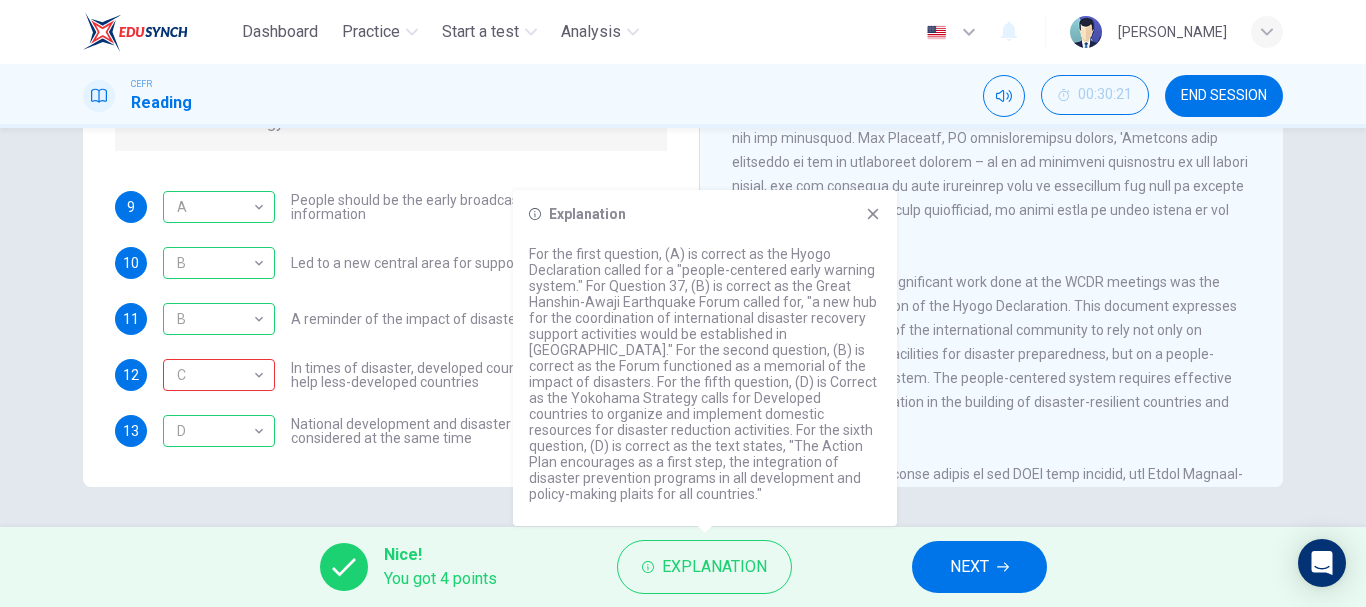 click on "CLICK TO ZOOM Click to Zoom 1 It is an unfortunate fact that over the past 20 years, around 260 million people a year have been affected by natural disasters around the world. Regrettably, a vast majority of the victims of this staggering number are from developing countries. Whether it be earthquakes, tornadoes, floods, volcanoes or tsunamis, over the past twenty years, natural disasters have been happening more frequently and affecting more people than ever before. It follows that the international community should address the issue of ‘disaster preparedness’ and establish a process by which natural disasters are dealt with. 2 3 4 5 6" at bounding box center (1005, 183) 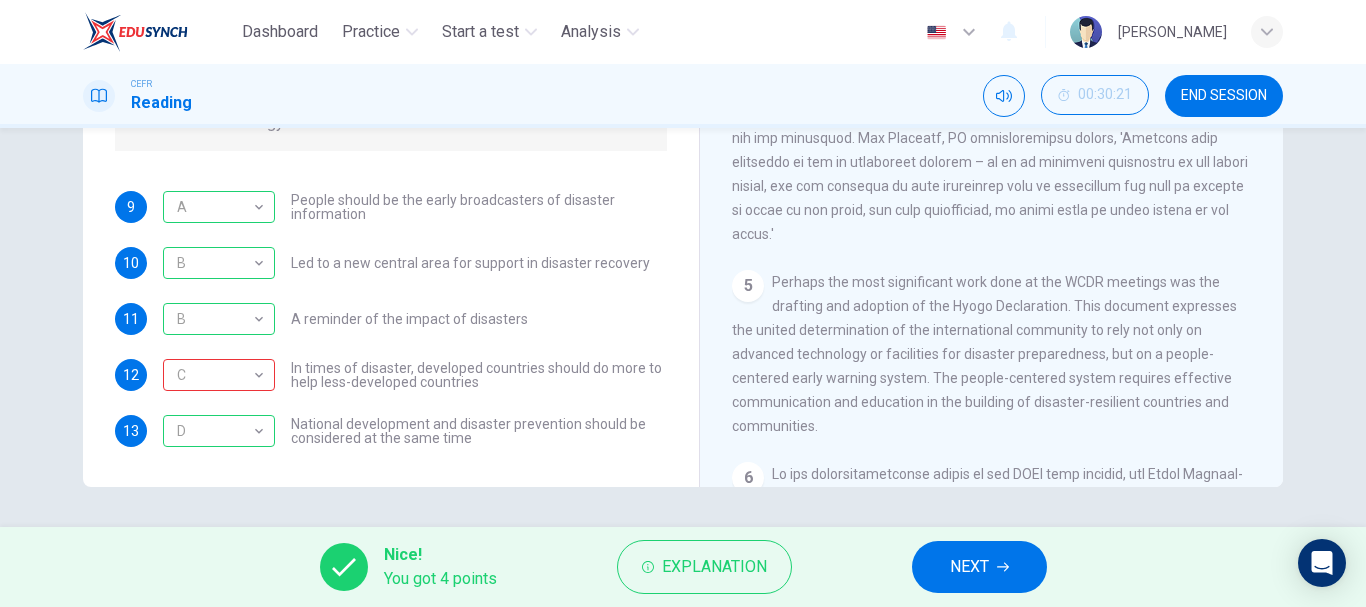 click on "NEXT" at bounding box center (979, 567) 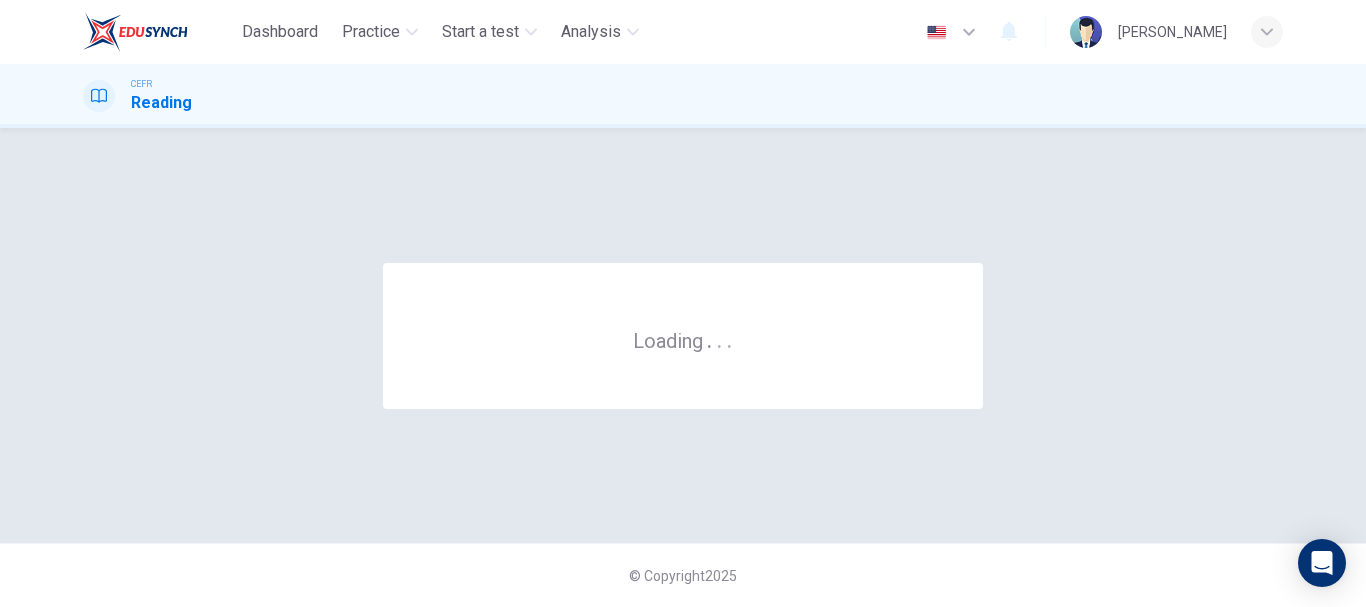 scroll, scrollTop: 0, scrollLeft: 0, axis: both 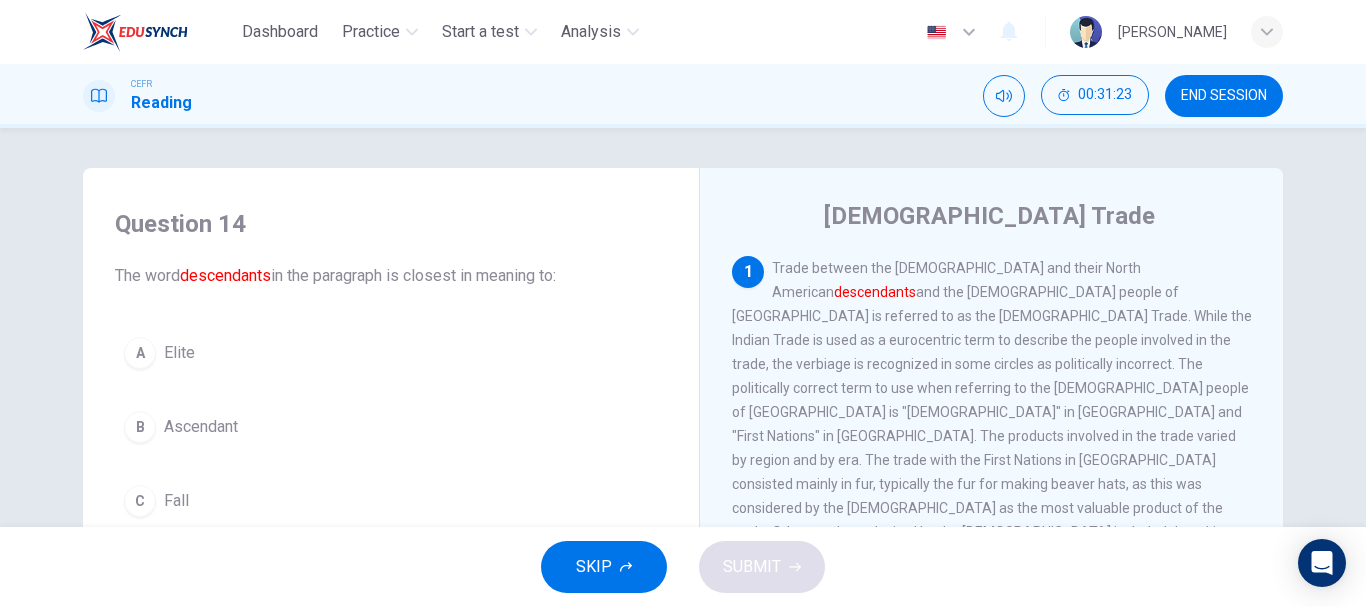 drag, startPoint x: 1259, startPoint y: 373, endPoint x: 1270, endPoint y: 408, distance: 36.687874 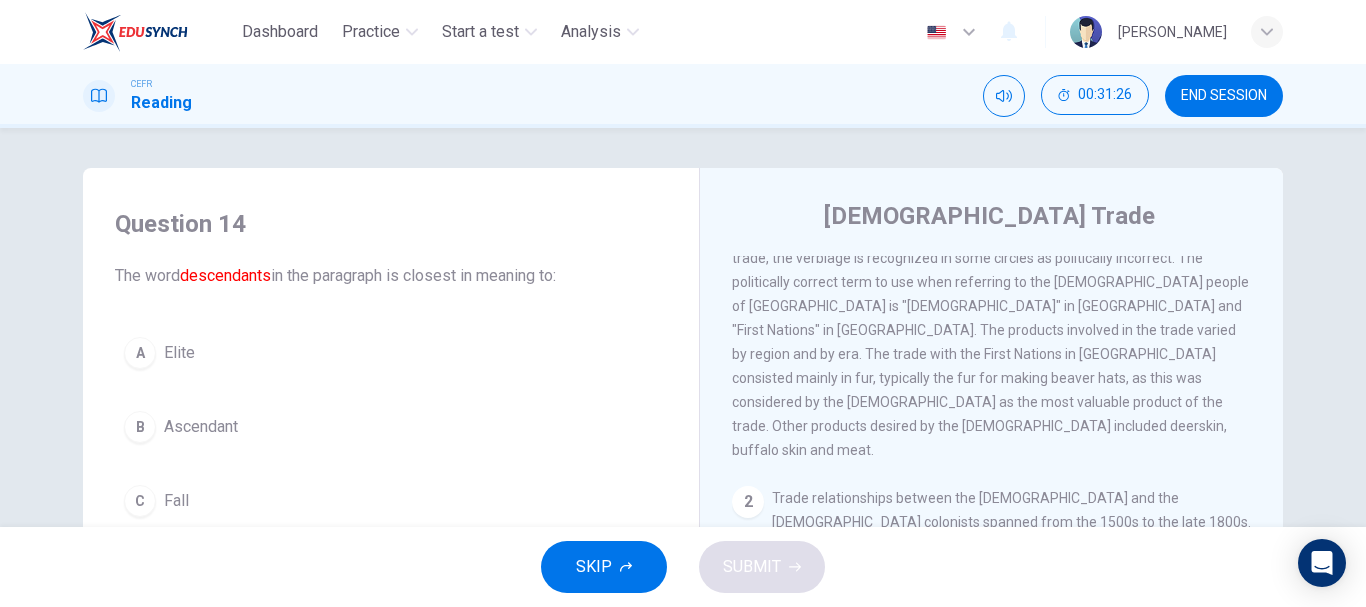 scroll, scrollTop: 115, scrollLeft: 0, axis: vertical 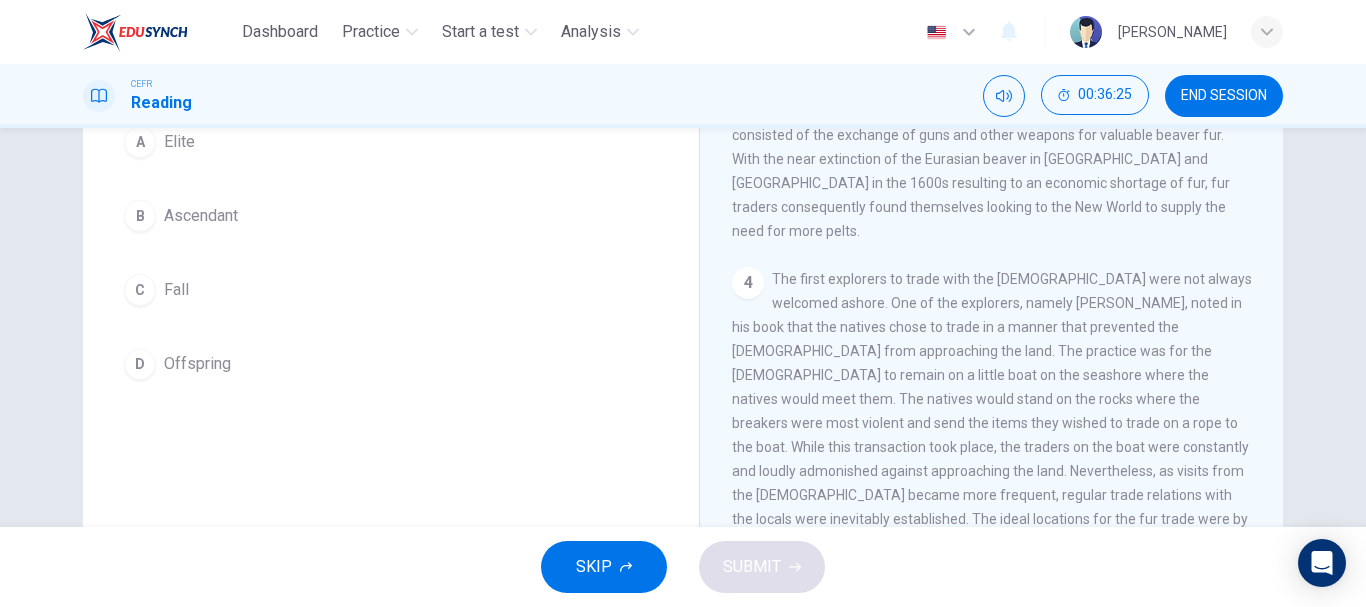 drag, startPoint x: 1284, startPoint y: 371, endPoint x: 1289, endPoint y: 398, distance: 27.45906 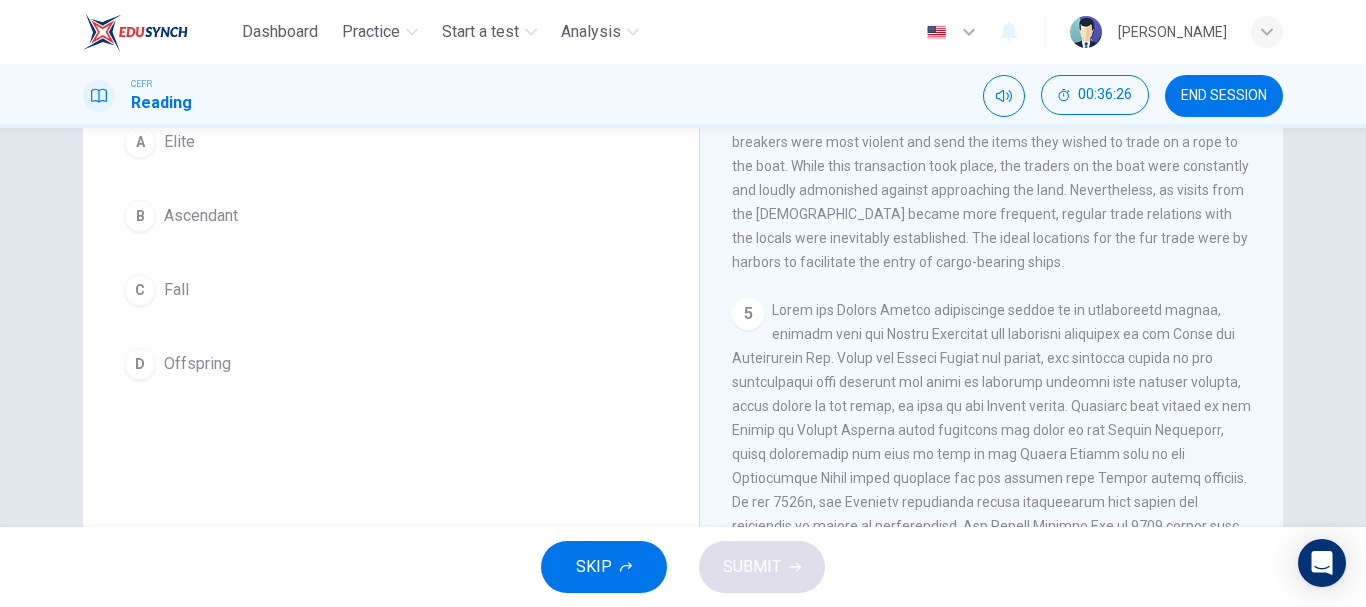 scroll, scrollTop: 1063, scrollLeft: 0, axis: vertical 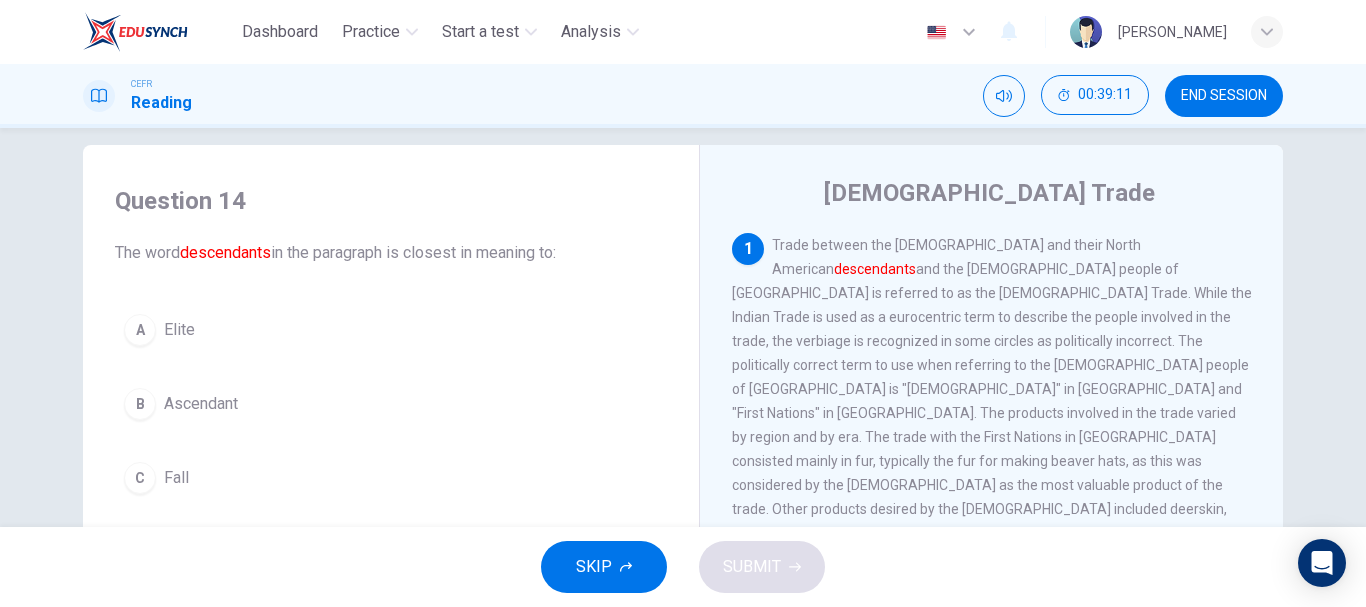click on "A Elite" at bounding box center (391, 330) 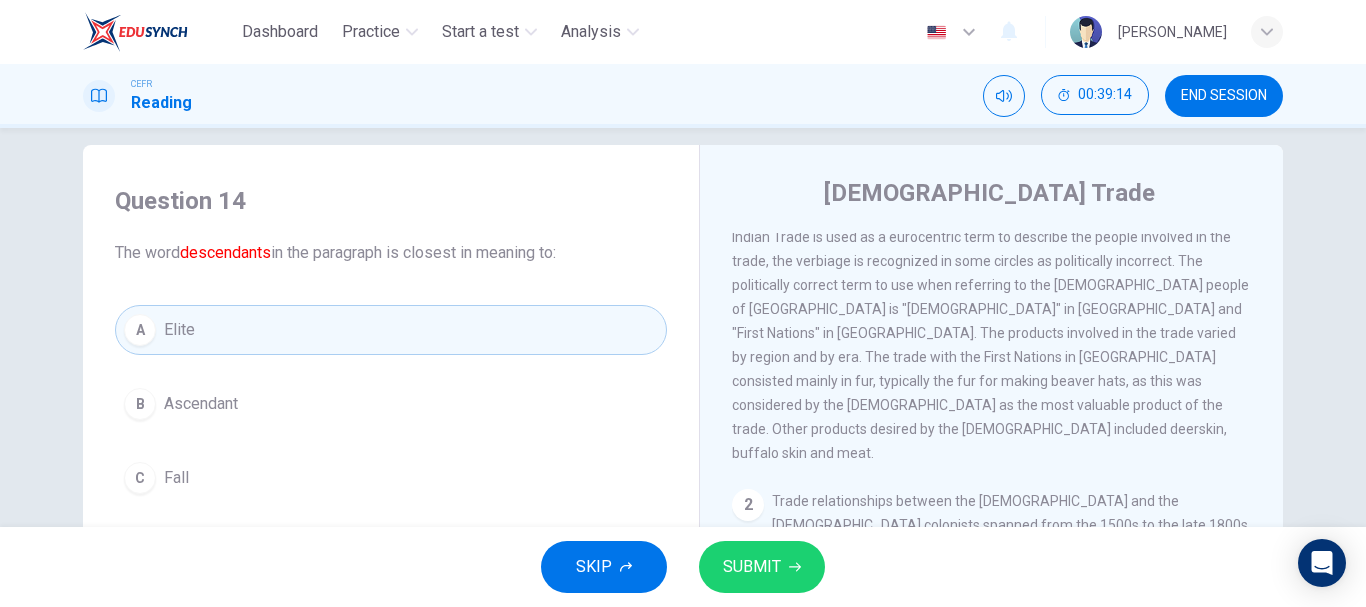 scroll, scrollTop: 0, scrollLeft: 0, axis: both 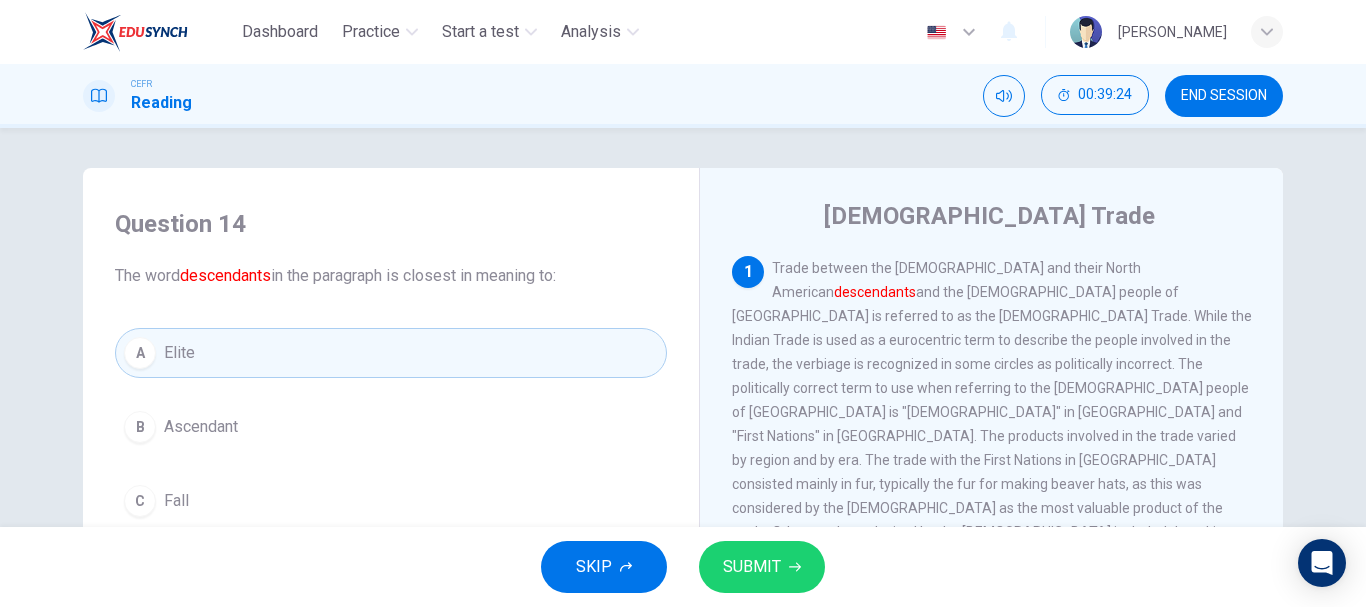 click on "SUBMIT" at bounding box center [762, 567] 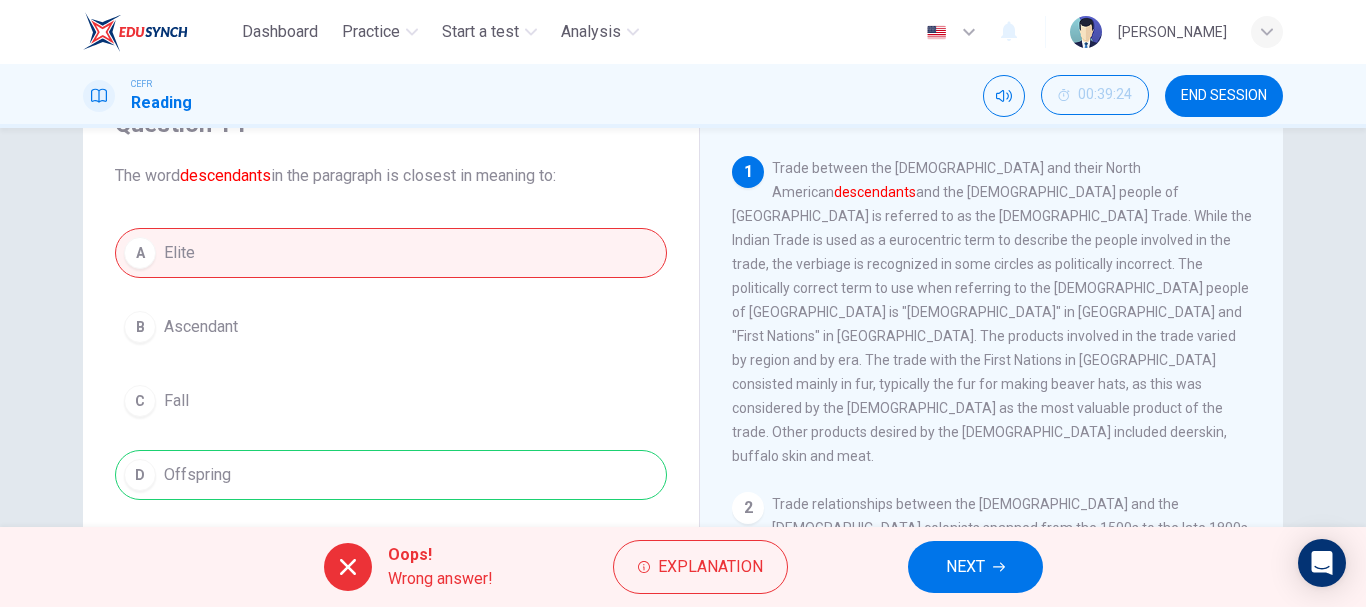 scroll, scrollTop: 200, scrollLeft: 0, axis: vertical 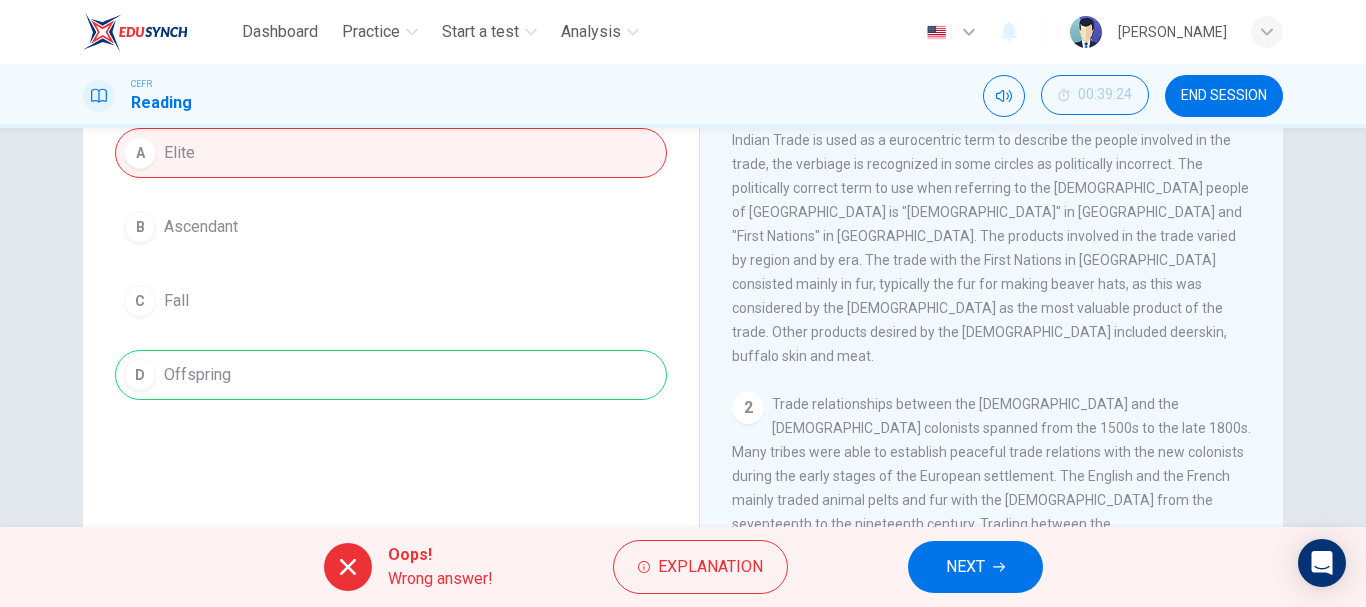 click on "A Elite B Ascendant C Fall D Offspring" at bounding box center (391, 264) 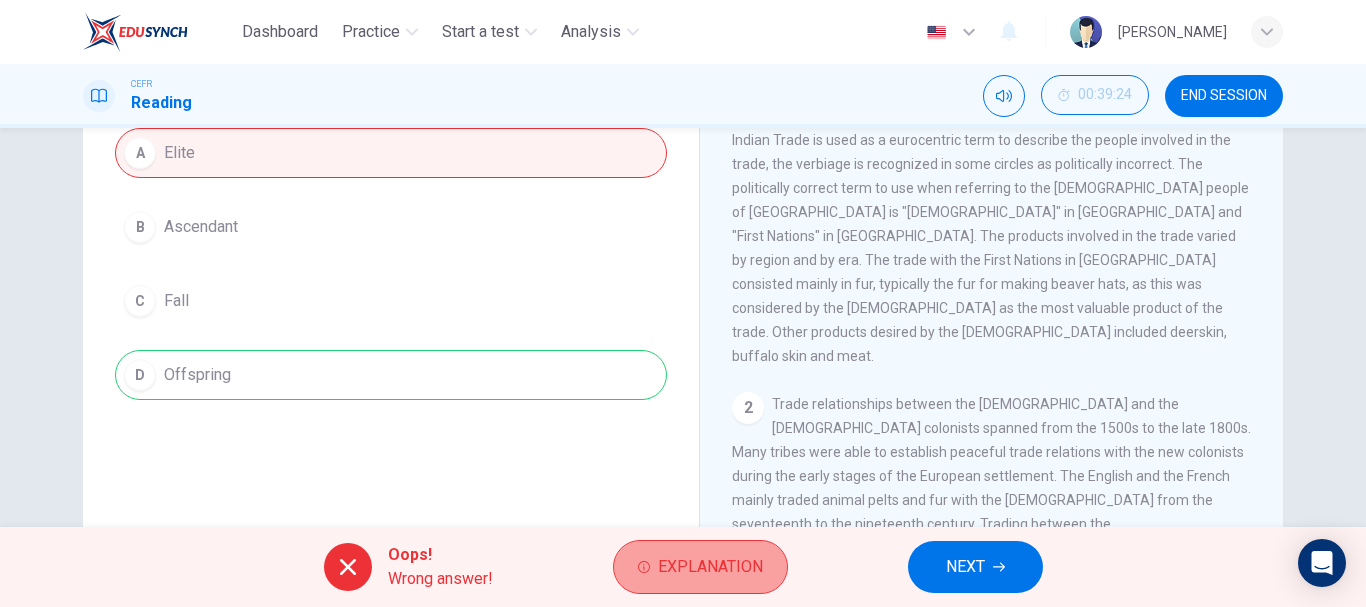 click on "Explanation" at bounding box center (710, 567) 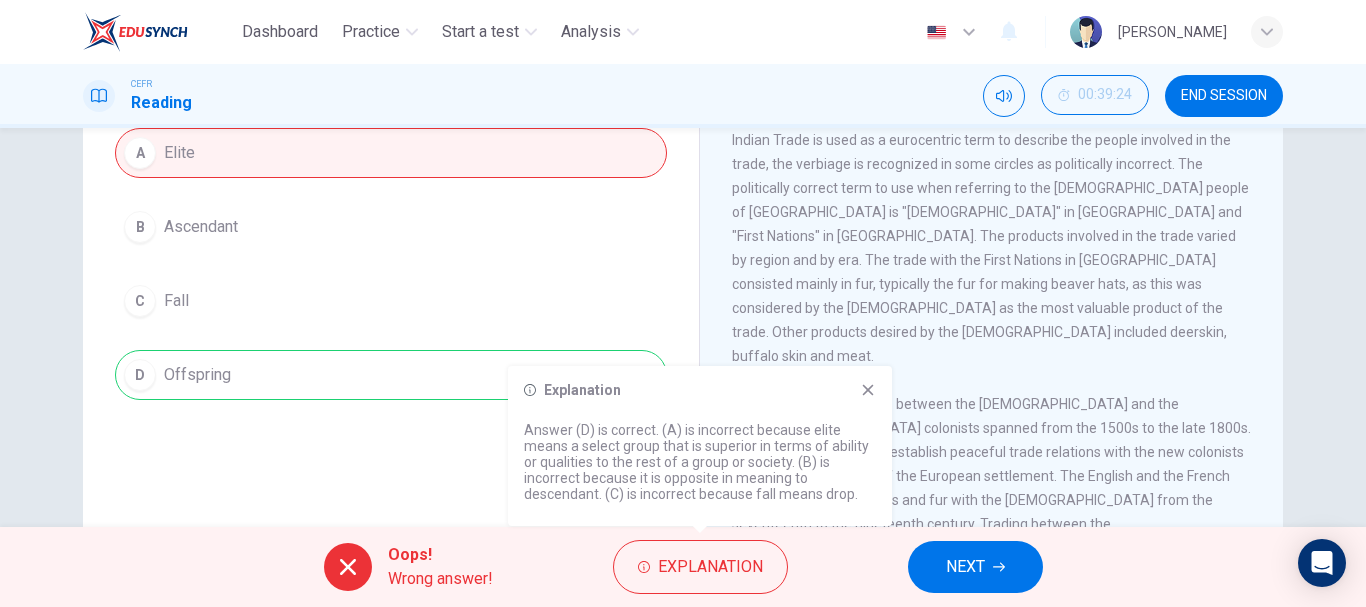 click on "Explanation Answer (D) is correct. (A) is incorrect because elite means a select group that is superior in terms of ability or qualities to the rest of a group or society. (B) is incorrect because it is opposite in meaning to descendant. (C) is incorrect because fall means drop." at bounding box center [700, 446] 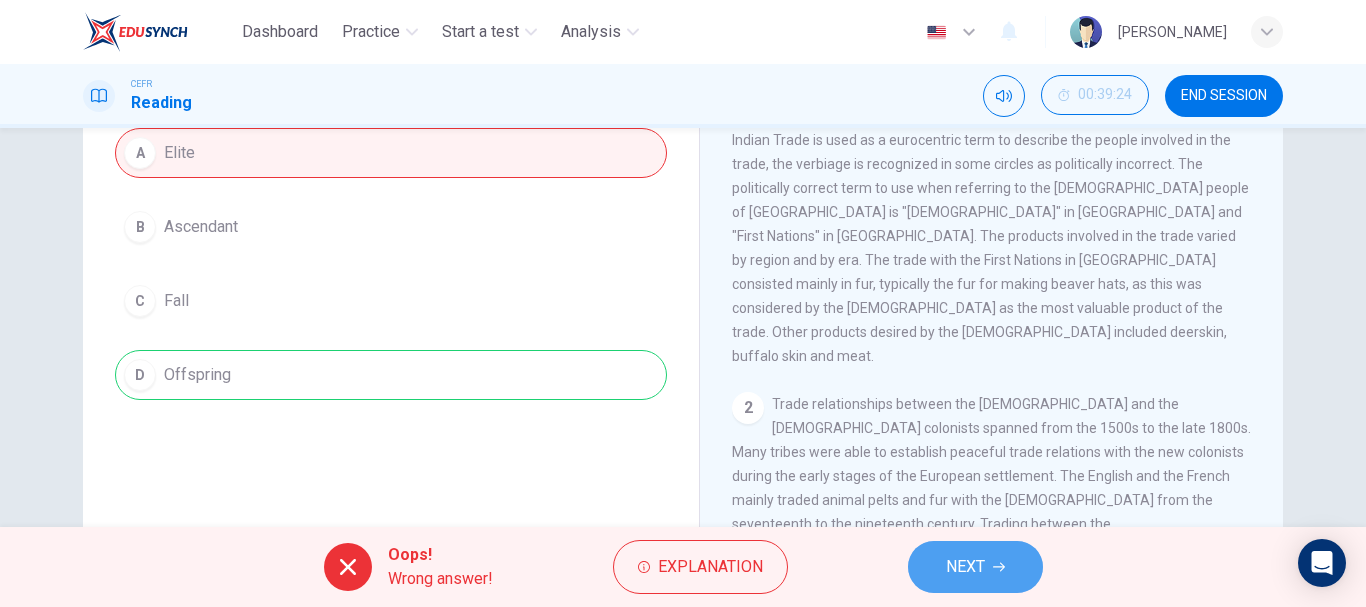 click on "NEXT" at bounding box center [965, 567] 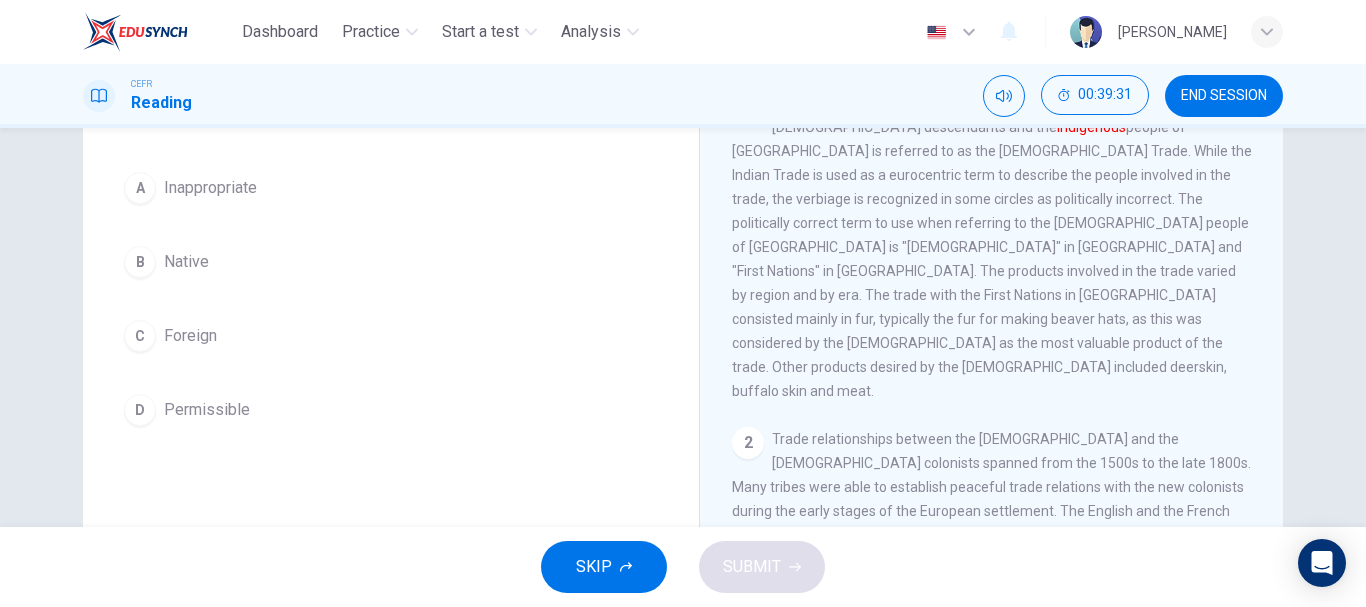 scroll, scrollTop: 173, scrollLeft: 0, axis: vertical 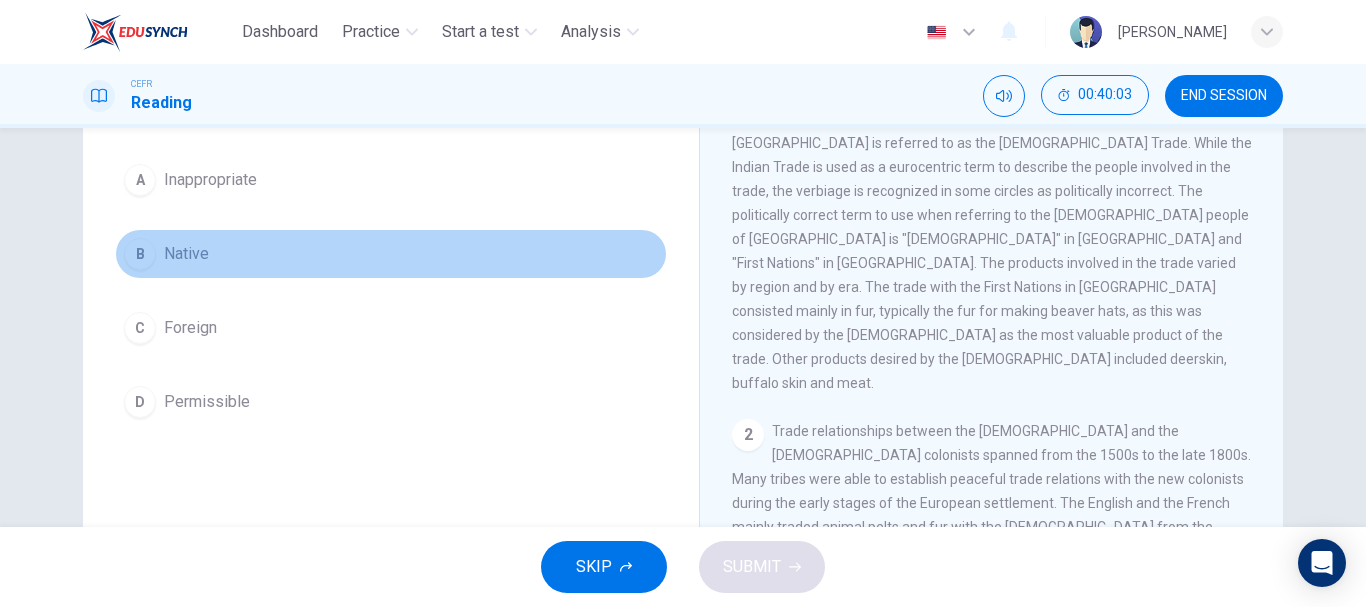 click on "B Native" at bounding box center [391, 254] 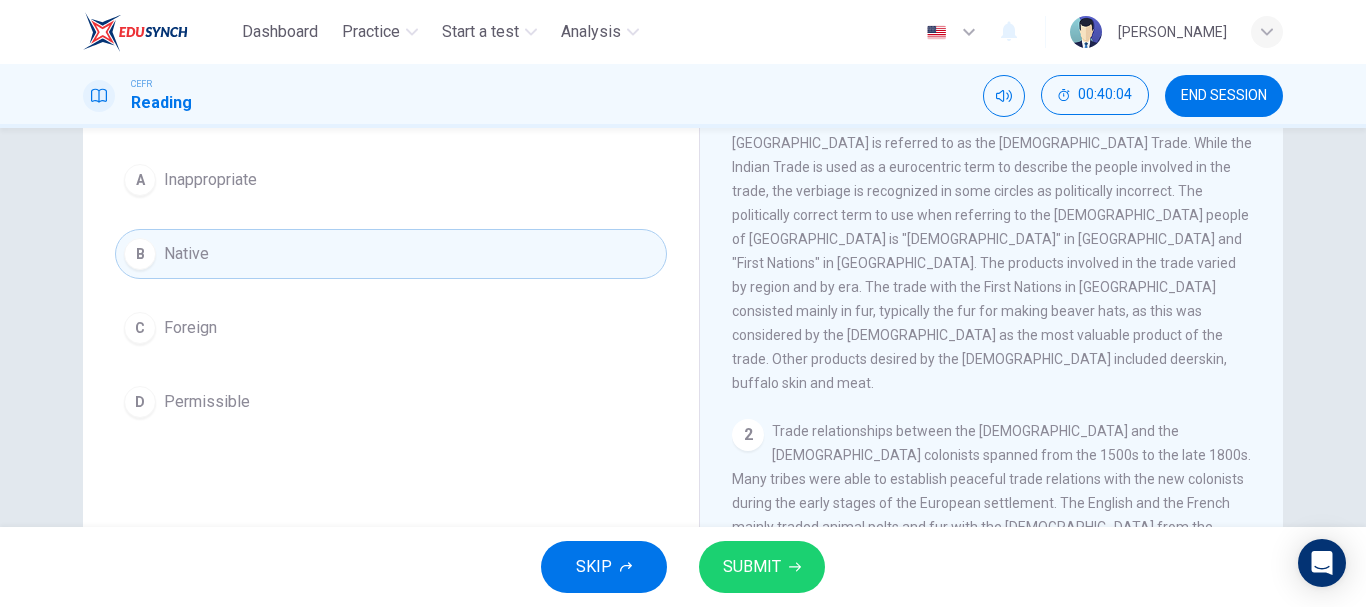 click on "SUBMIT" at bounding box center [762, 567] 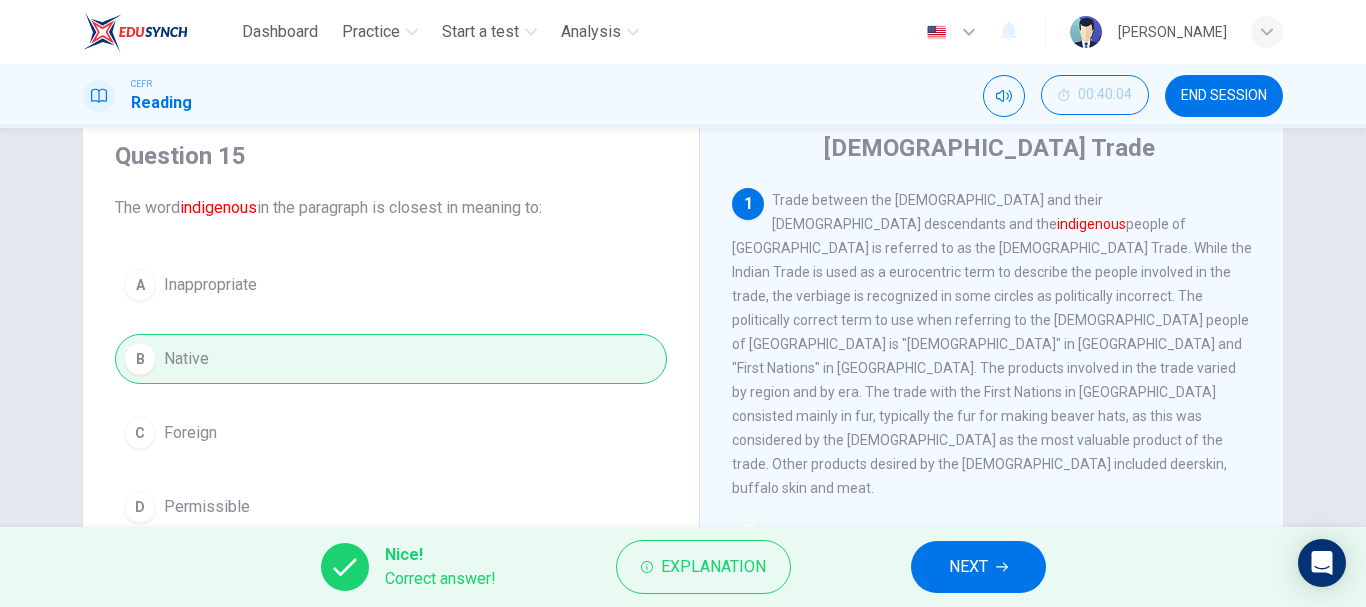 scroll, scrollTop: 0, scrollLeft: 0, axis: both 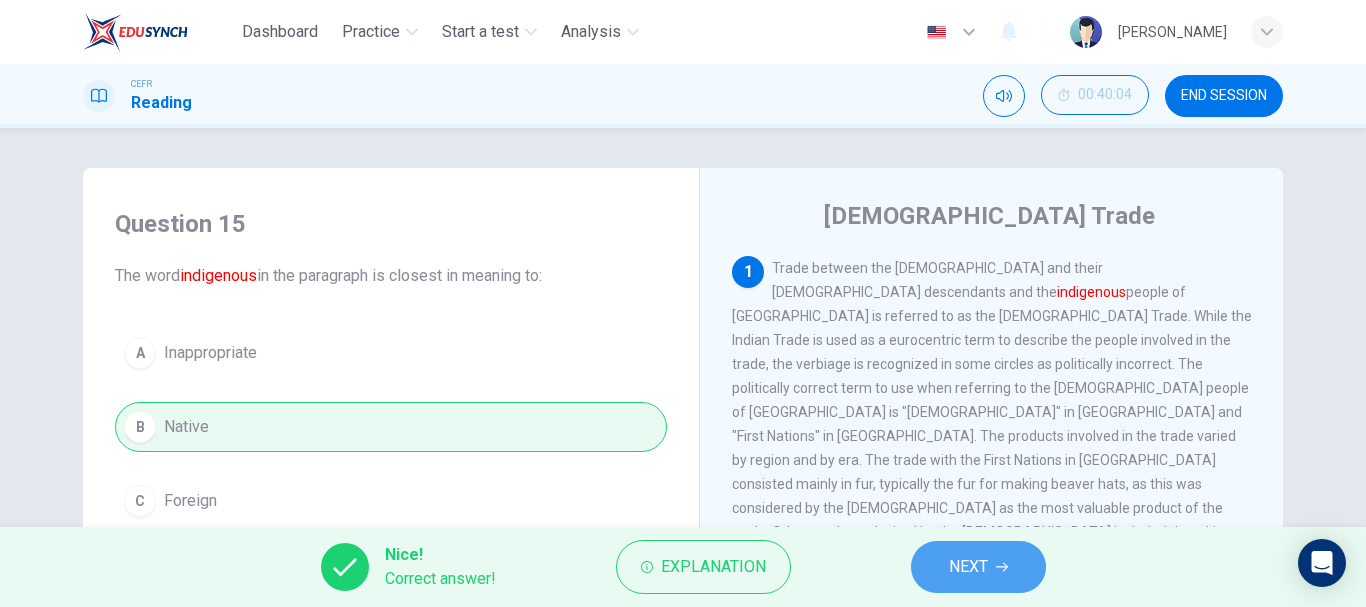 click 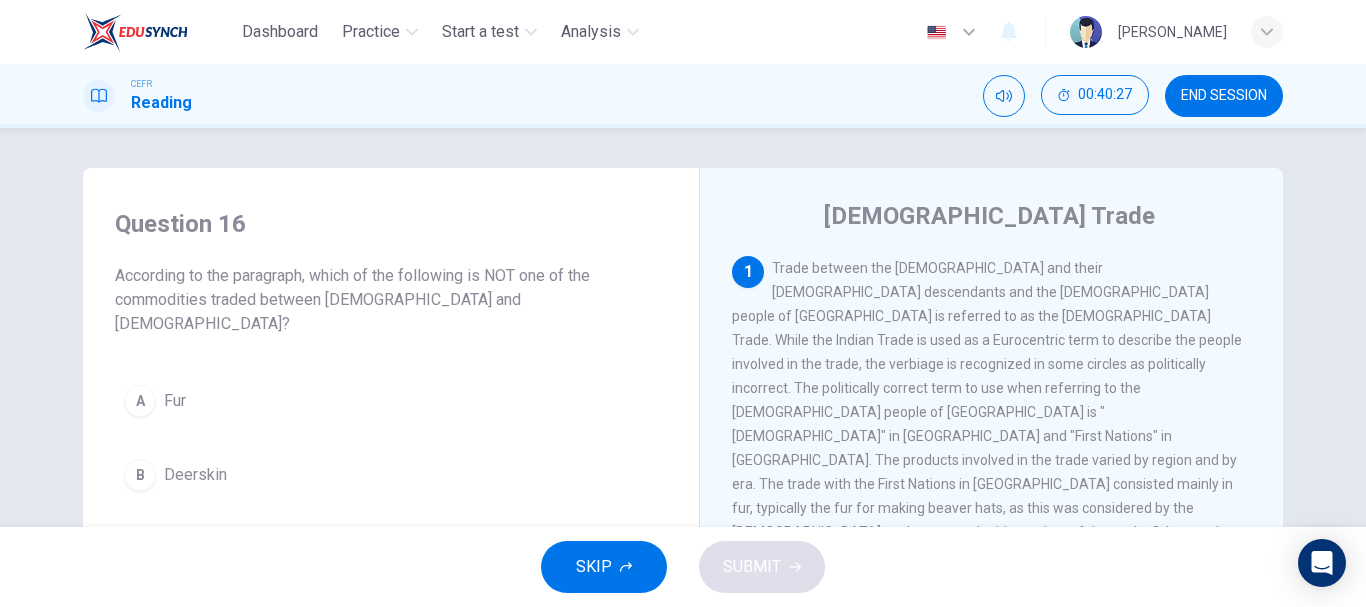 drag, startPoint x: 1258, startPoint y: 380, endPoint x: 1261, endPoint y: 401, distance: 21.213203 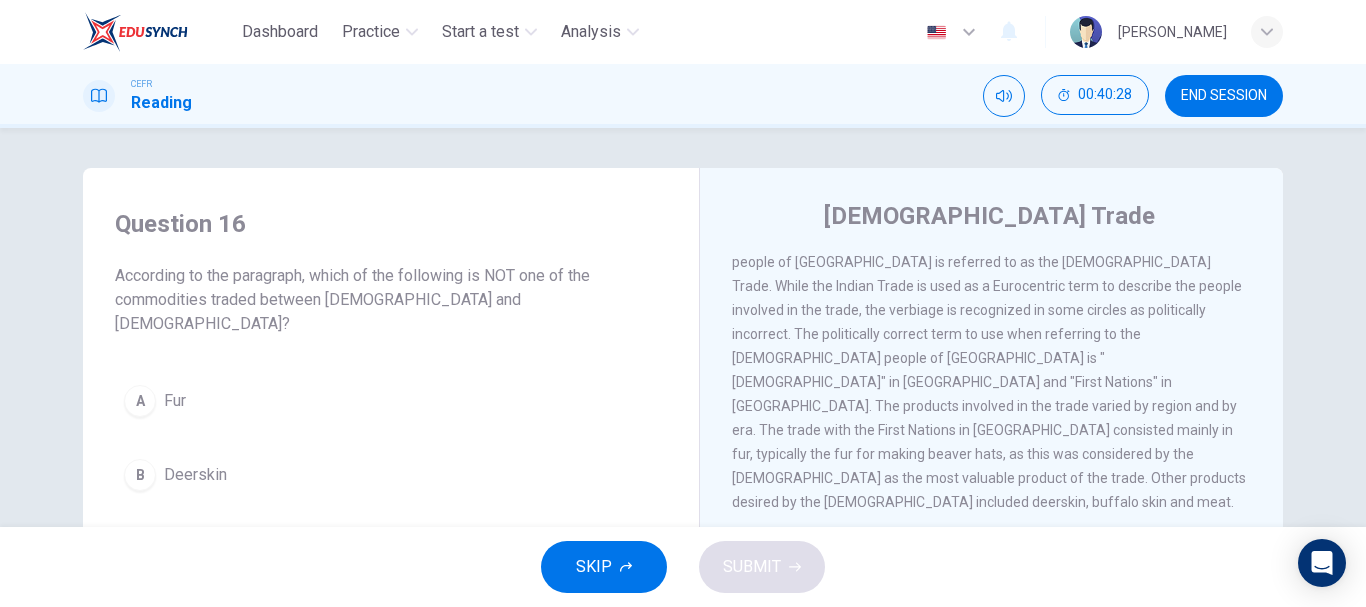 scroll, scrollTop: 60, scrollLeft: 0, axis: vertical 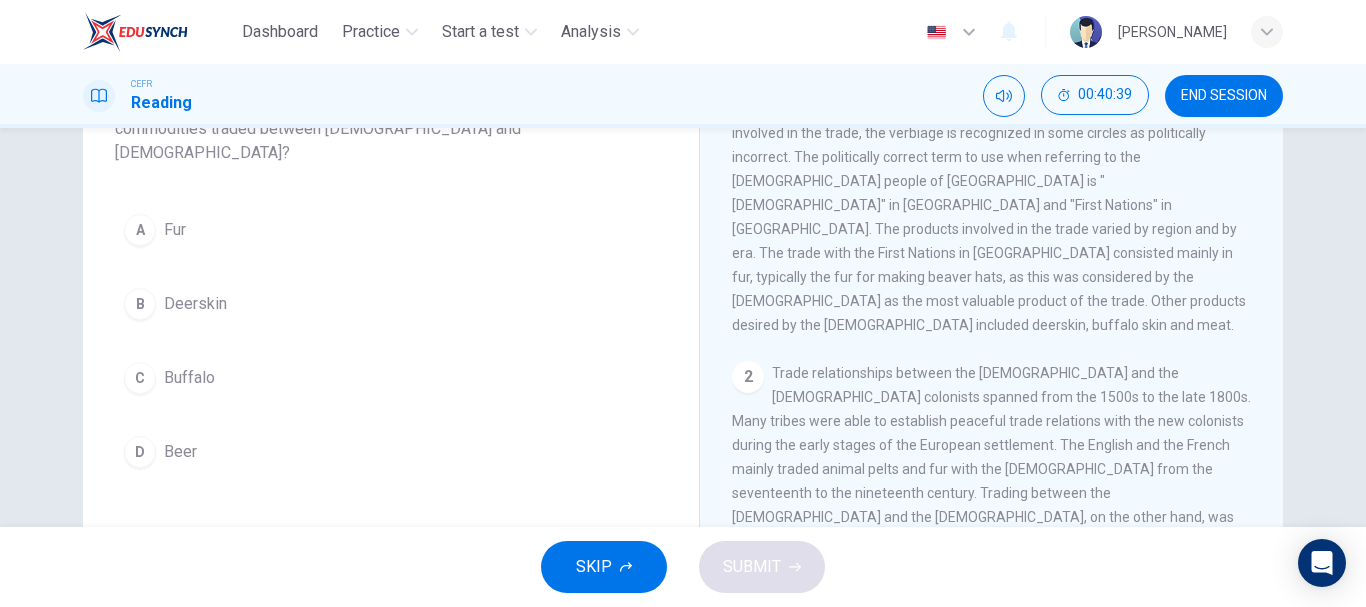 click on "D Beer" at bounding box center (391, 452) 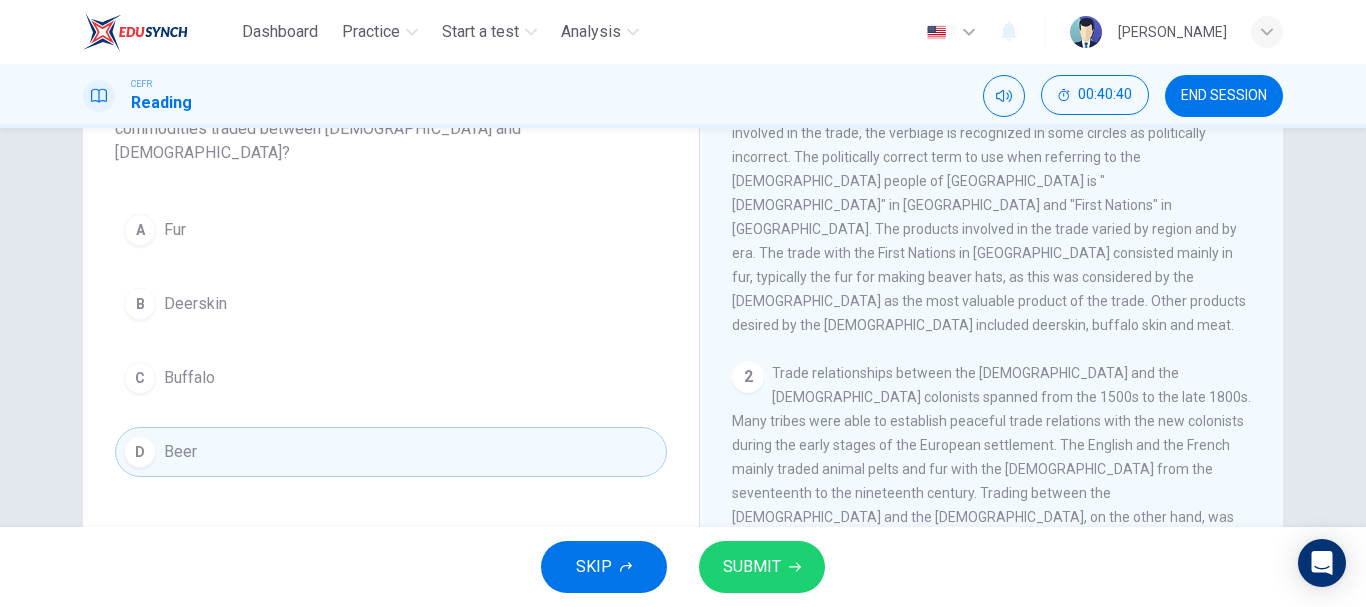 click on "SUBMIT" at bounding box center (762, 567) 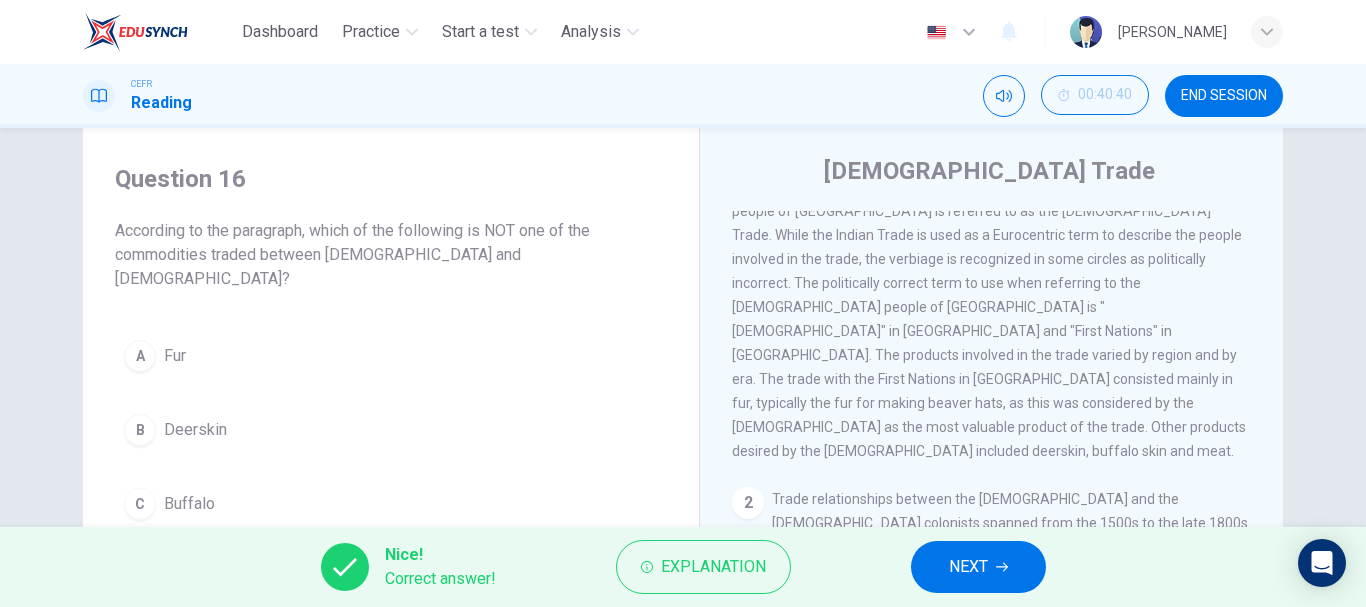 scroll, scrollTop: 0, scrollLeft: 0, axis: both 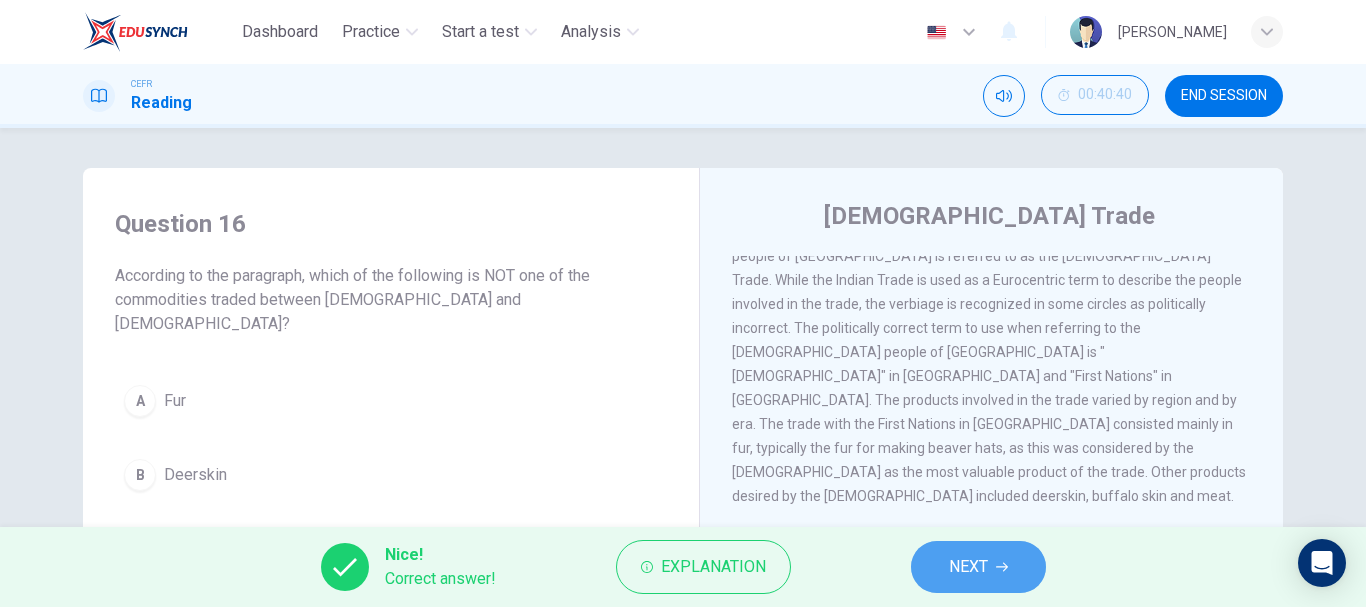 click on "NEXT" at bounding box center [978, 567] 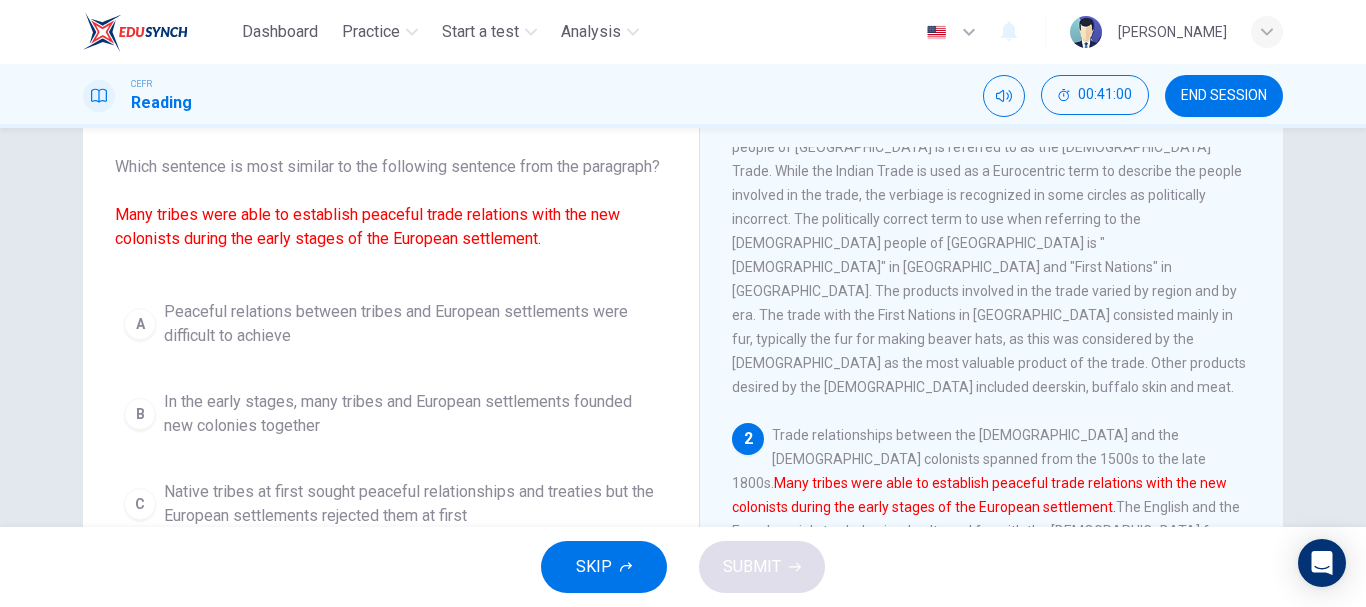scroll, scrollTop: 130, scrollLeft: 0, axis: vertical 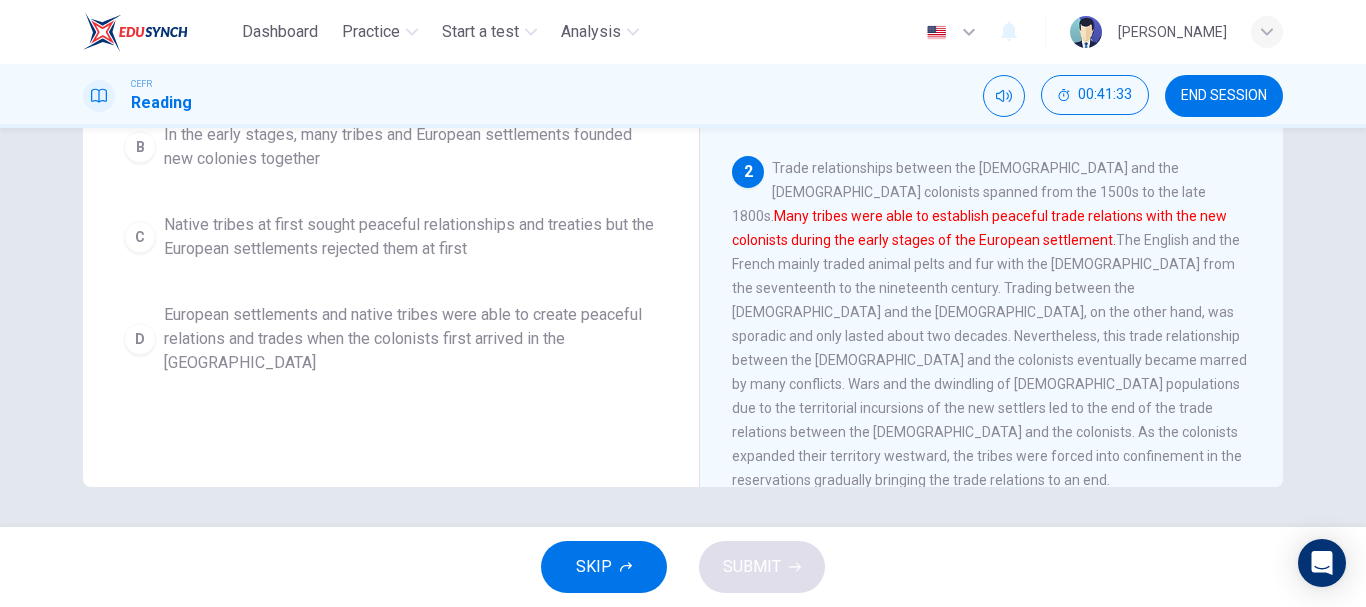 click on "Question 17 Which sentence is most similar to the following sentence from the paragraph?
Many tribes were able to establish peaceful trade relations with the new colonists during the early stages of the European settlement.  A Peaceful relations between tribes and European settlements were difficult to achieve B In the early stages, many tribes and European settlements founded new colonies together C Native tribes at first sought peaceful relationships and treaties but the European settlements rejected them at first D European settlements and native tribes were able to create peaceful relations and trades when the colonists first arrived in the New World" at bounding box center [391, 108] 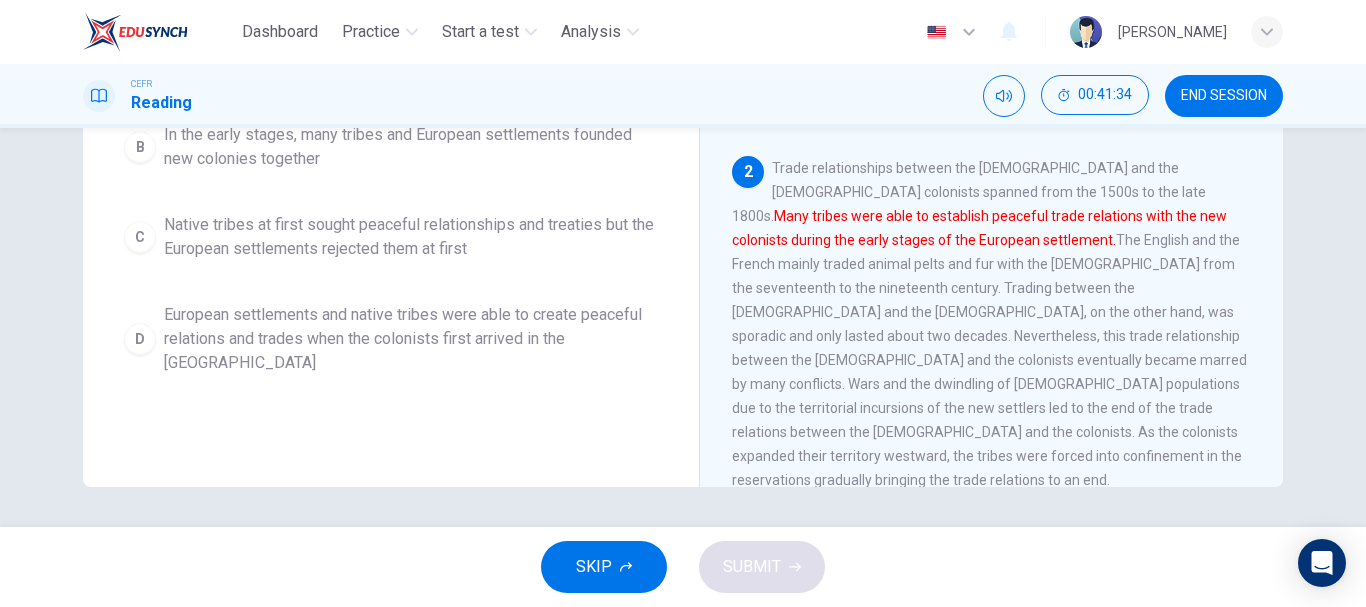 click on "European settlements and native tribes were able to create peaceful relations and trades when the colonists first arrived in the [GEOGRAPHIC_DATA]" at bounding box center [411, 339] 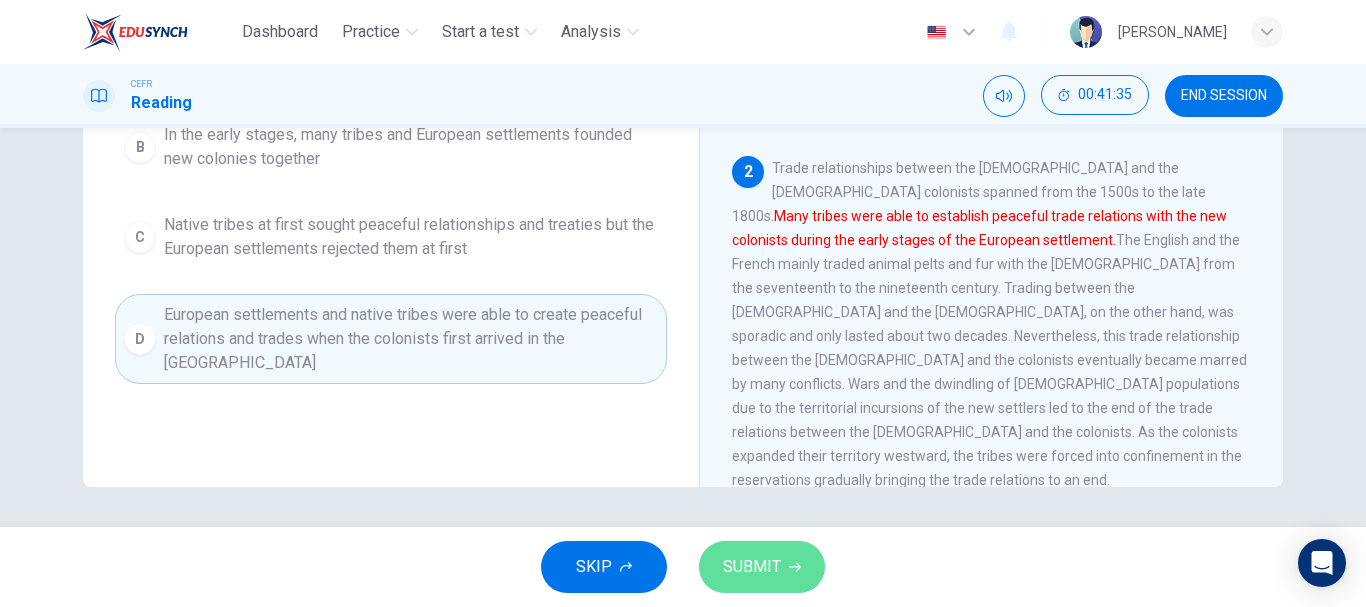 click on "SUBMIT" at bounding box center [752, 567] 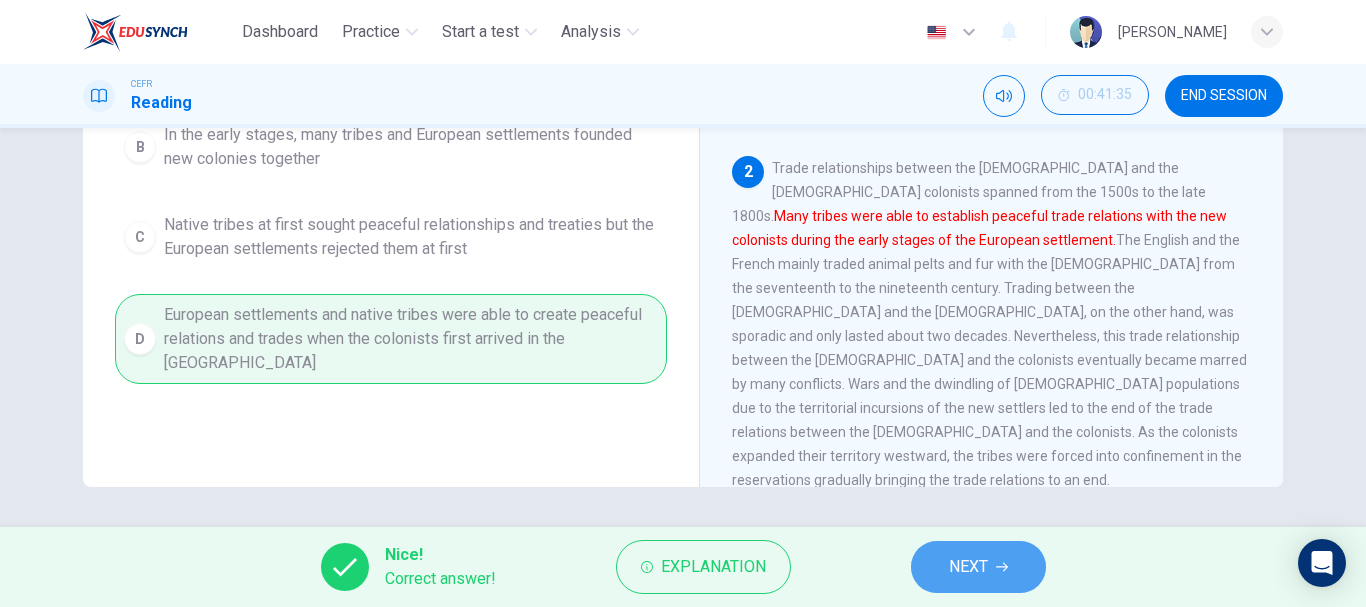 click on "NEXT" at bounding box center (978, 567) 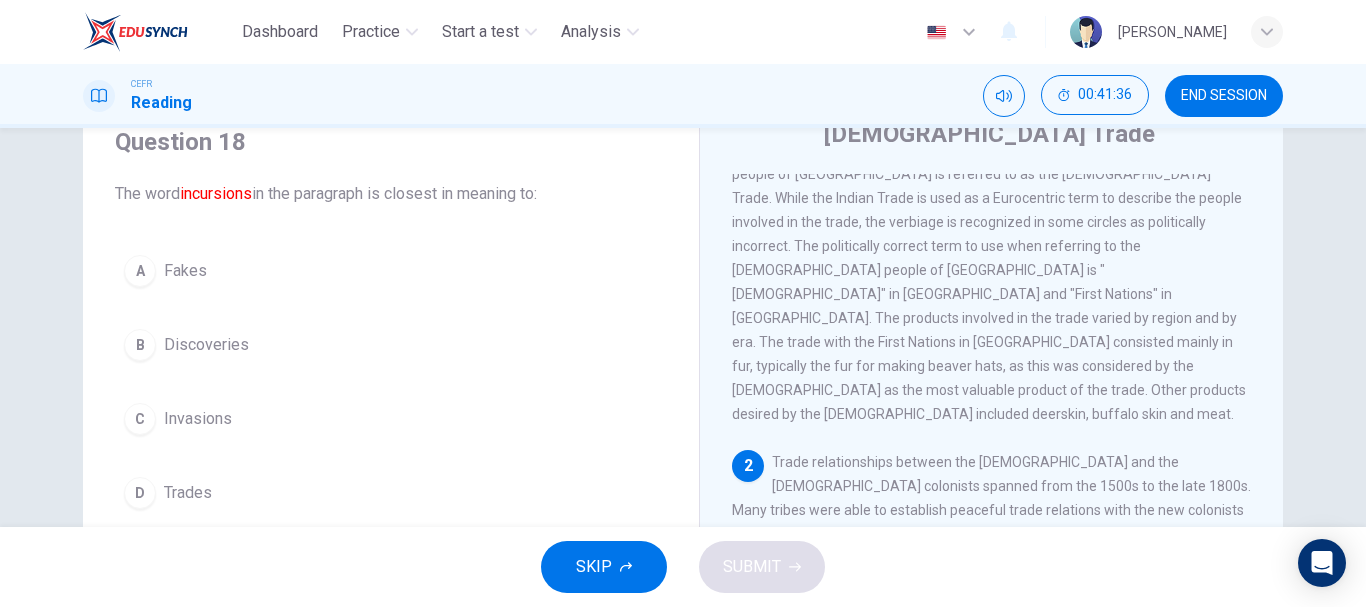 scroll, scrollTop: 0, scrollLeft: 0, axis: both 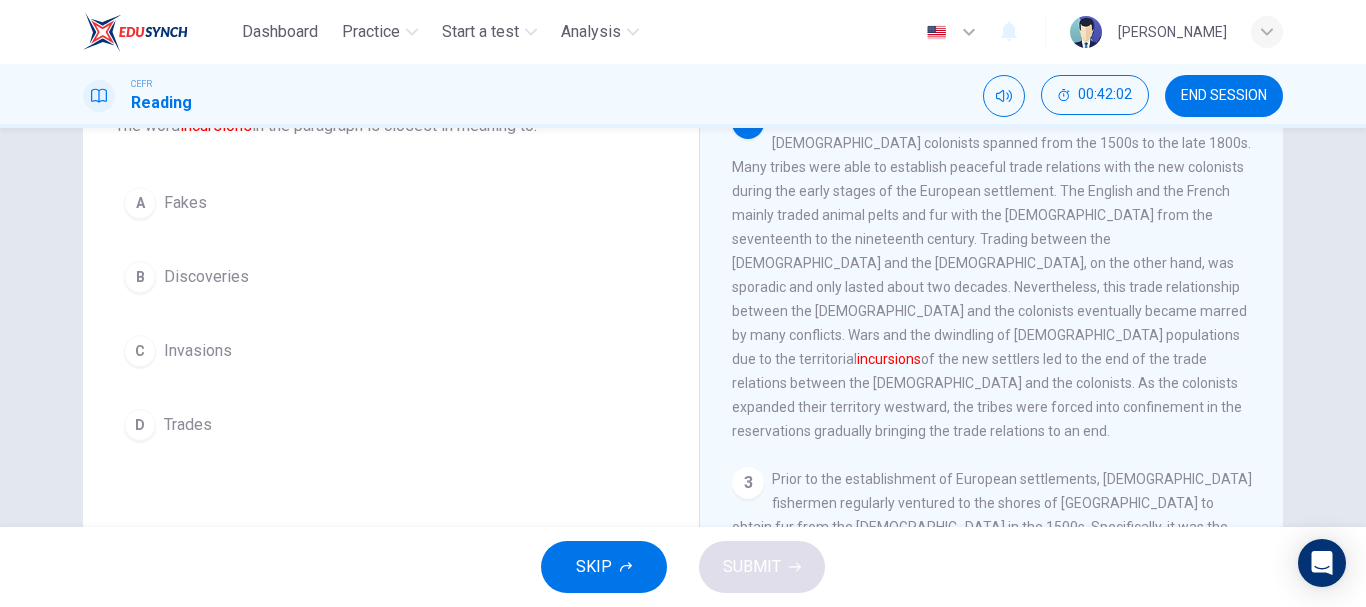 click on "C Invasions" at bounding box center (391, 351) 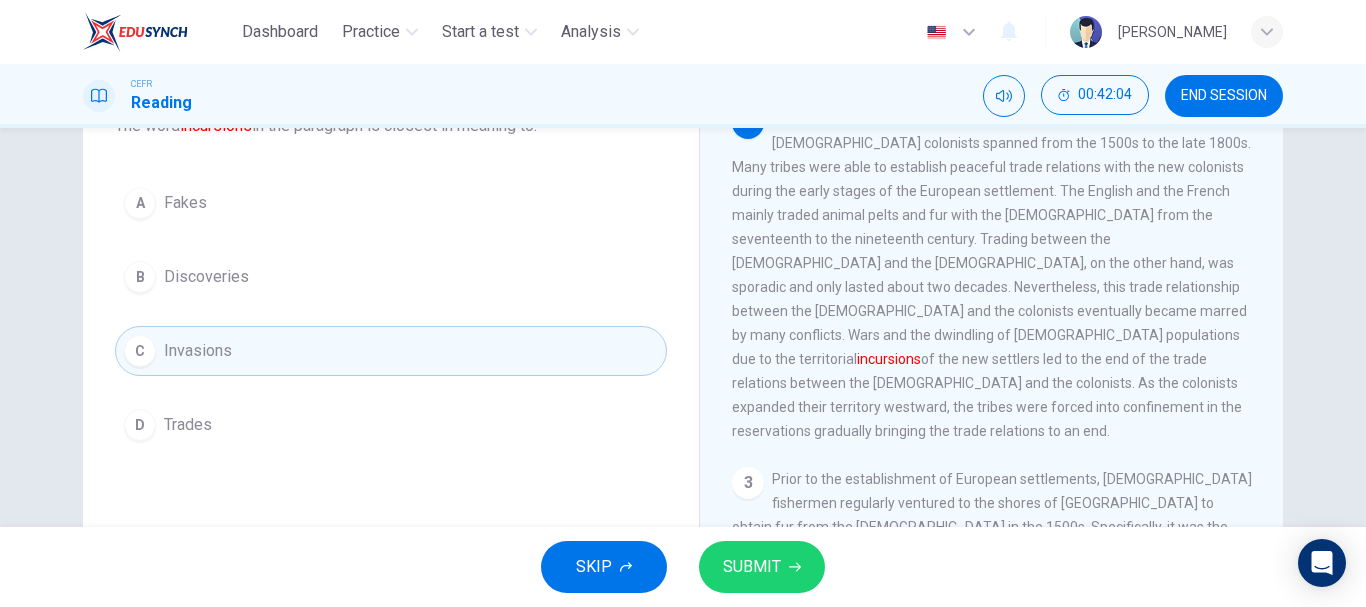 scroll, scrollTop: 187, scrollLeft: 0, axis: vertical 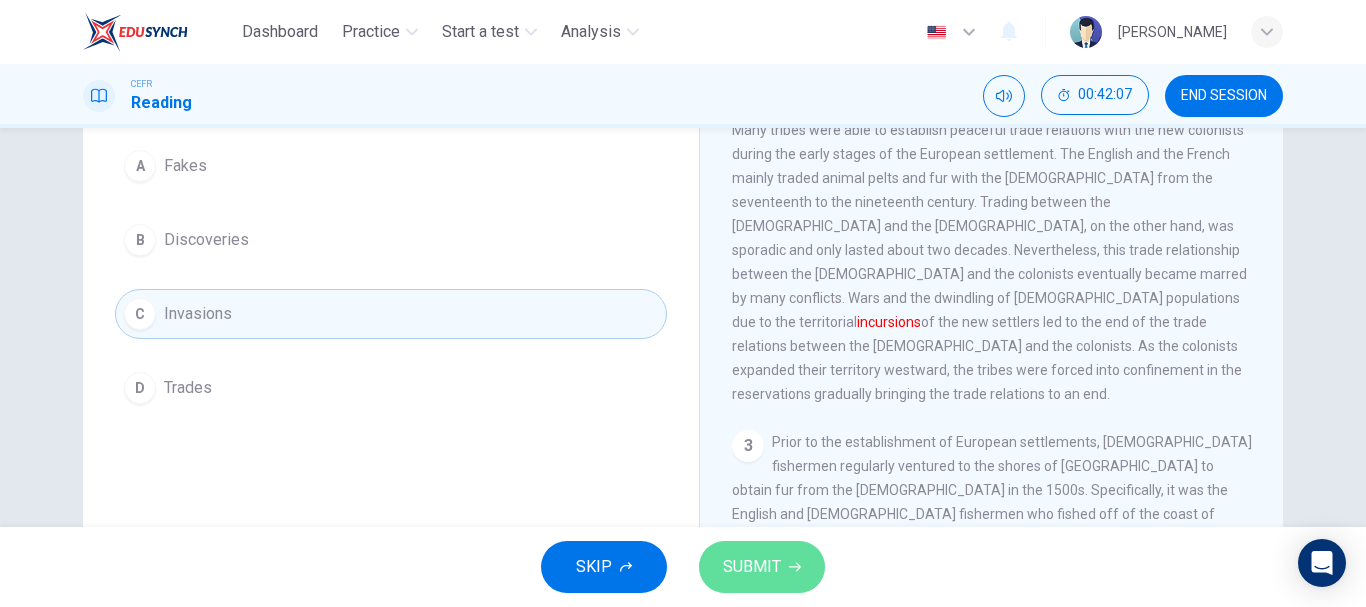 click on "SUBMIT" at bounding box center [762, 567] 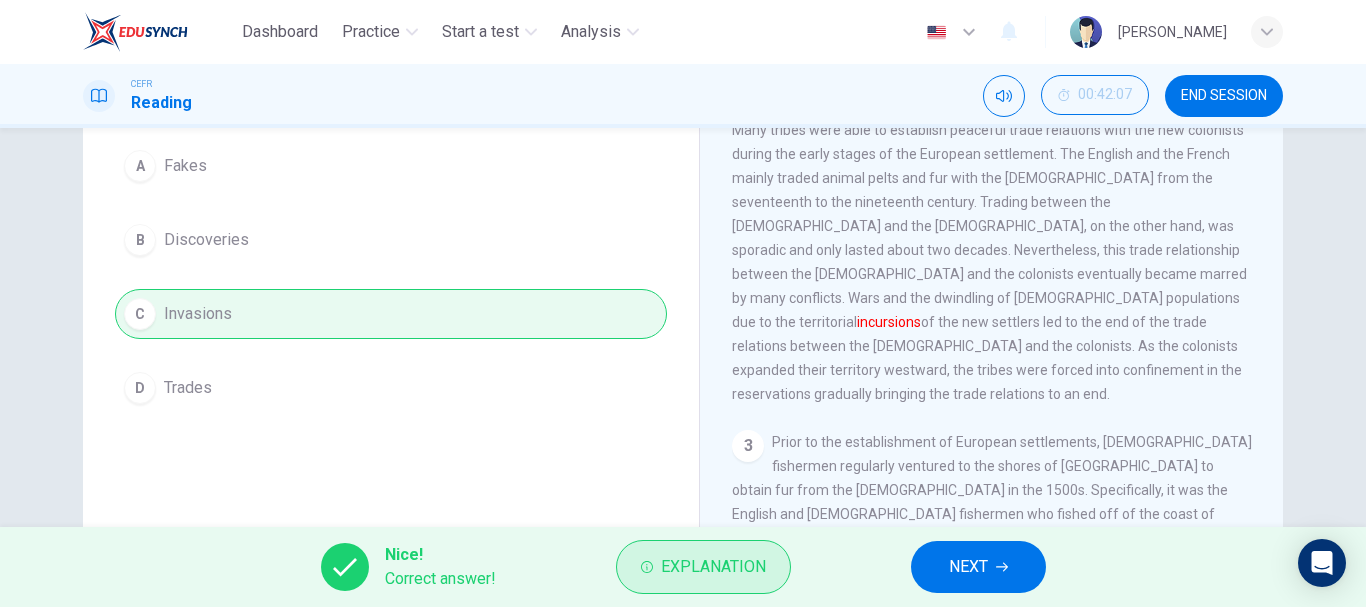 click on "Explanation" at bounding box center [713, 567] 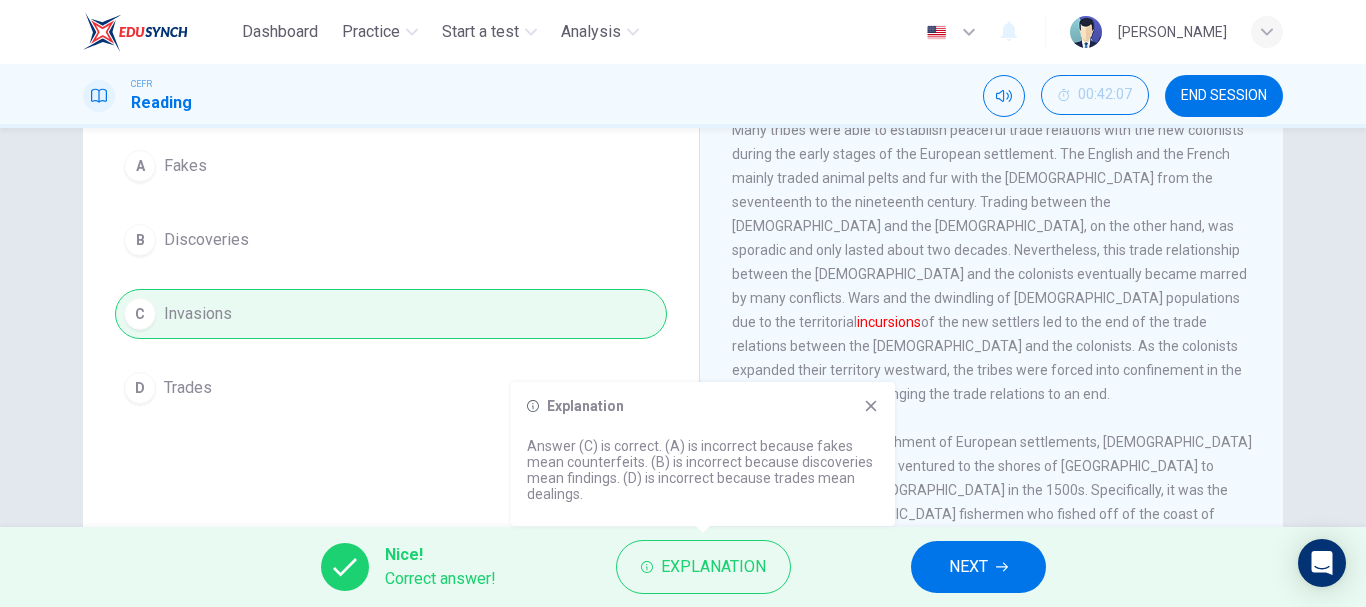 click on "Explanation Answer (C) is correct. (A) is incorrect because fakes mean counterfeits. (B) is incorrect because discoveries mean findings. (D) is incorrect because trades mean dealings." at bounding box center [703, 454] 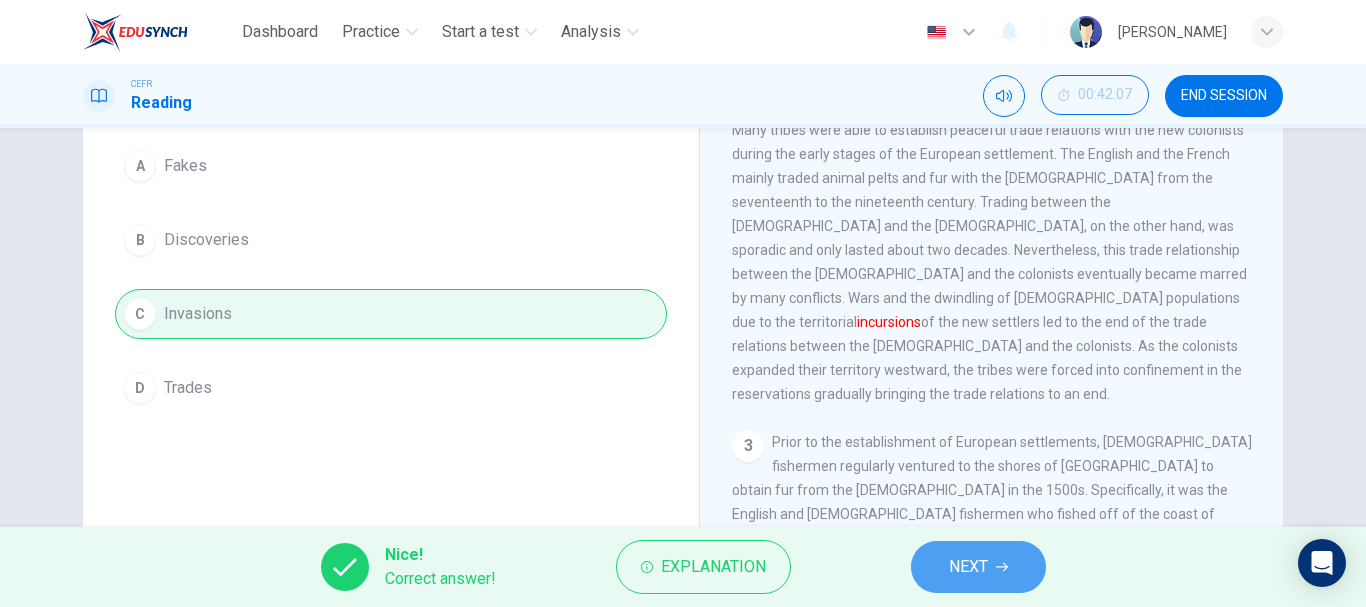 click on "NEXT" at bounding box center (978, 567) 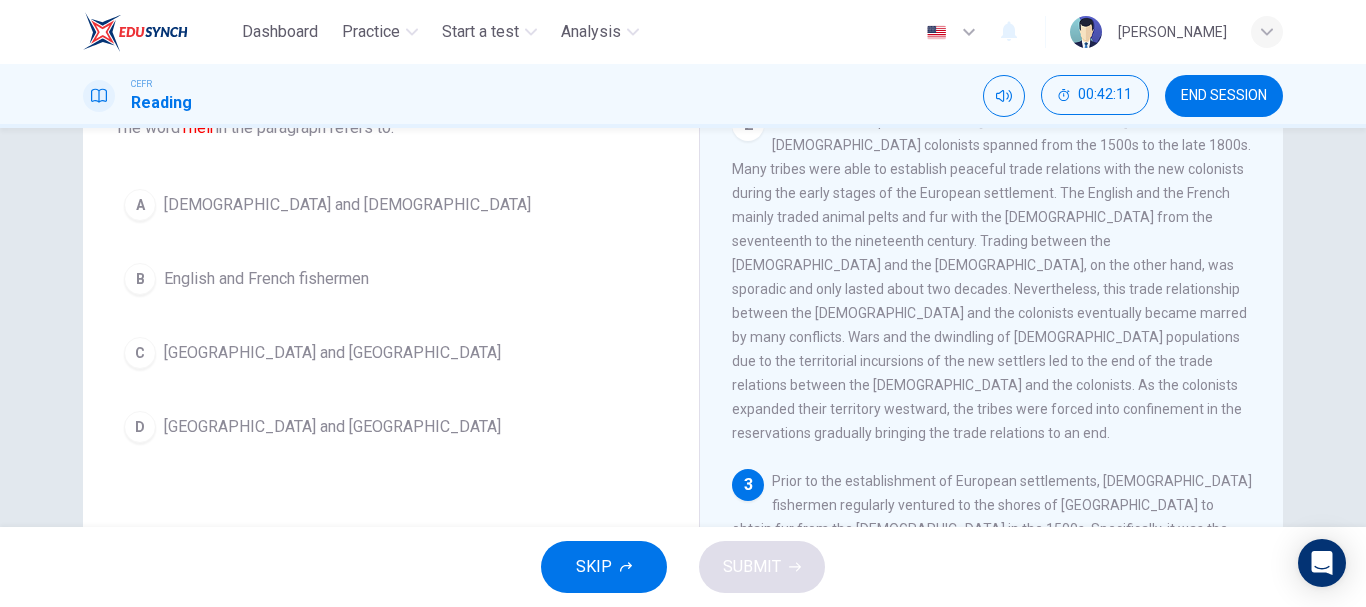 scroll, scrollTop: 152, scrollLeft: 0, axis: vertical 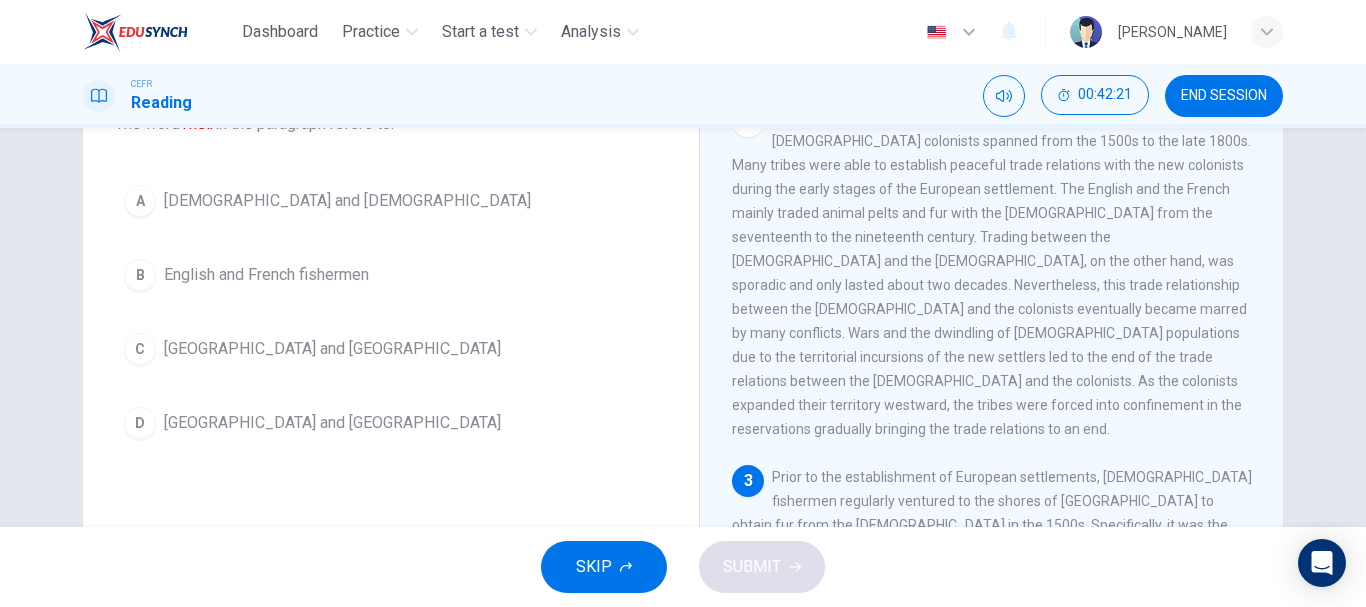 drag, startPoint x: 1263, startPoint y: 329, endPoint x: 1273, endPoint y: 381, distance: 52.95281 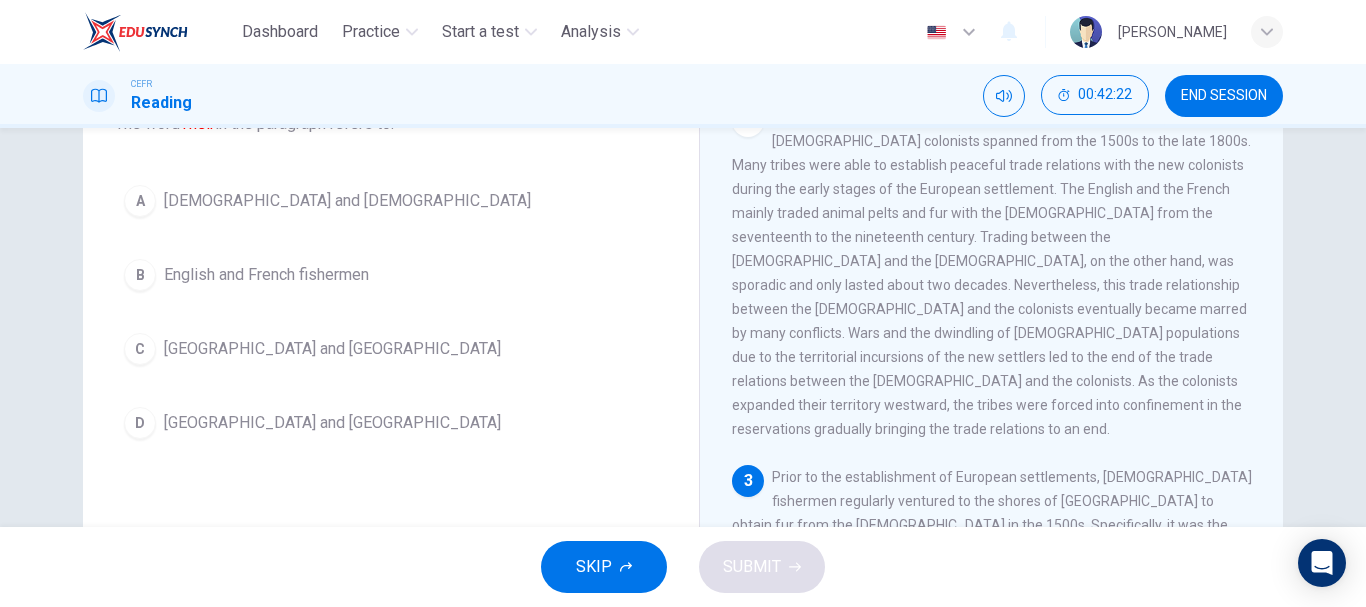 drag, startPoint x: 1273, startPoint y: 351, endPoint x: 1272, endPoint y: 368, distance: 17.029387 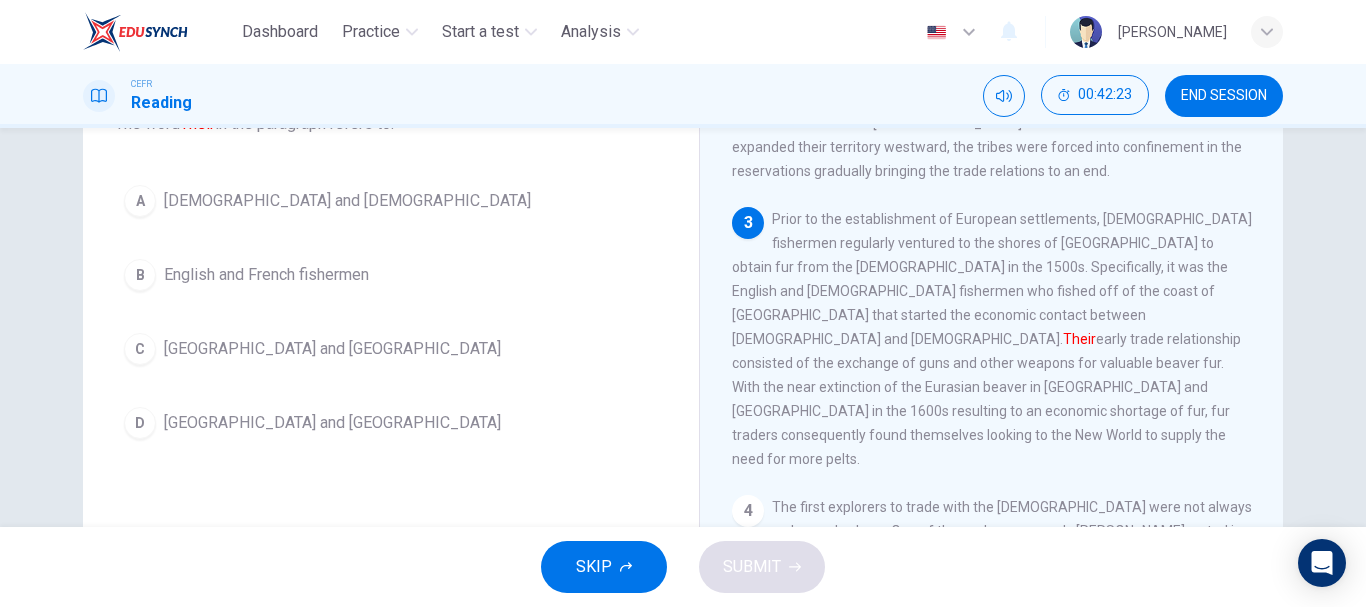 scroll, scrollTop: 596, scrollLeft: 0, axis: vertical 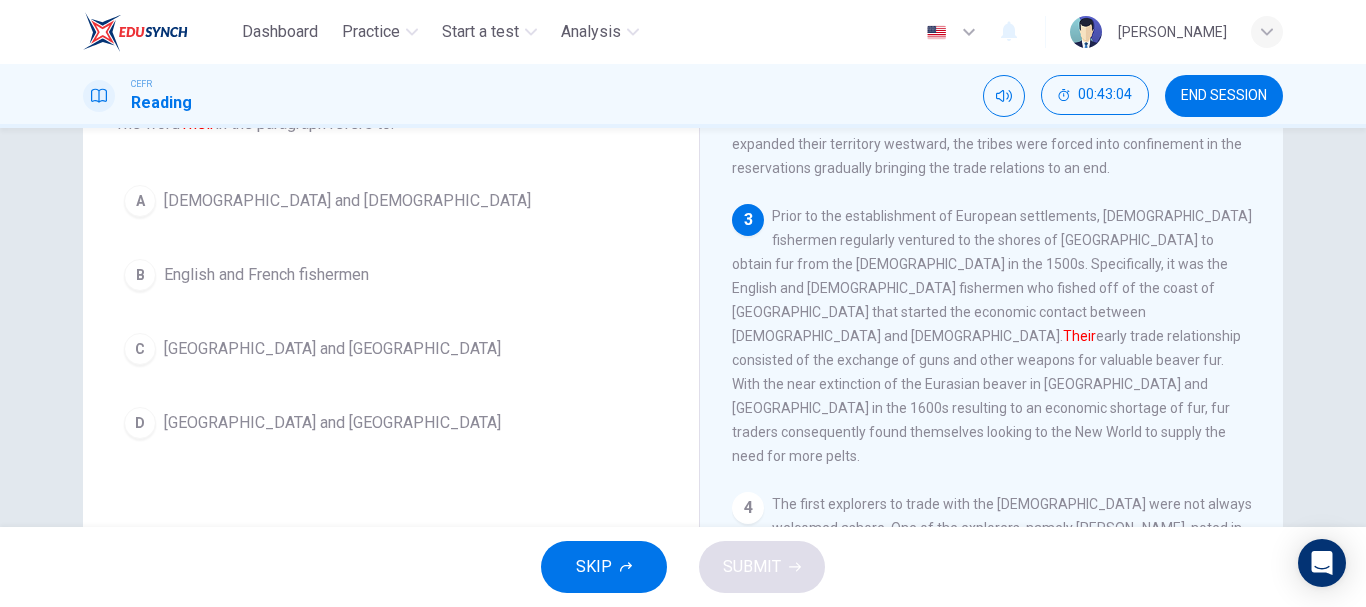 click on "English and French fishermen" at bounding box center [266, 275] 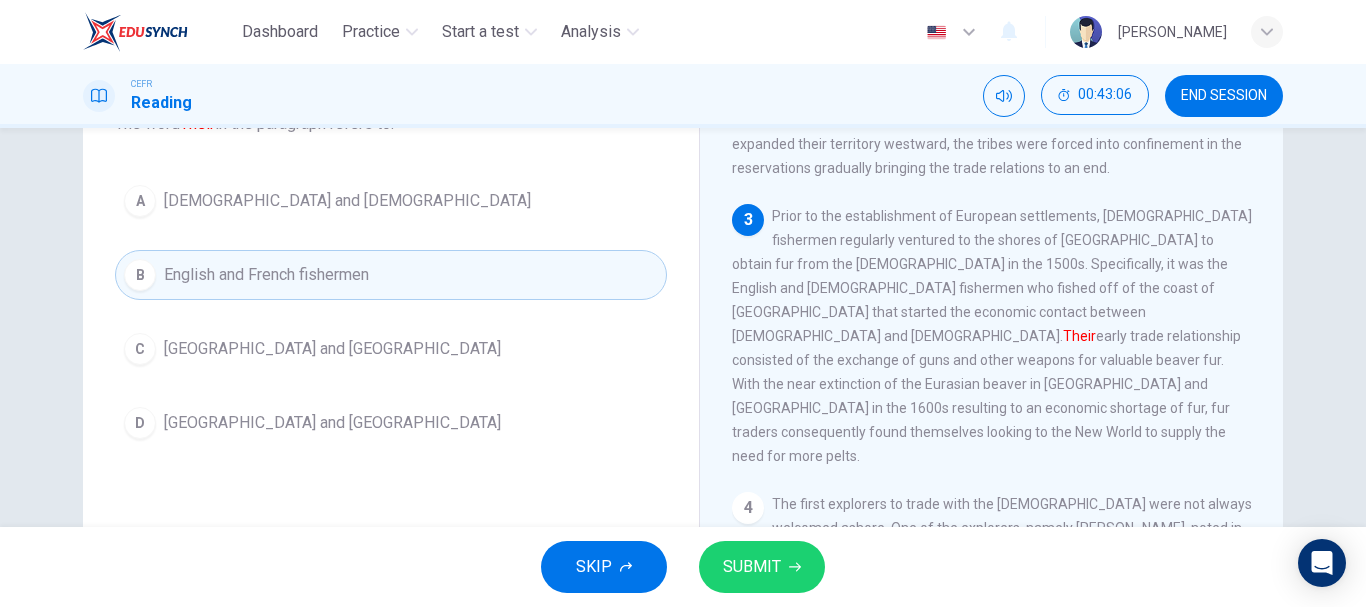click 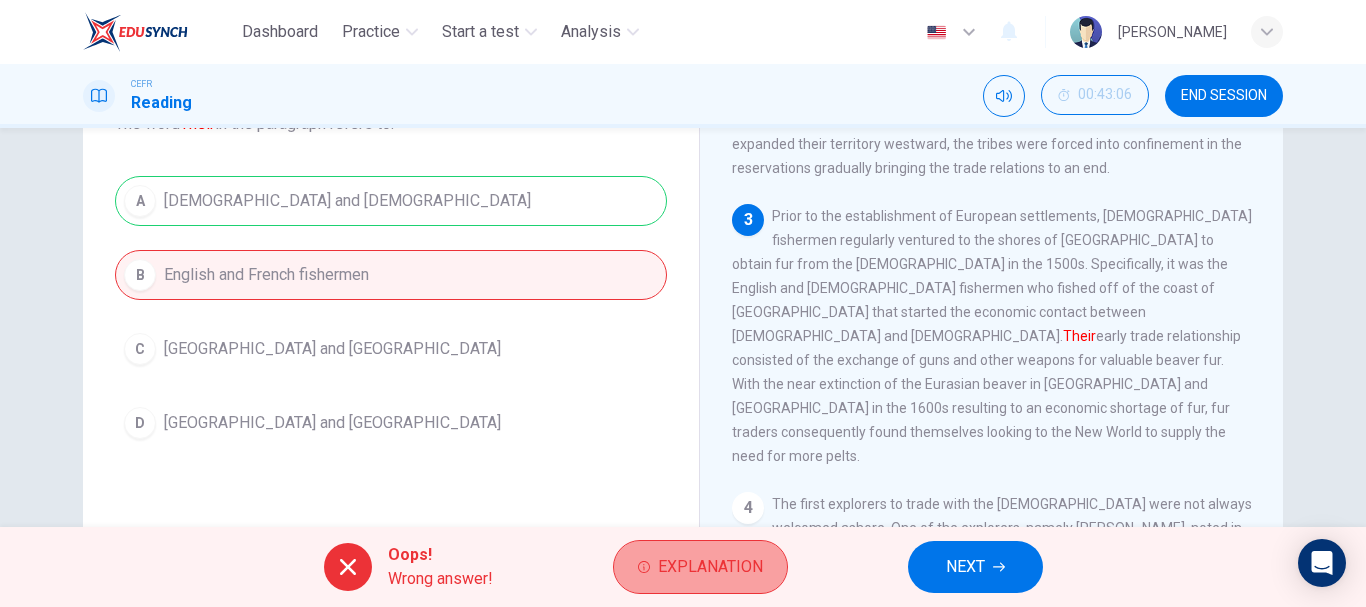 click on "Explanation" at bounding box center (710, 567) 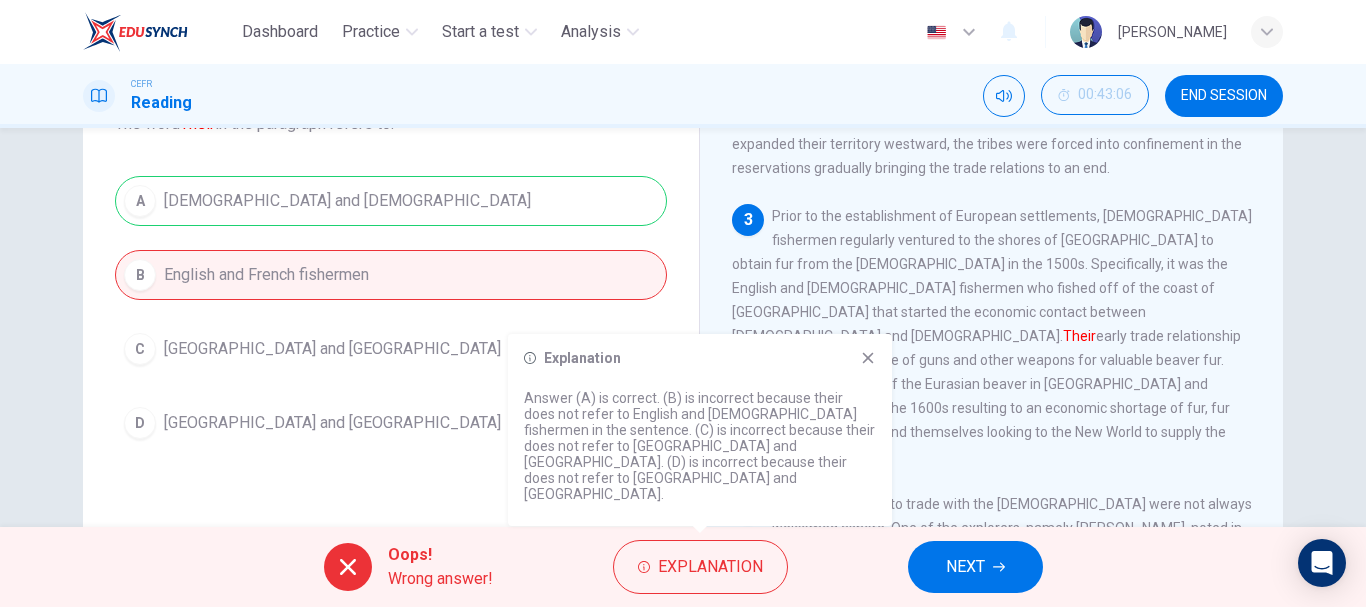 click on "NEXT" at bounding box center (975, 567) 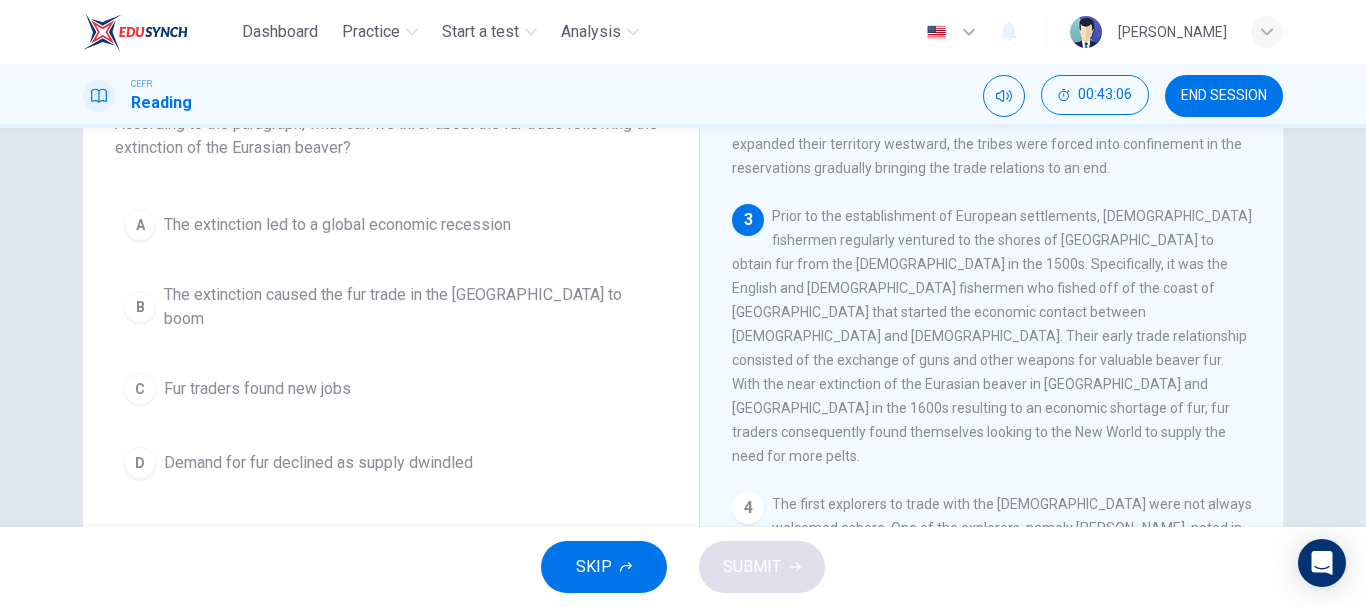 click on "SKIP SUBMIT" at bounding box center [683, 567] 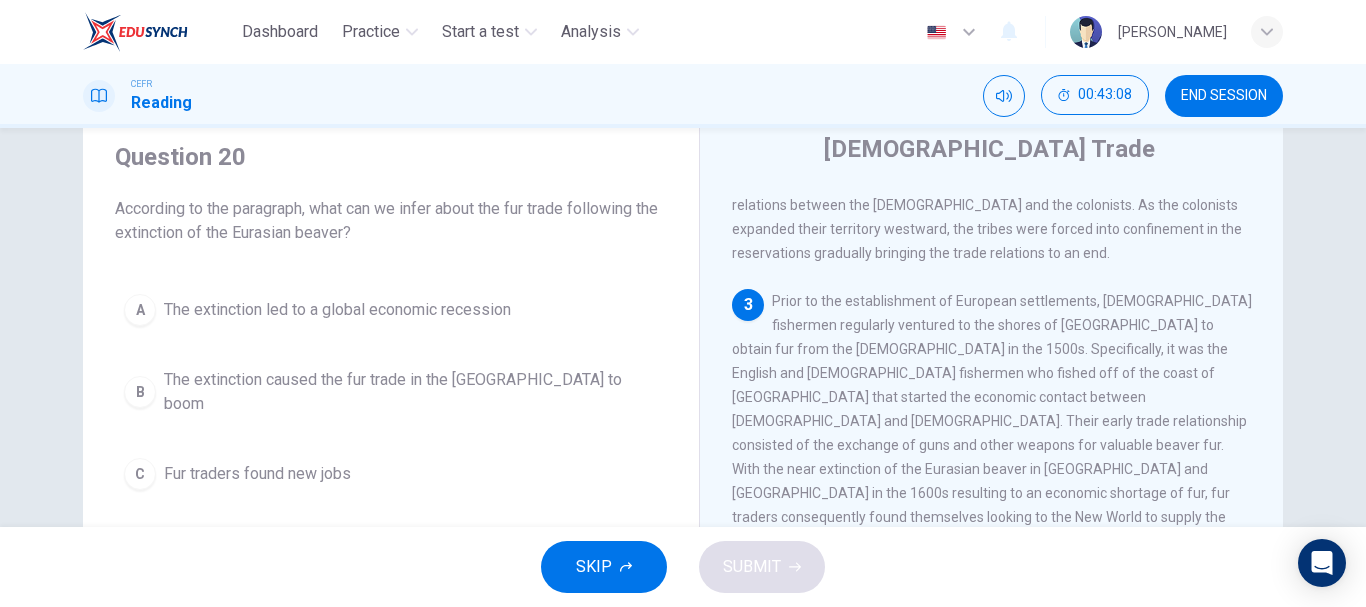 scroll, scrollTop: 63, scrollLeft: 0, axis: vertical 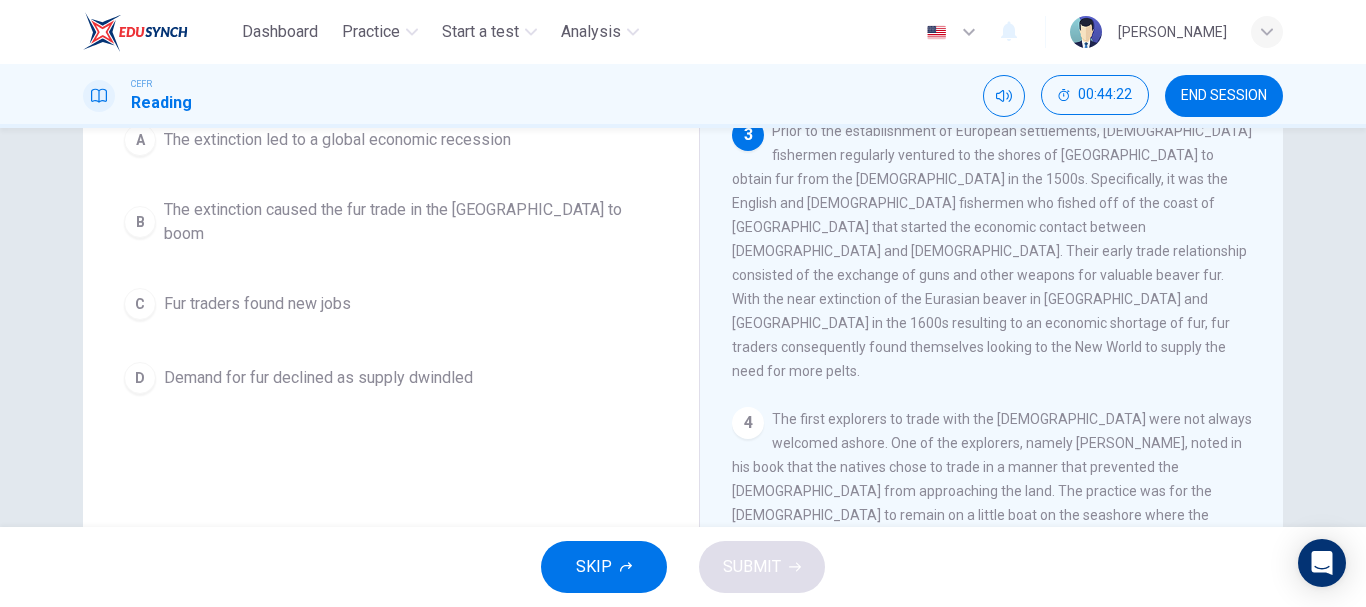 drag, startPoint x: 1276, startPoint y: 282, endPoint x: 1276, endPoint y: 310, distance: 28 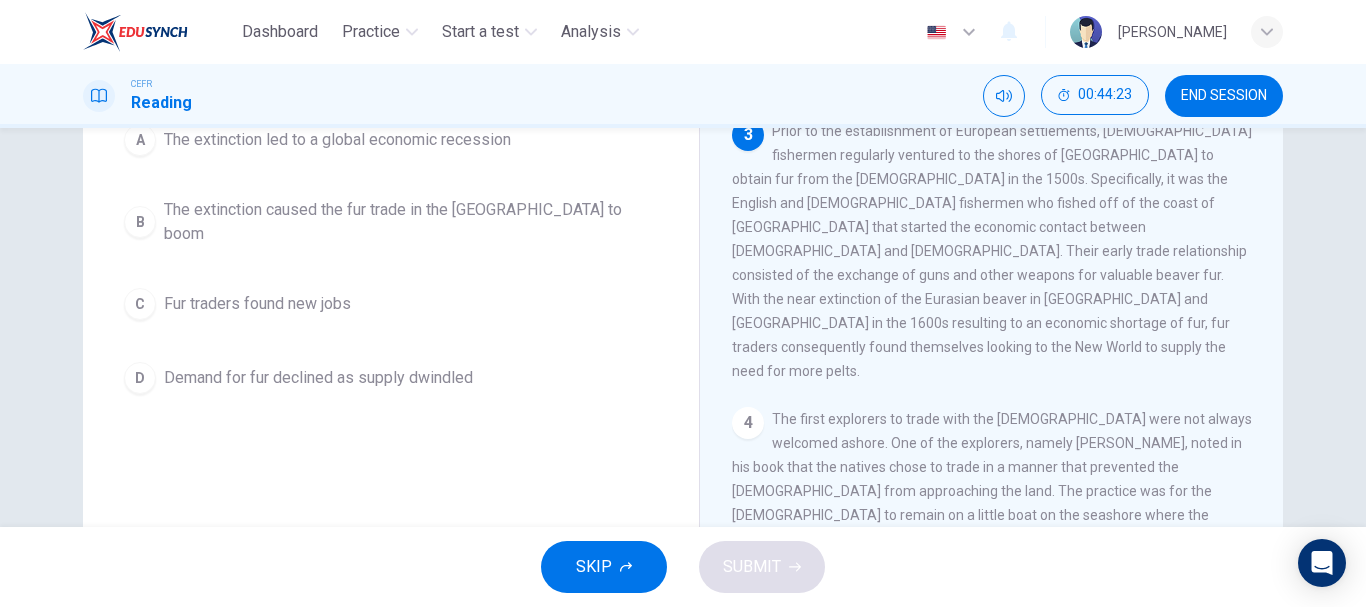 drag, startPoint x: 1258, startPoint y: 322, endPoint x: 1263, endPoint y: 352, distance: 30.413813 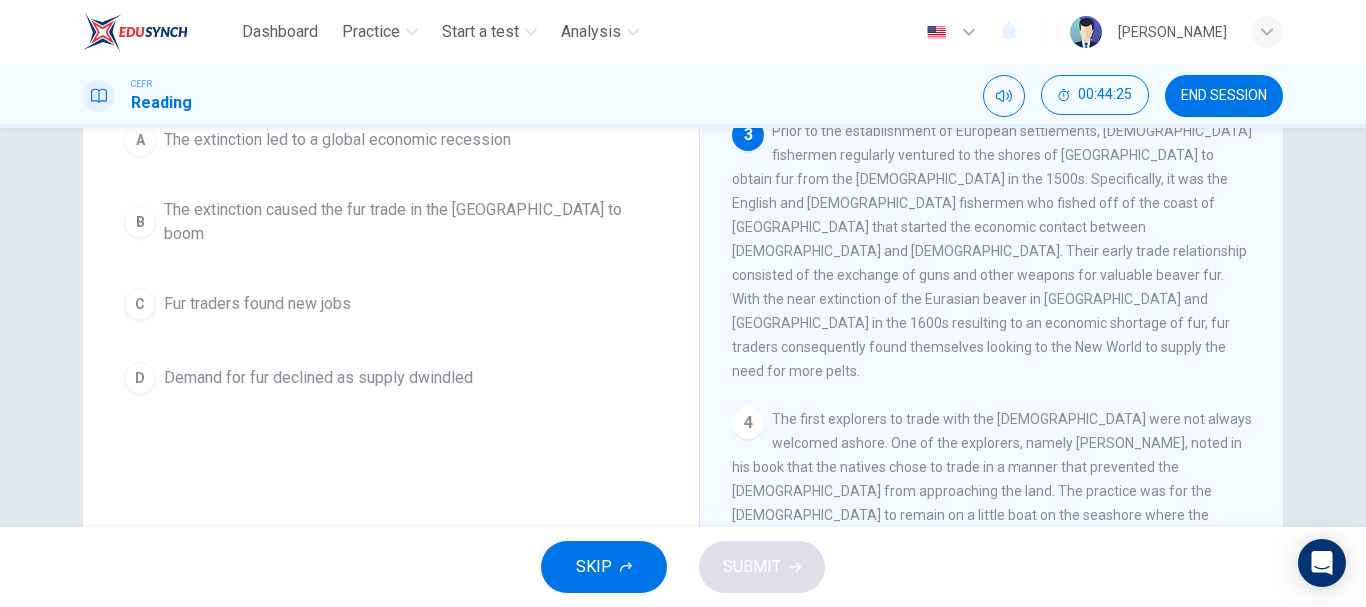 drag, startPoint x: 1274, startPoint y: 317, endPoint x: 1277, endPoint y: 338, distance: 21.213203 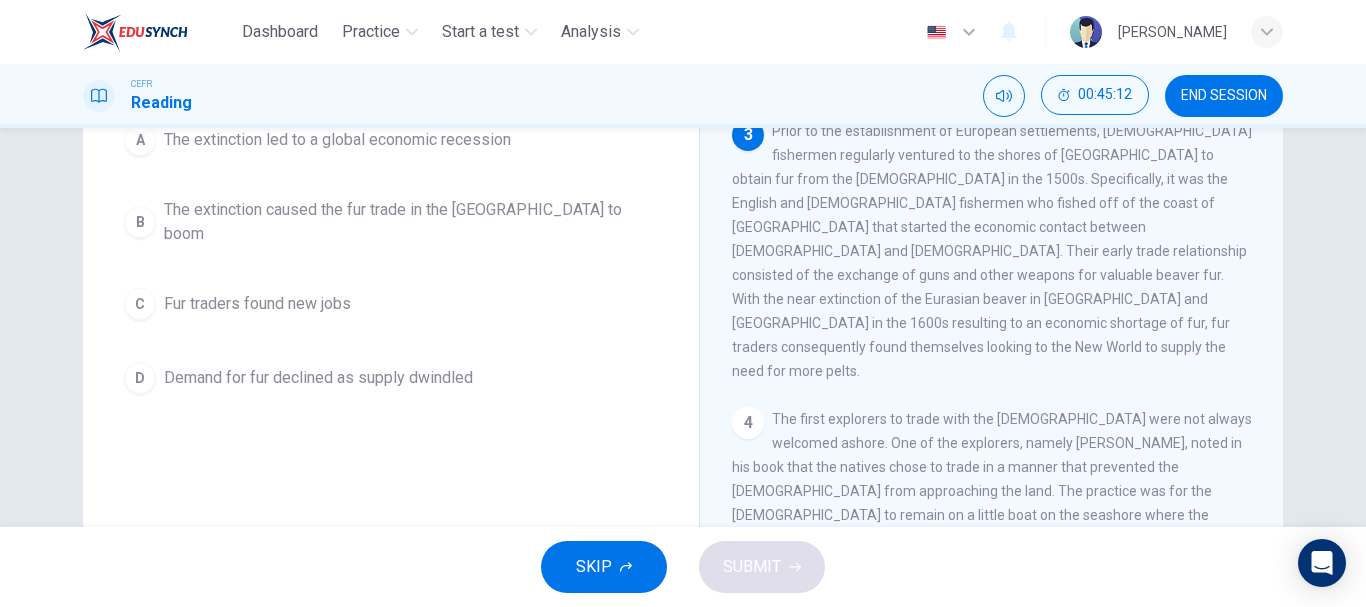 click on "The extinction caused the fur trade in the [GEOGRAPHIC_DATA] to boom" at bounding box center [411, 222] 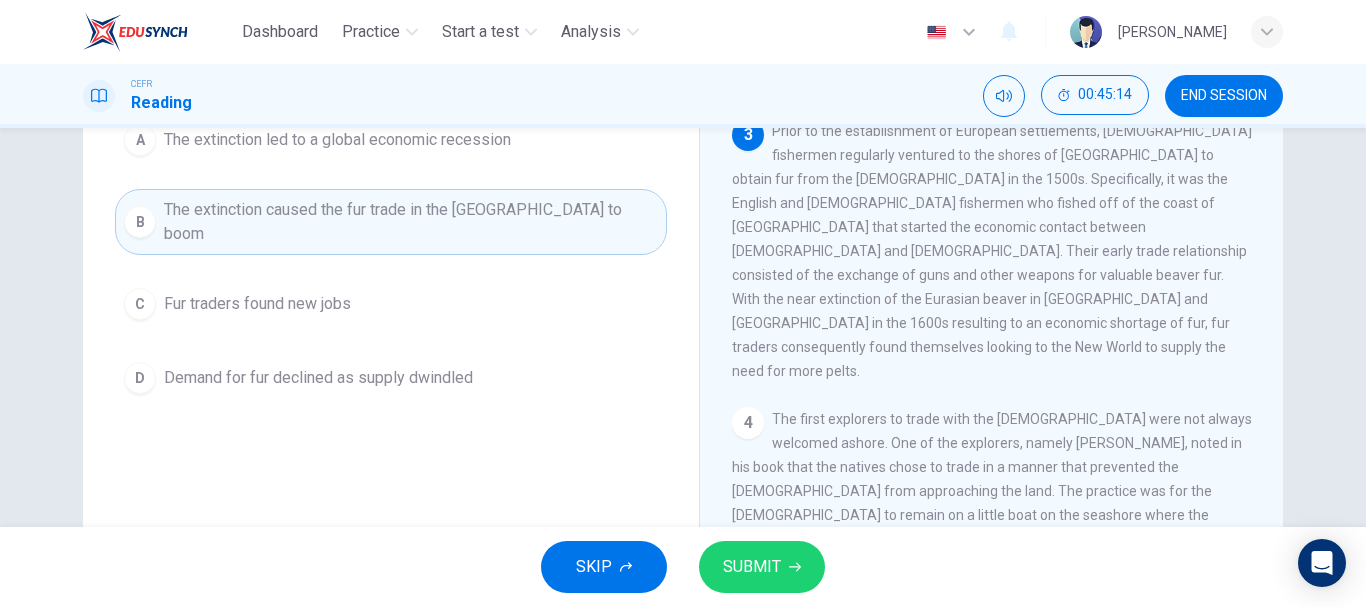 click on "SUBMIT" at bounding box center (762, 567) 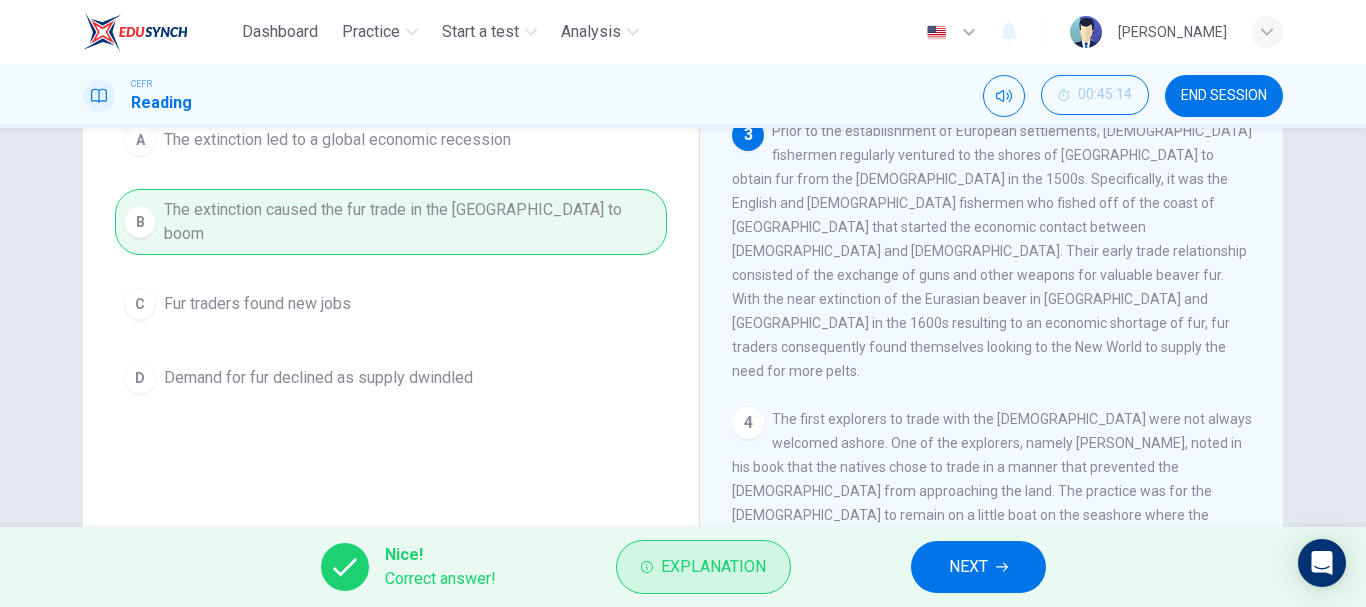 click on "Explanation" at bounding box center [713, 567] 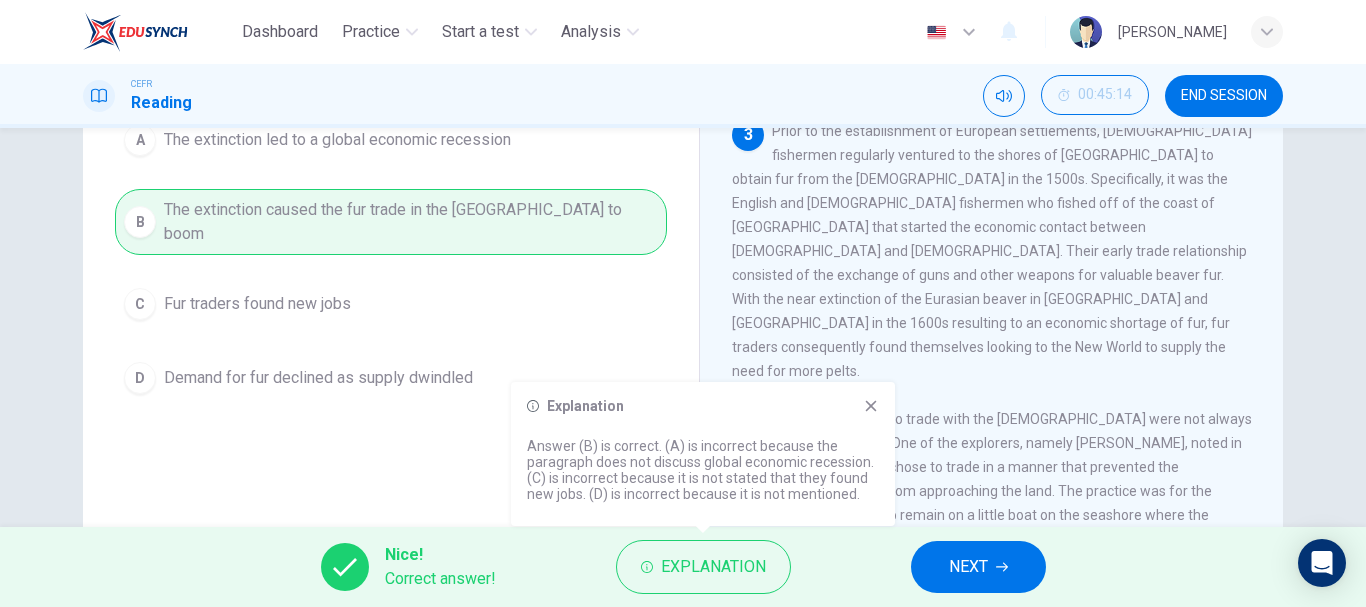 drag, startPoint x: 880, startPoint y: 408, endPoint x: 880, endPoint y: 422, distance: 14 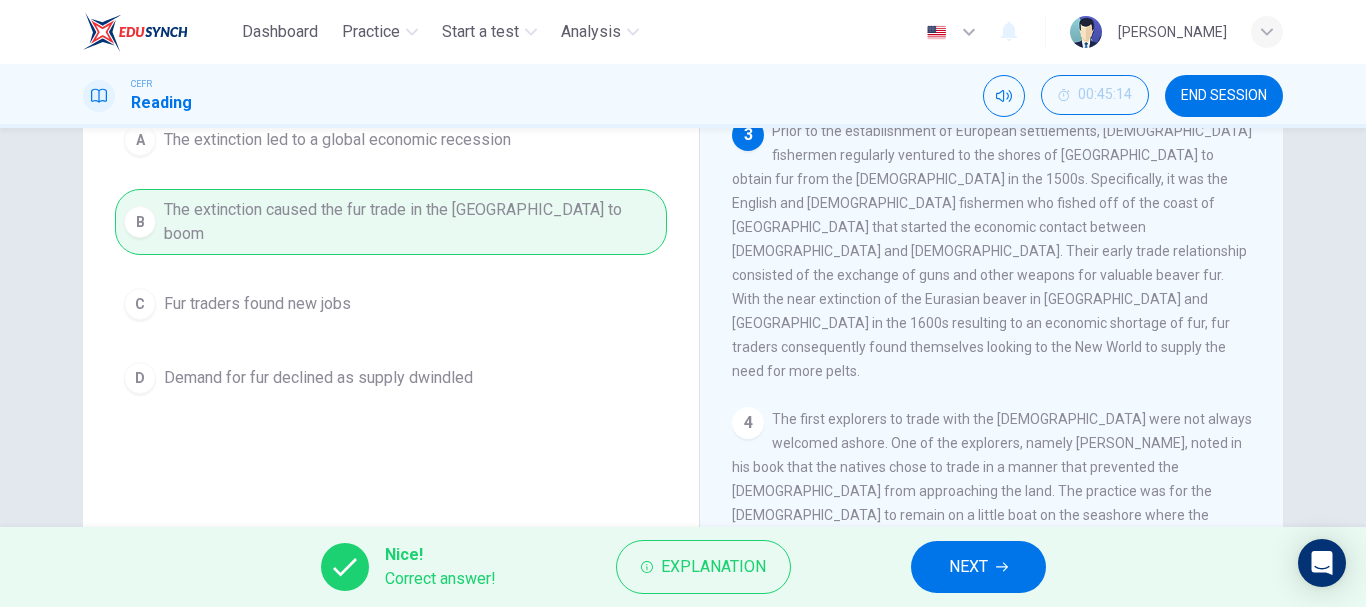 click on "NEXT" at bounding box center [978, 567] 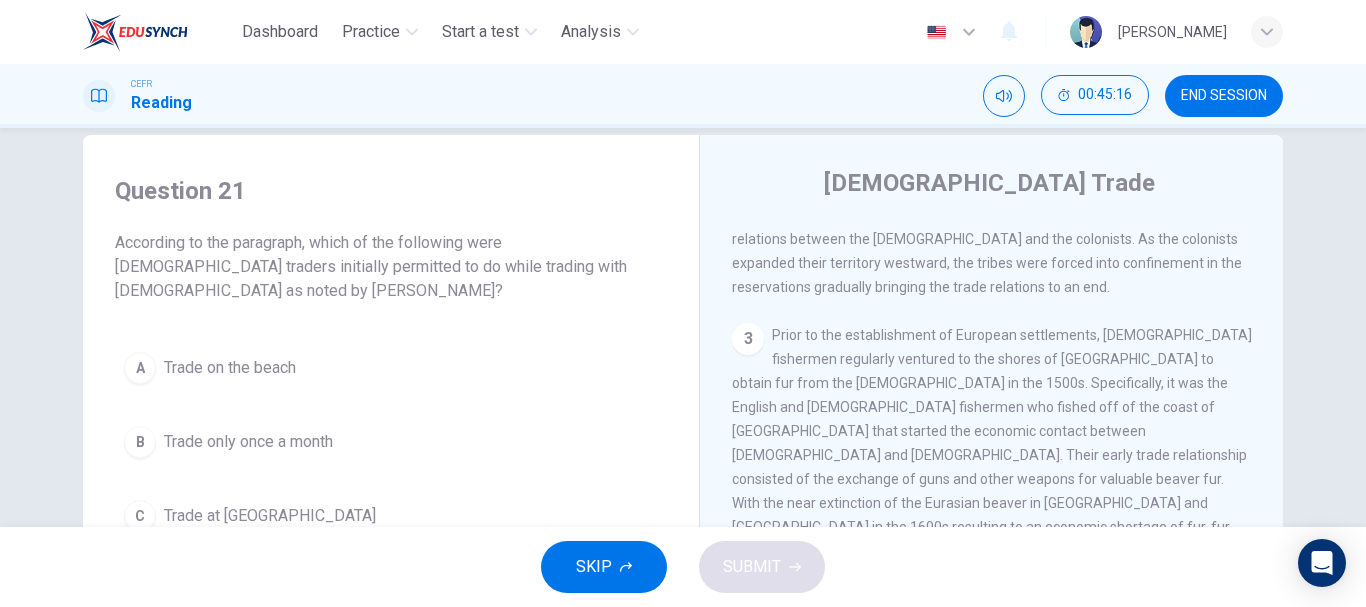 scroll, scrollTop: 42, scrollLeft: 0, axis: vertical 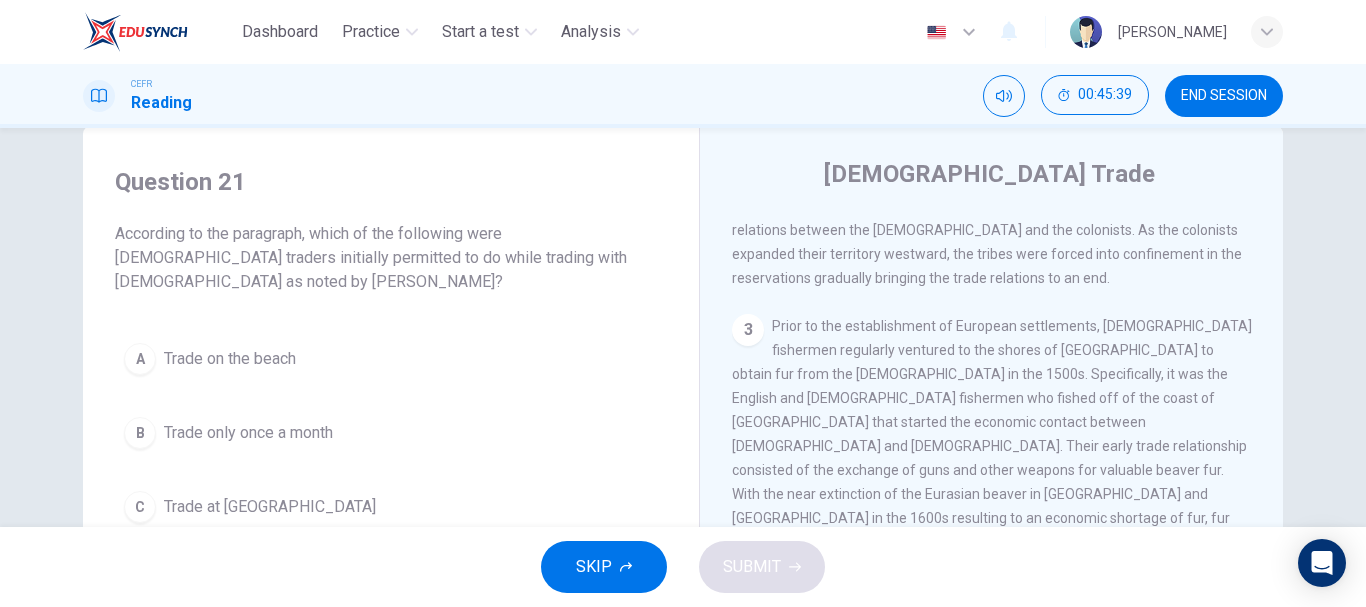 drag, startPoint x: 1263, startPoint y: 454, endPoint x: 1267, endPoint y: 466, distance: 12.649111 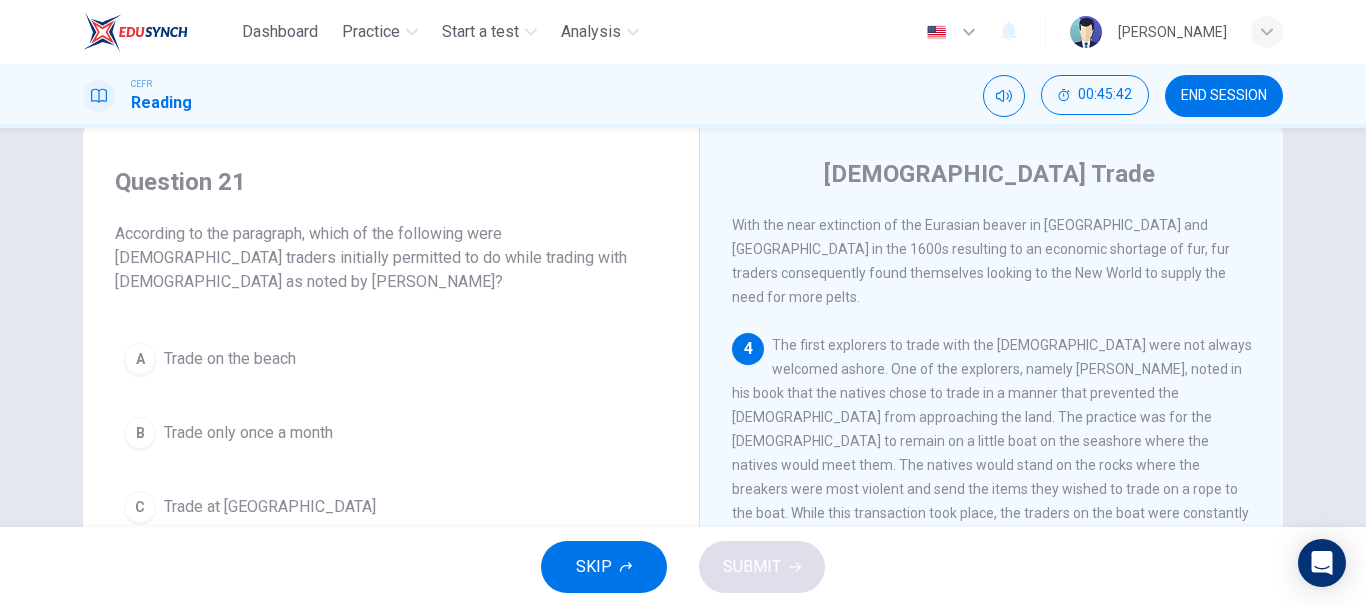 scroll, scrollTop: 868, scrollLeft: 0, axis: vertical 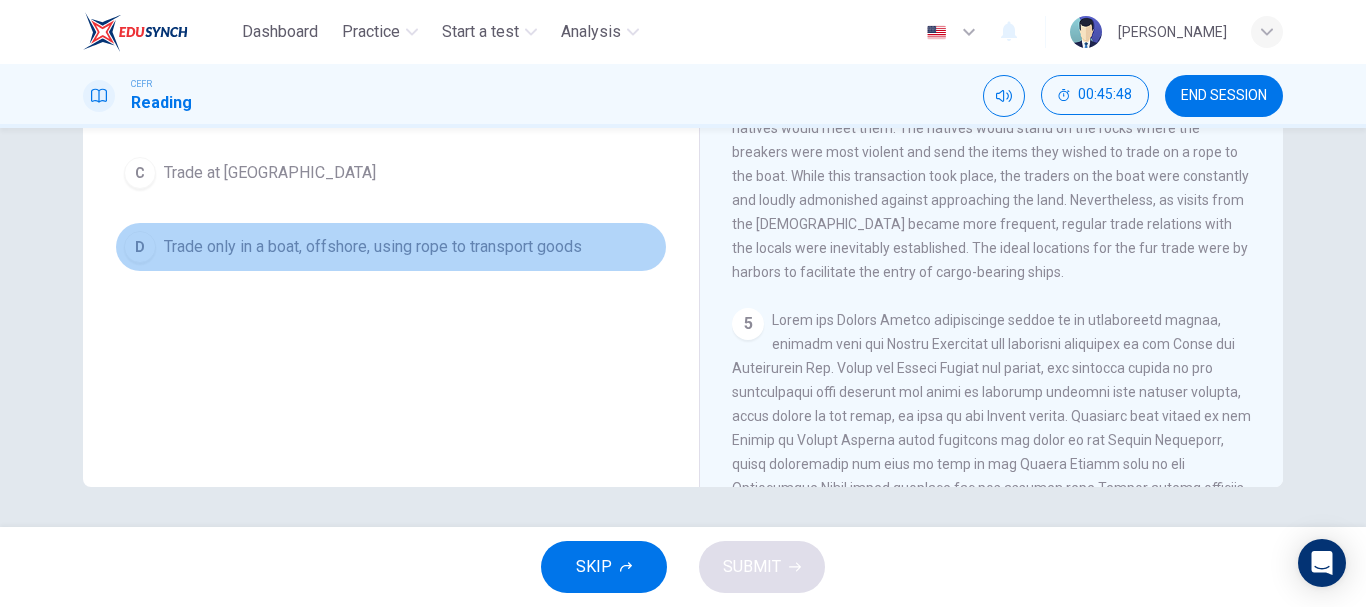 click on "Trade only in a boat, offshore, using rope to transport goods" at bounding box center [373, 247] 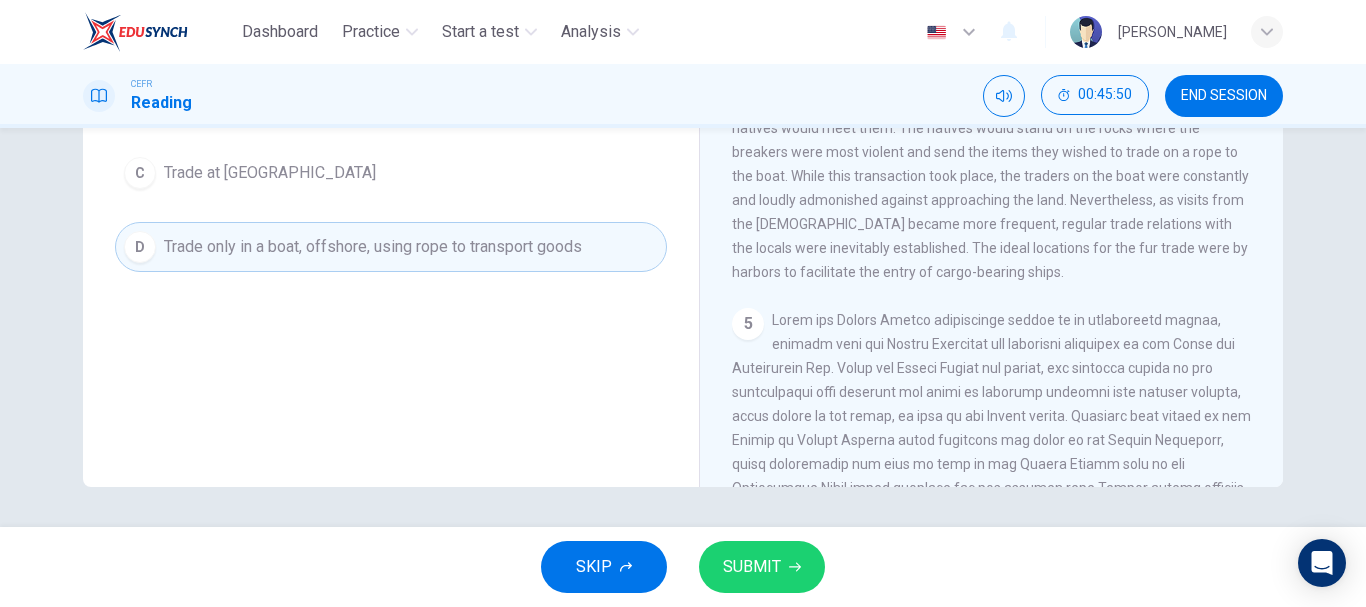 click on "SUBMIT" at bounding box center (762, 567) 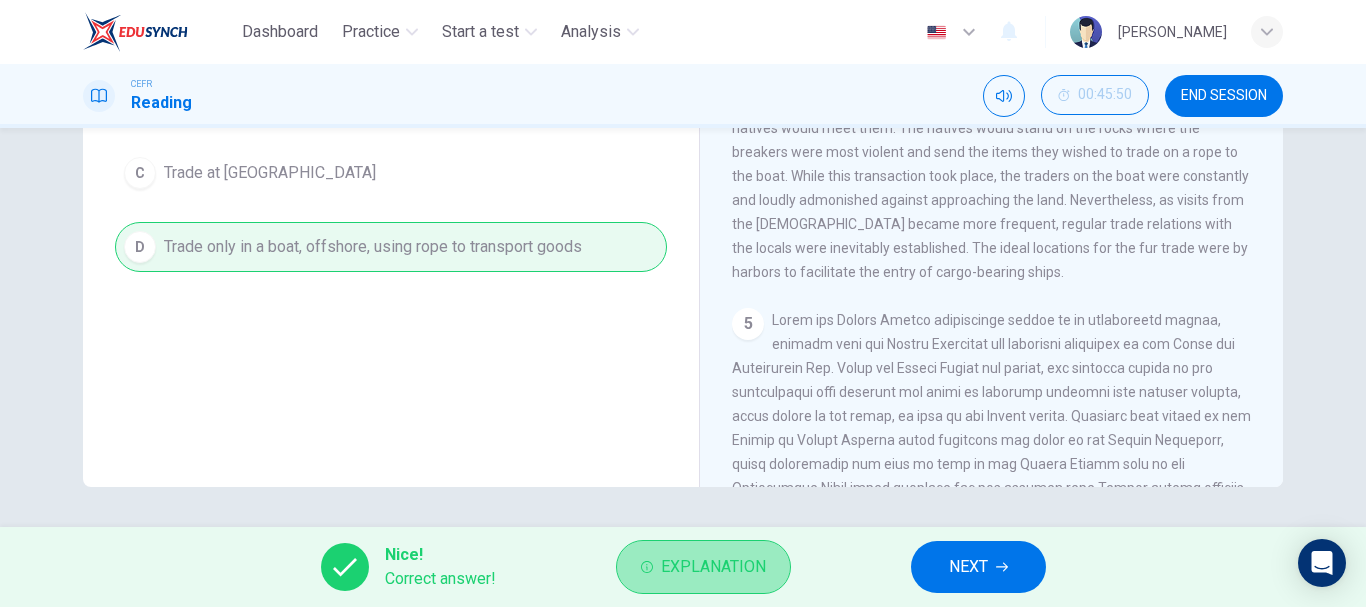 click on "Explanation" at bounding box center [713, 567] 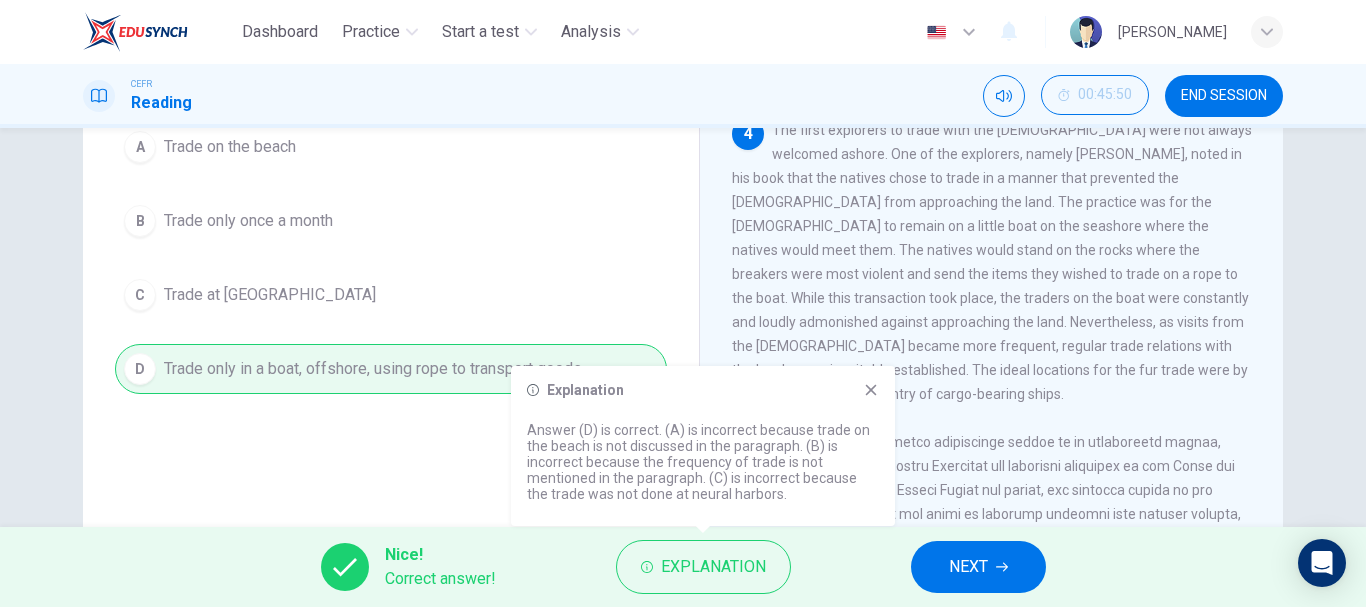 scroll, scrollTop: 250, scrollLeft: 0, axis: vertical 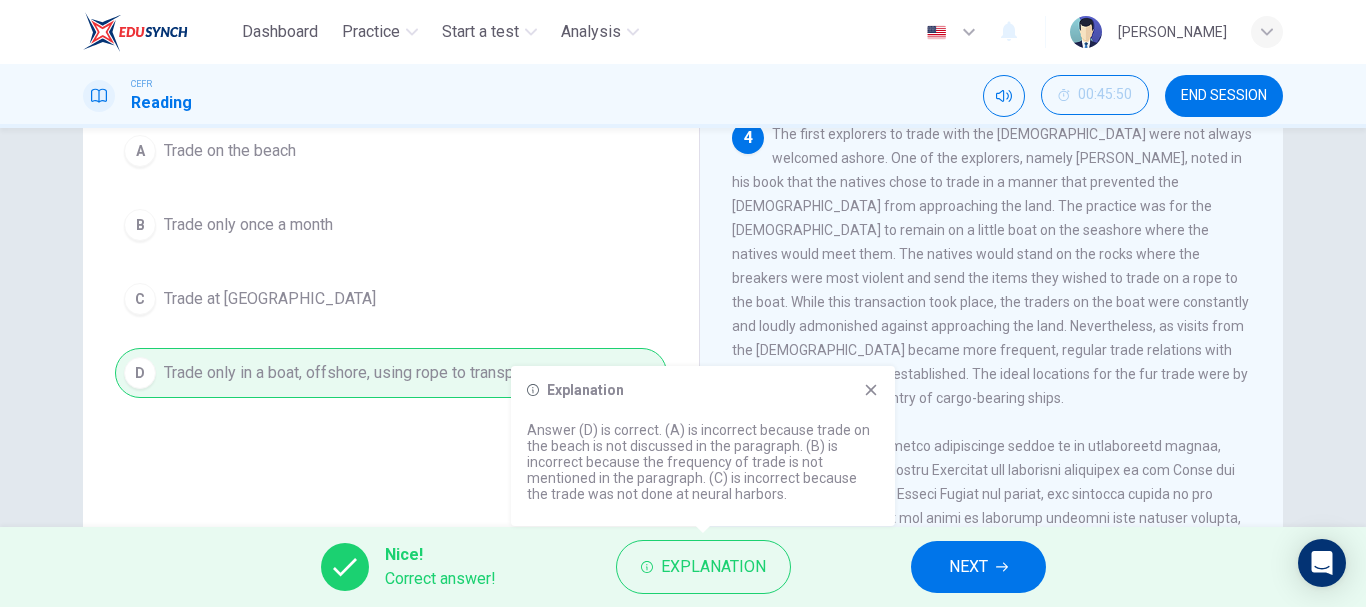 click at bounding box center [992, 638] 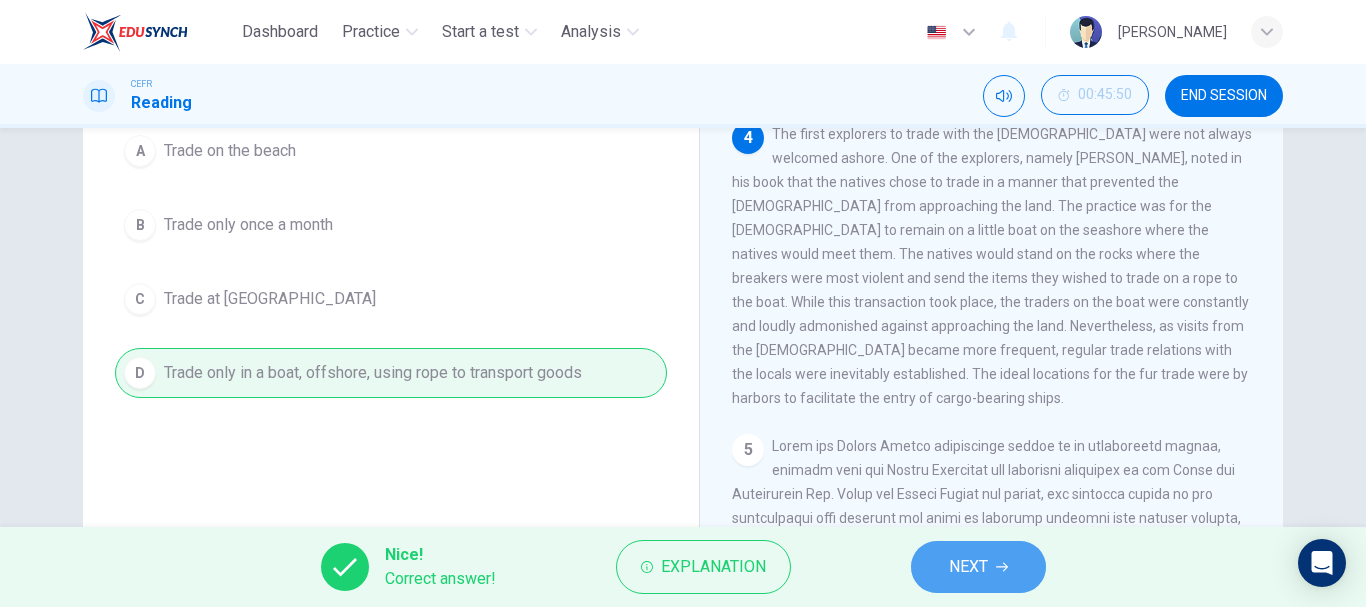 click on "NEXT" at bounding box center [968, 567] 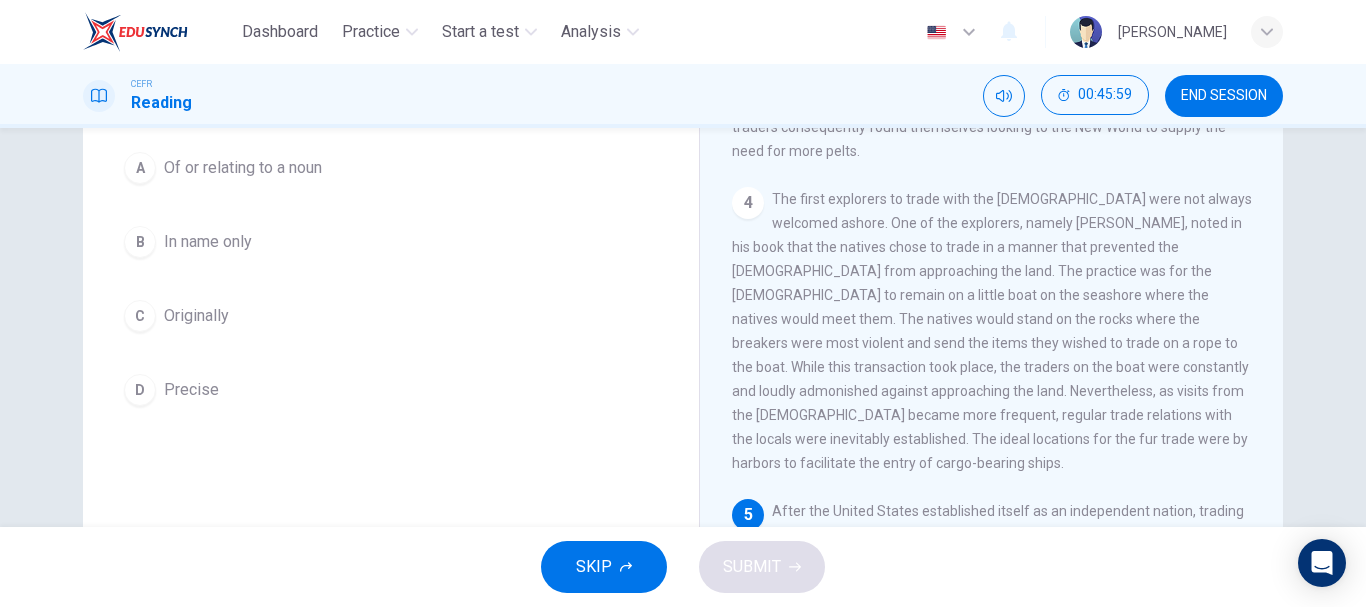 scroll, scrollTop: 188, scrollLeft: 0, axis: vertical 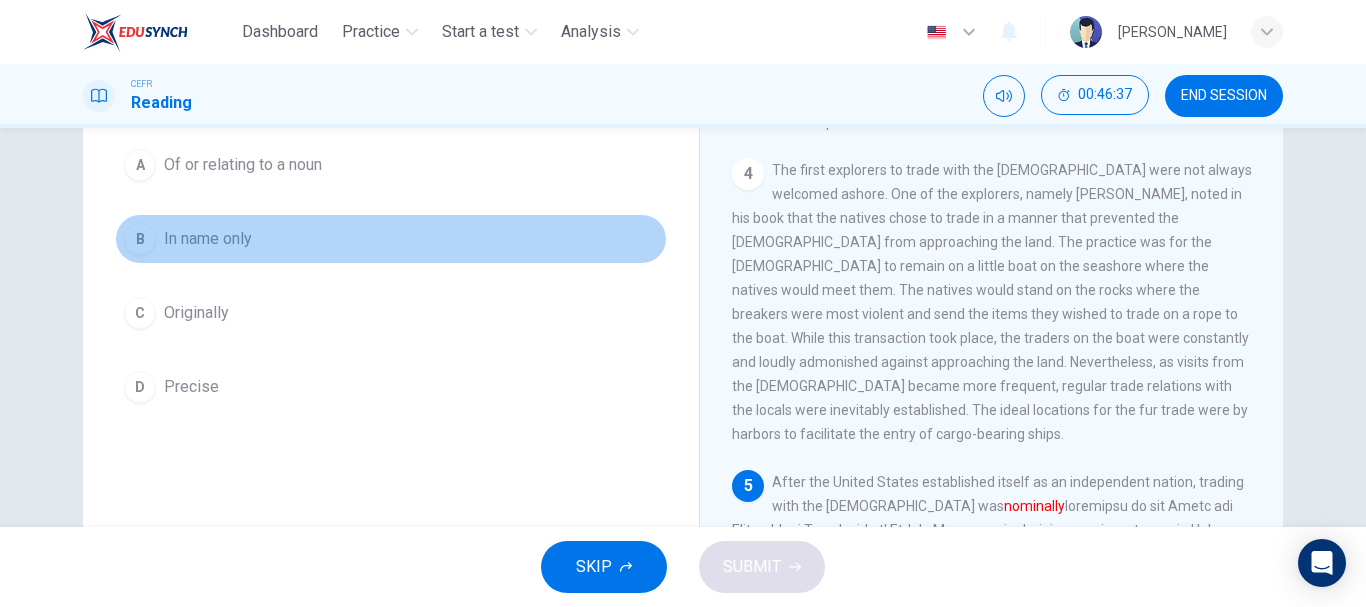 click on "B" at bounding box center (140, 239) 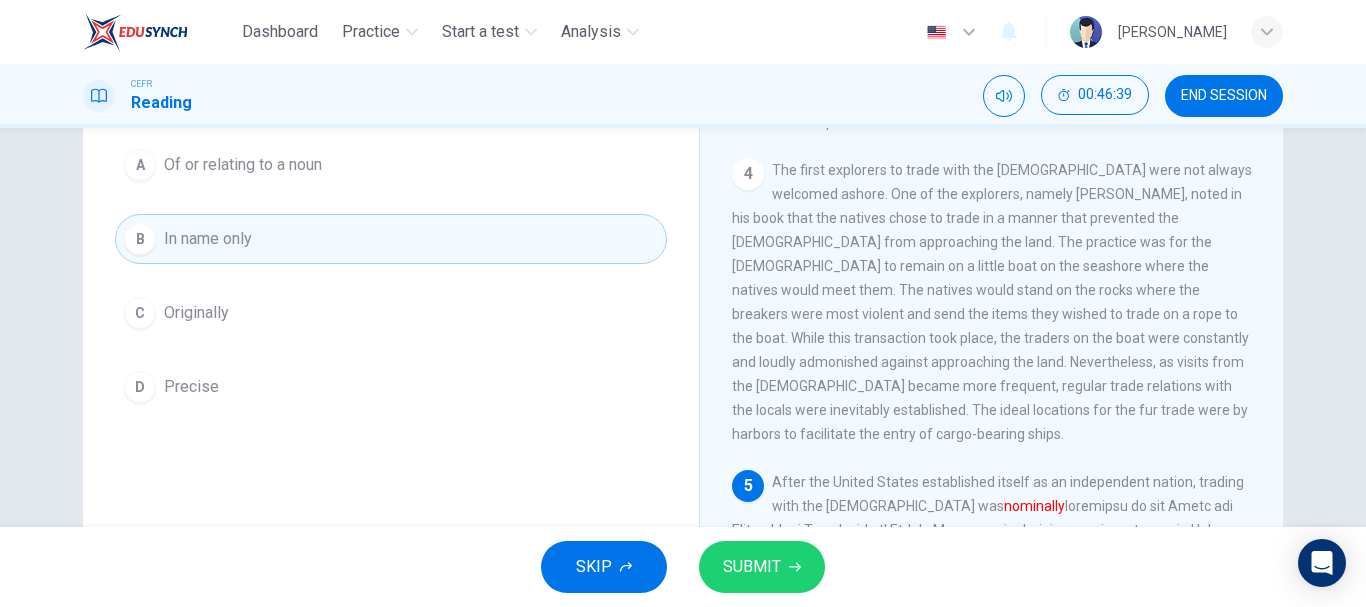click on "SUBMIT" at bounding box center [752, 567] 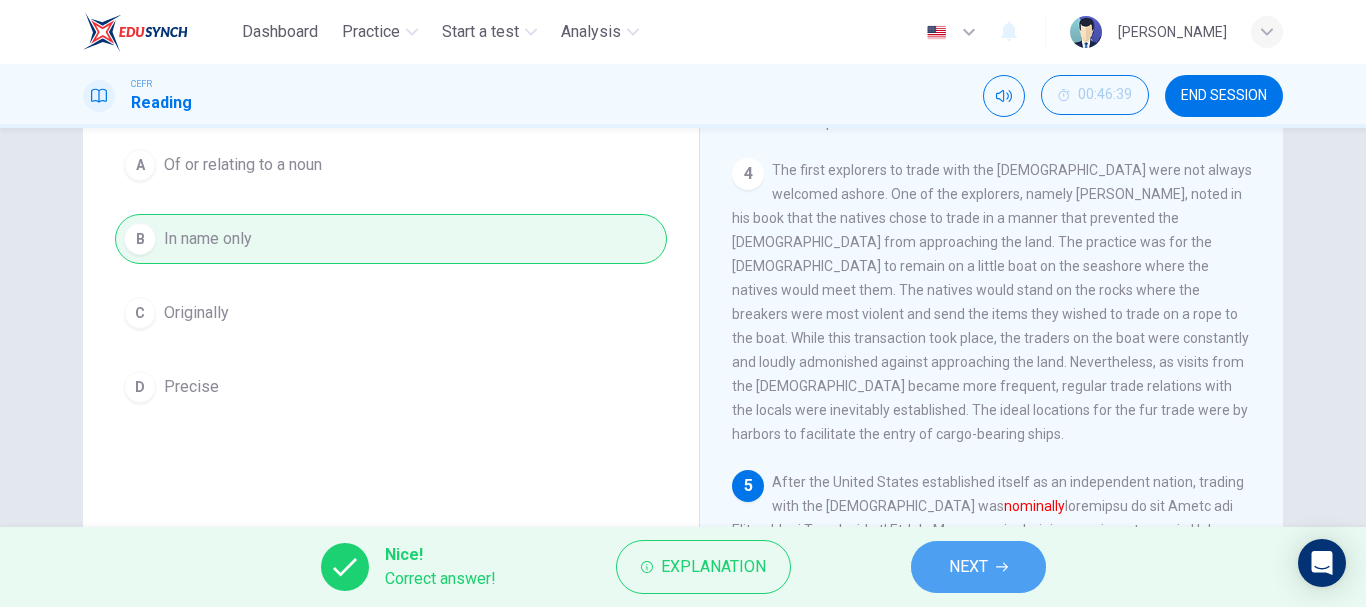 click on "NEXT" at bounding box center (968, 567) 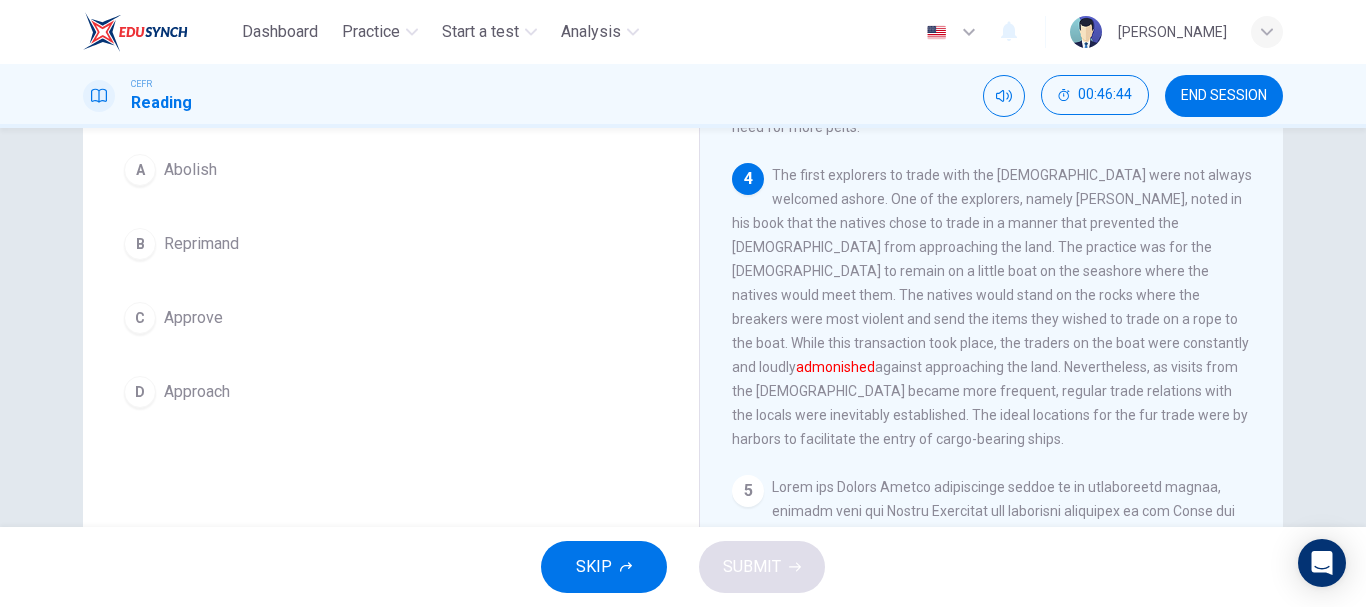 scroll, scrollTop: 185, scrollLeft: 0, axis: vertical 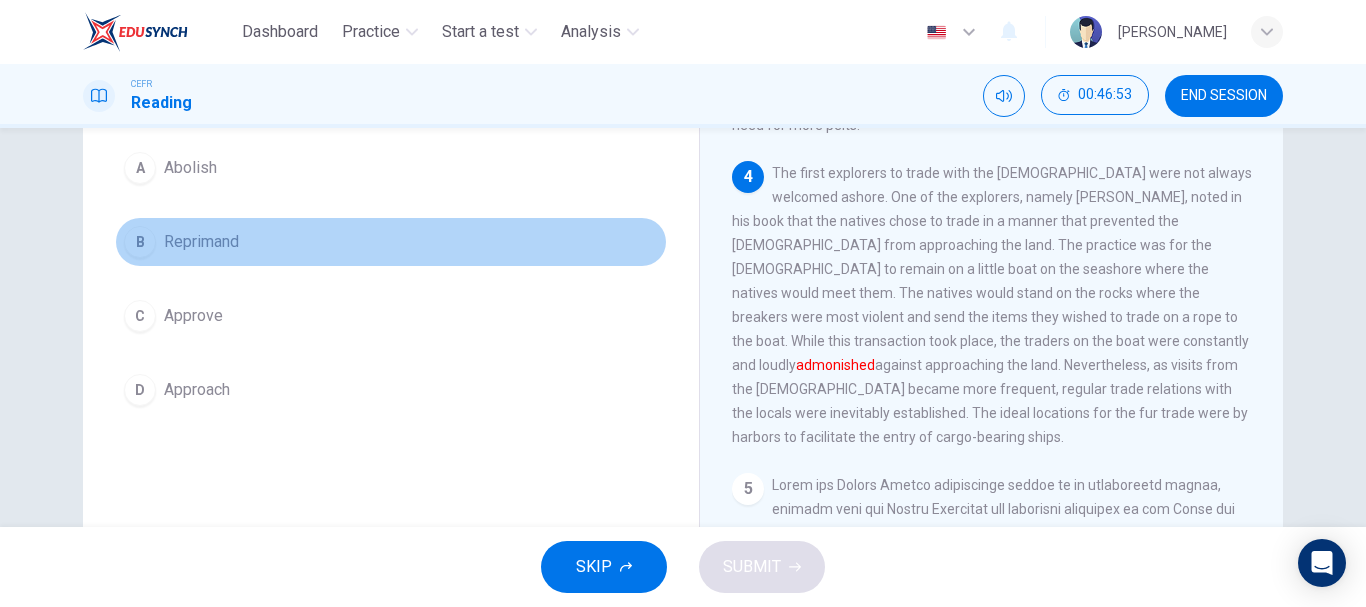 click on "B Reprimand" at bounding box center [391, 242] 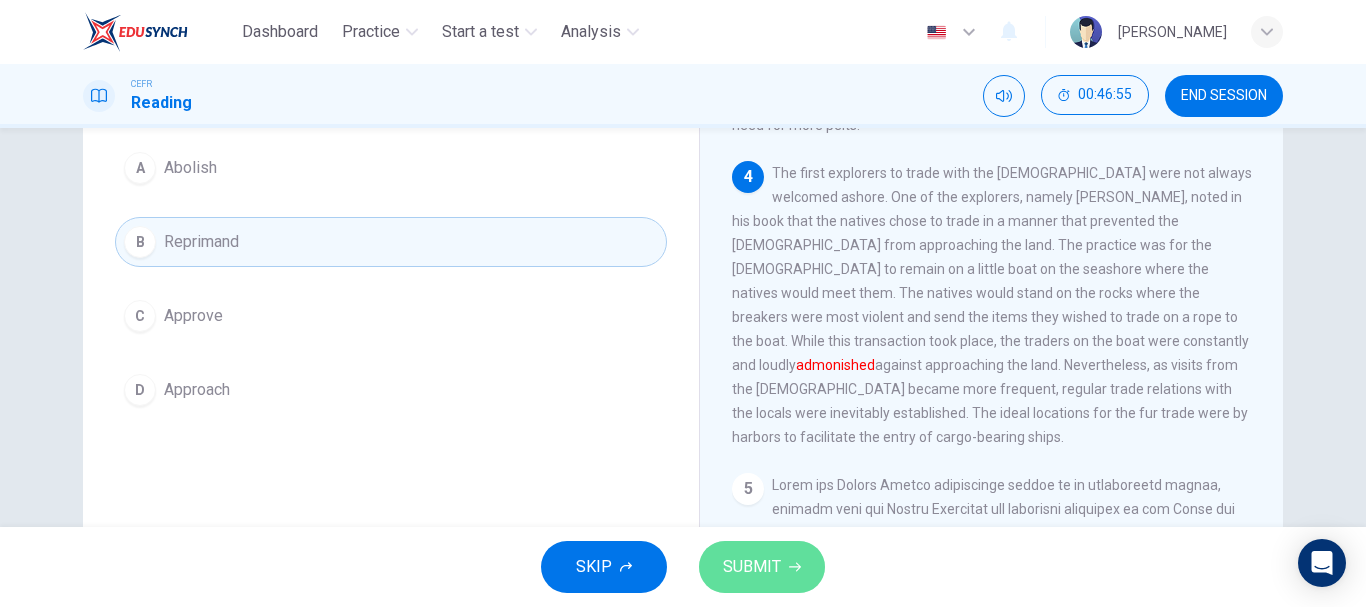 click on "SUBMIT" at bounding box center [752, 567] 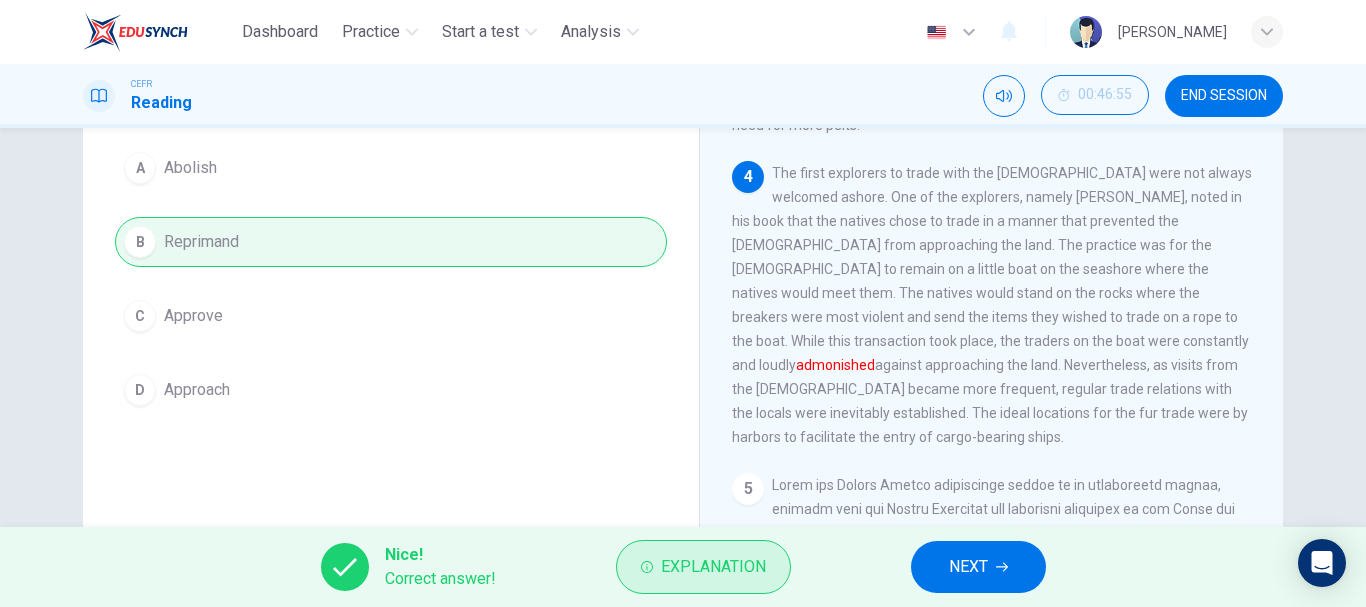 click on "Explanation" at bounding box center (713, 567) 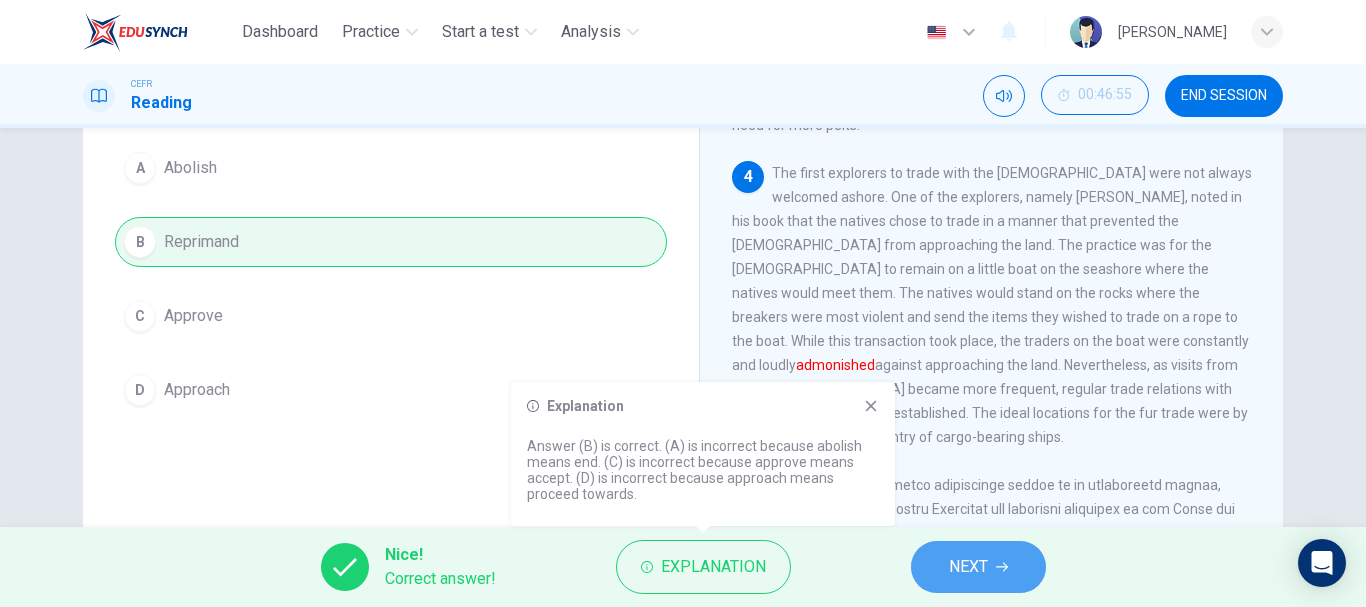click on "NEXT" at bounding box center [978, 567] 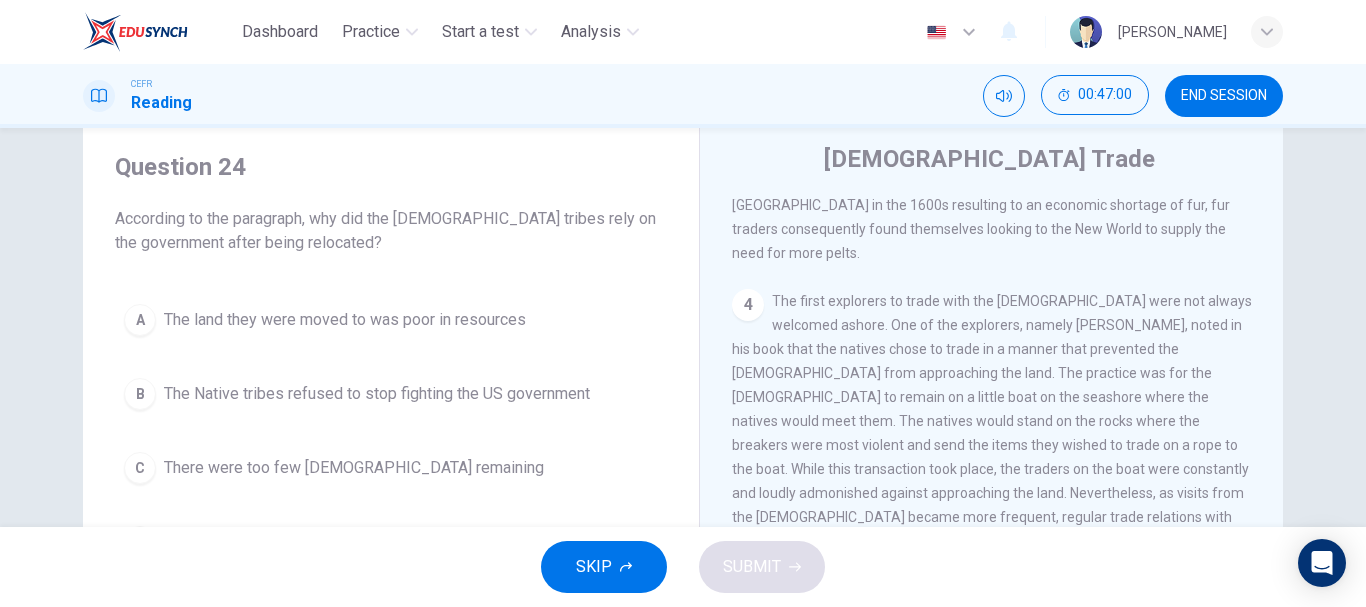 scroll, scrollTop: 55, scrollLeft: 0, axis: vertical 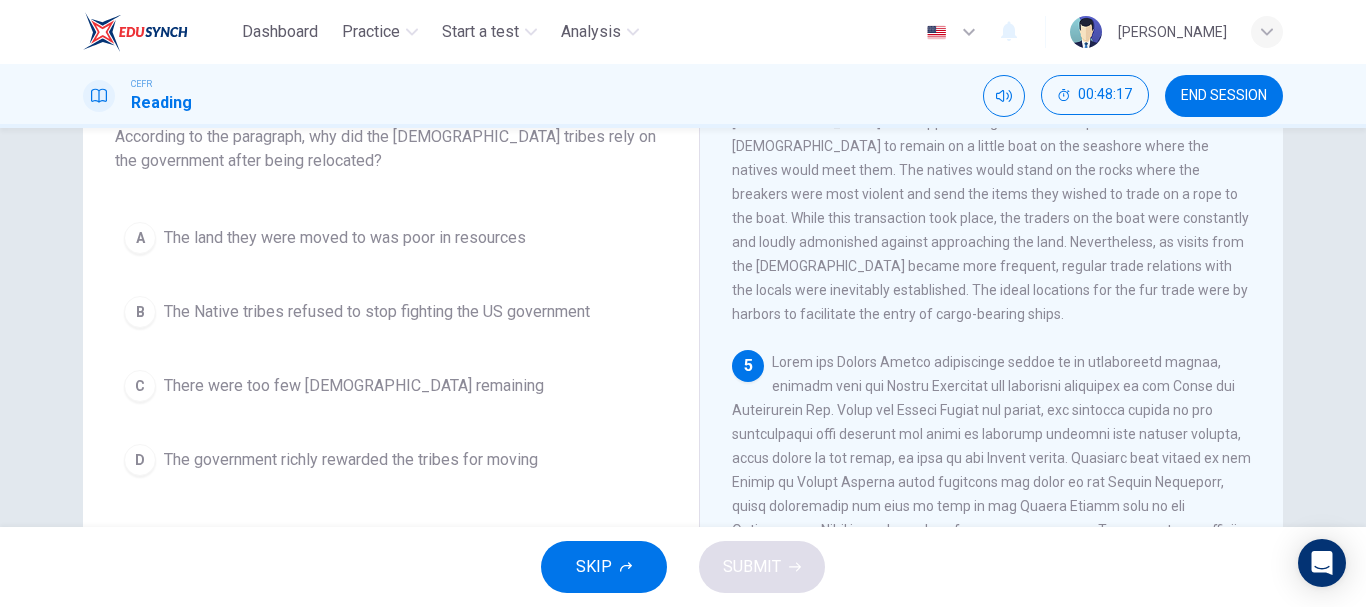 click on "The land they were moved to was poor in resources" at bounding box center [345, 238] 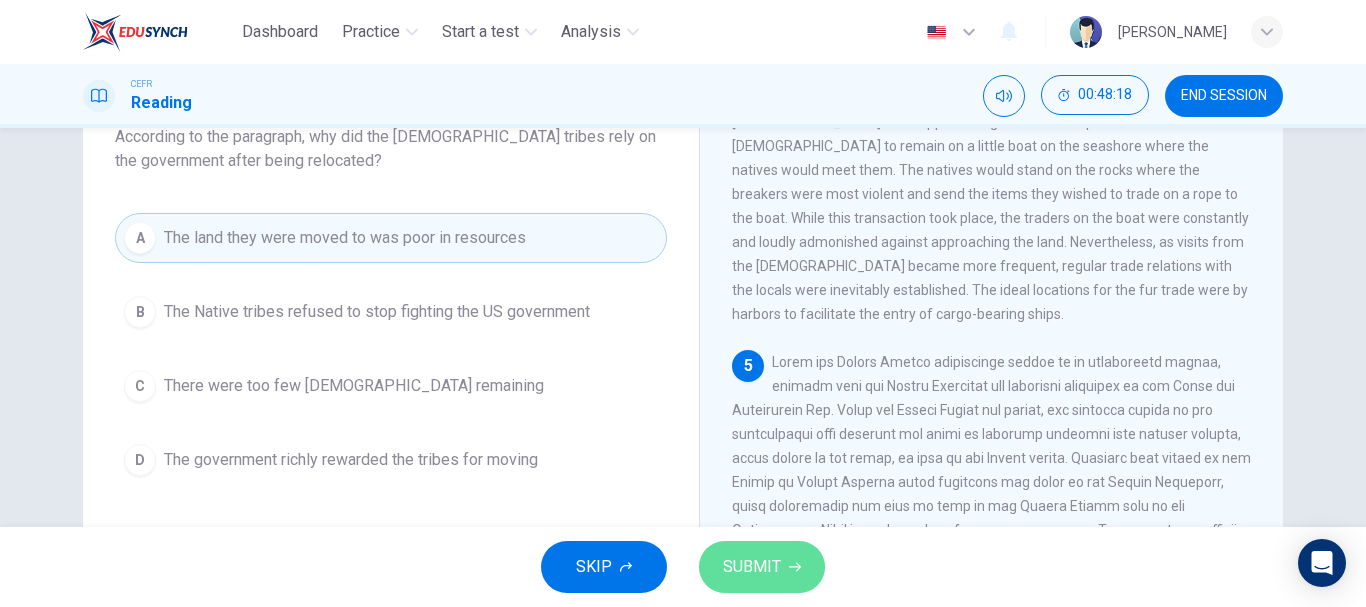 click on "SUBMIT" at bounding box center (752, 567) 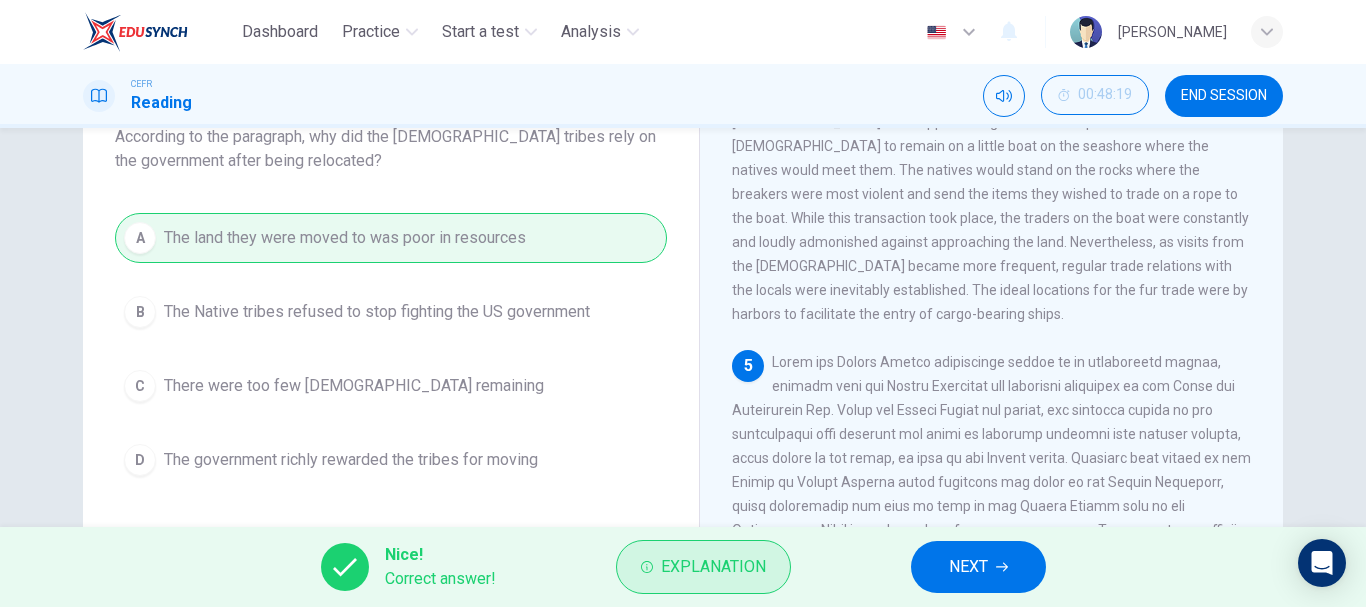click on "Explanation" at bounding box center [713, 567] 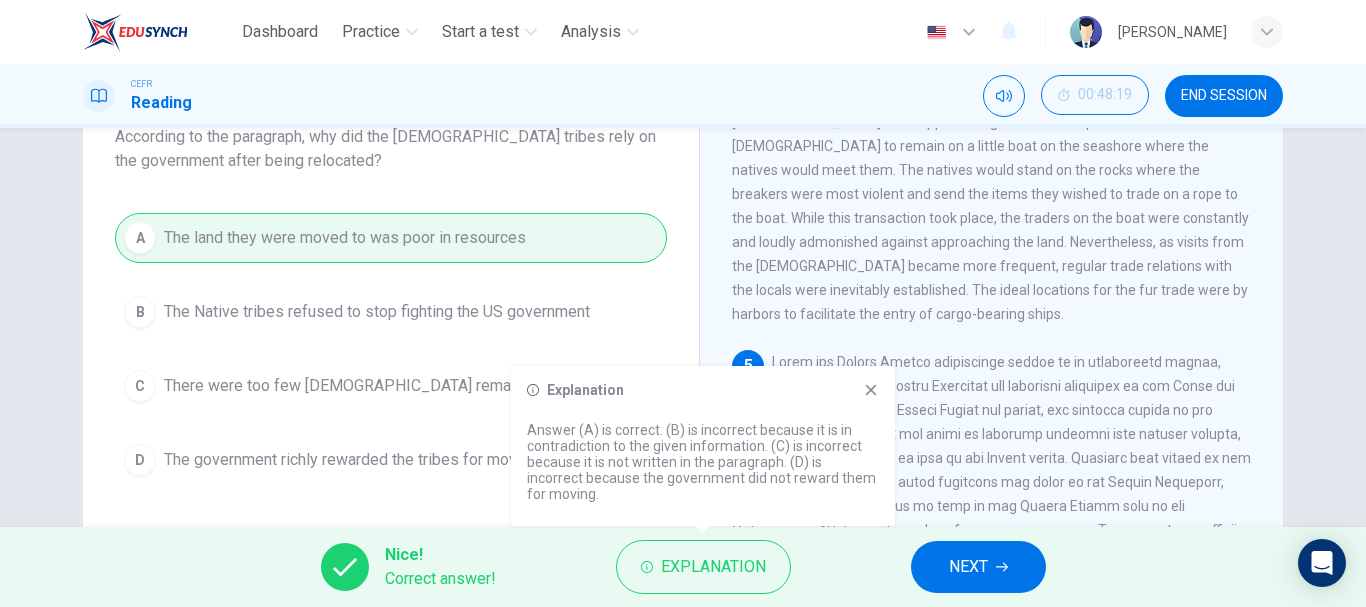 click 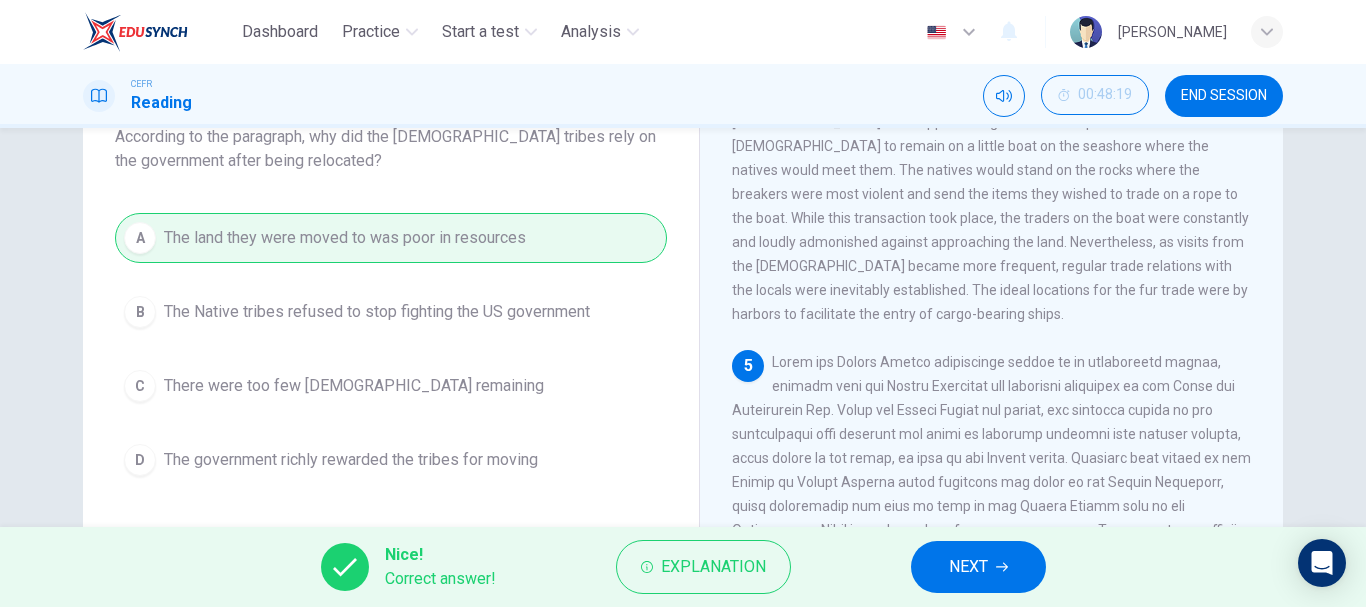click on "NEXT" at bounding box center (978, 567) 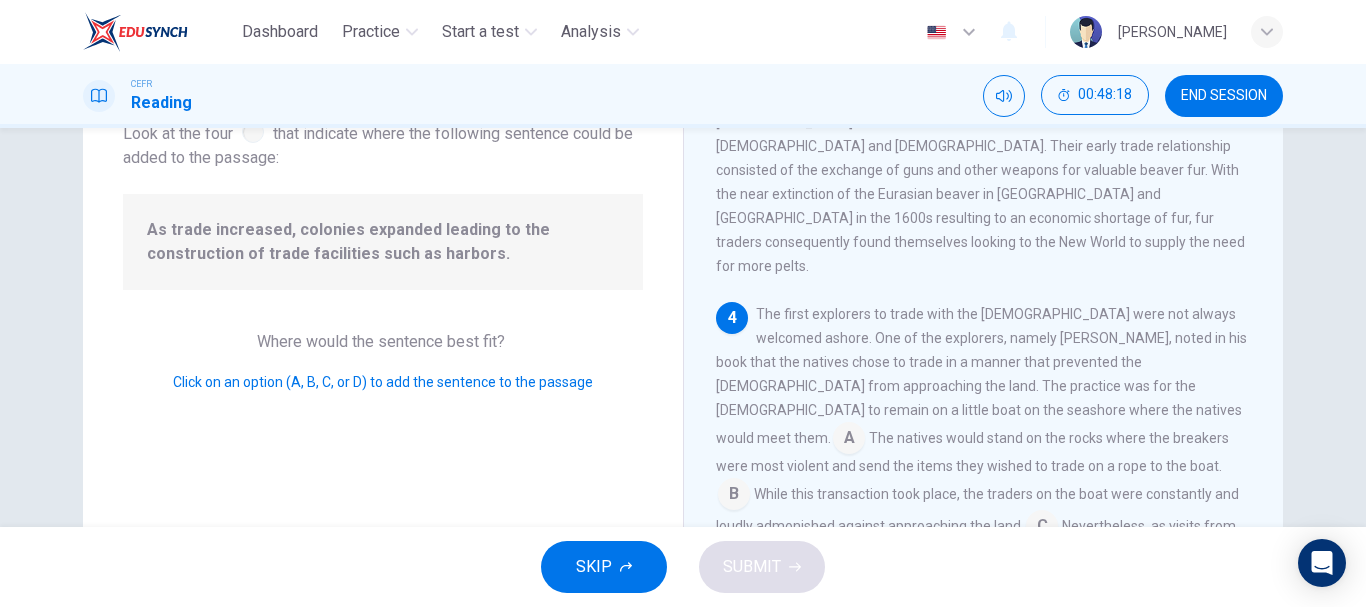 scroll, scrollTop: 817, scrollLeft: 0, axis: vertical 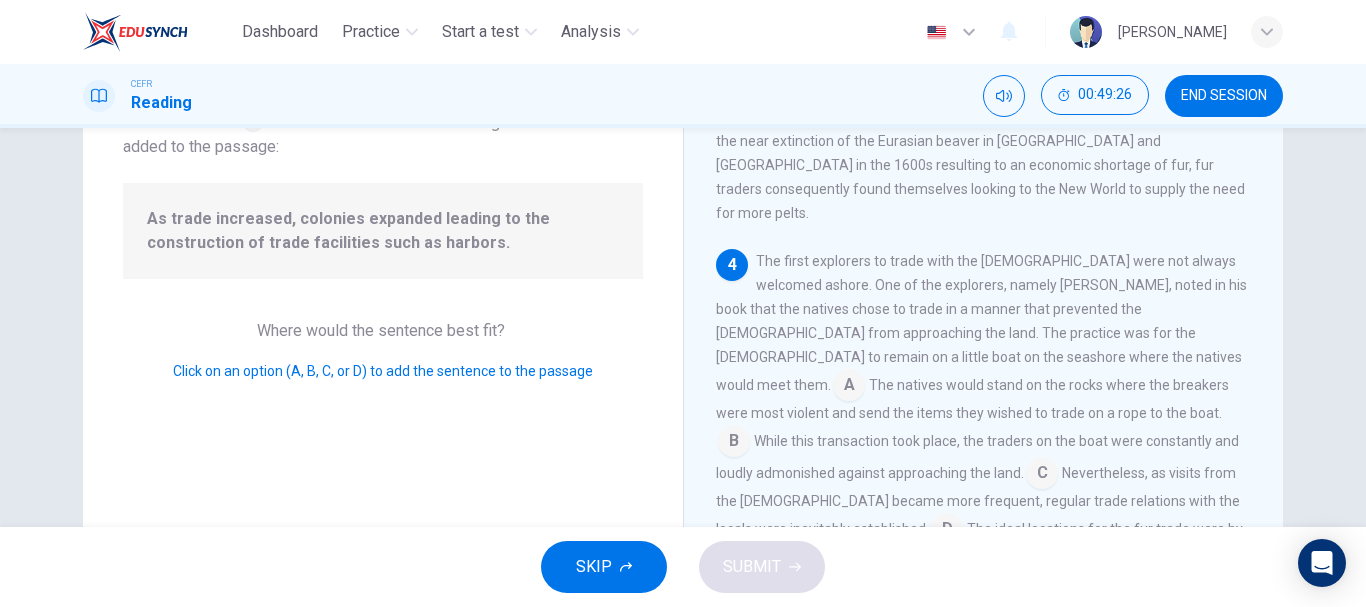 click at bounding box center (947, 531) 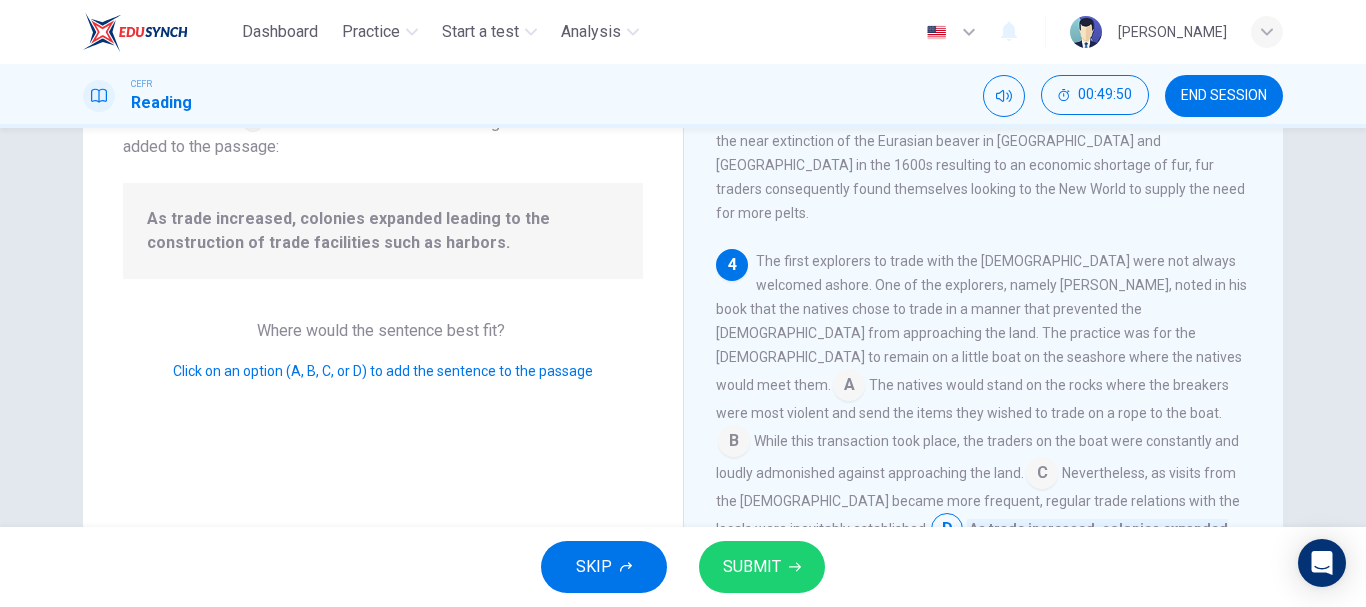 click on "SUBMIT" at bounding box center (762, 567) 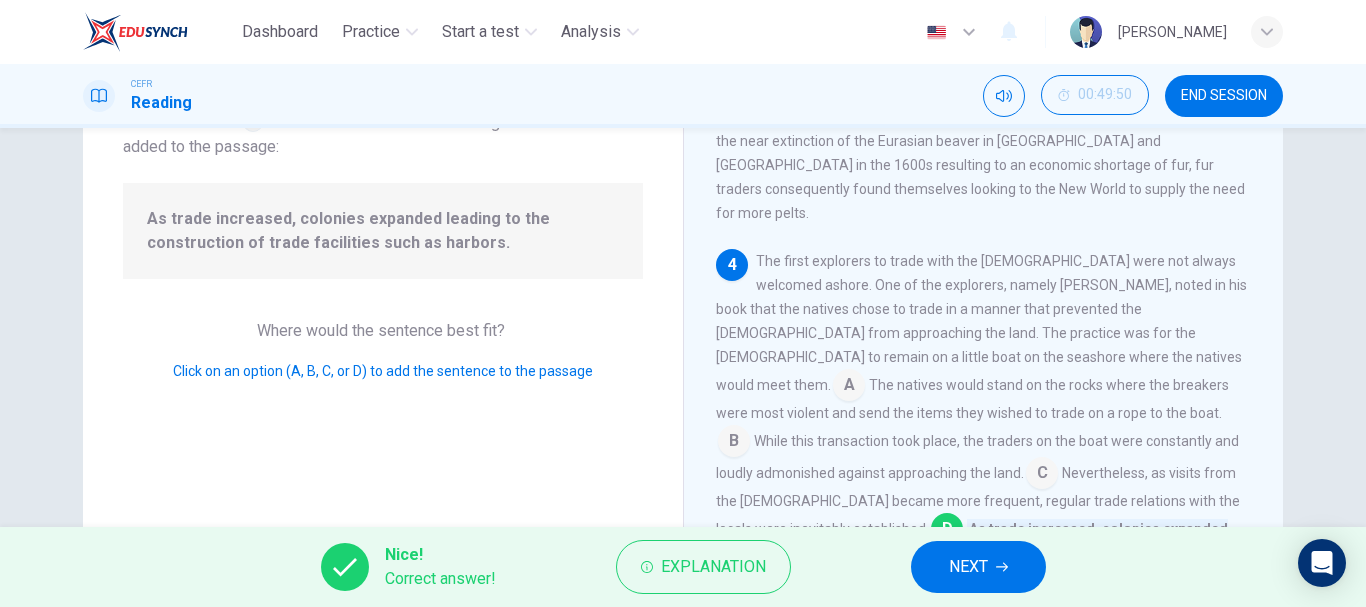 drag, startPoint x: 795, startPoint y: 577, endPoint x: 727, endPoint y: 597, distance: 70.88018 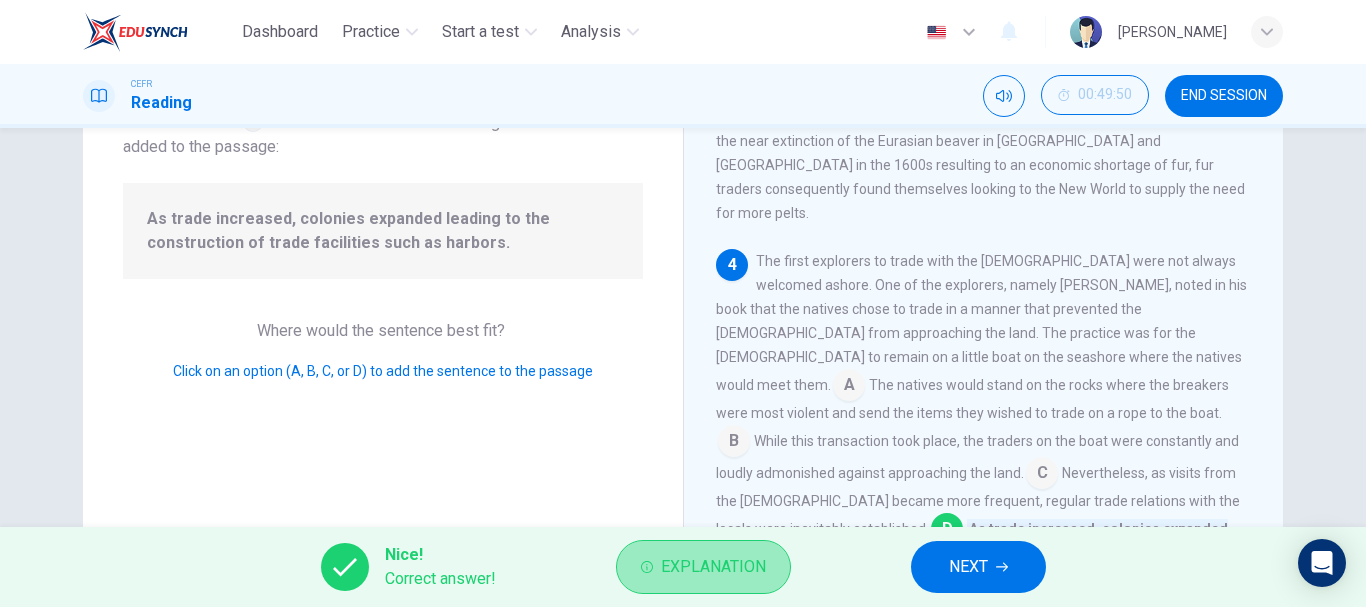 click on "Explanation" at bounding box center [713, 567] 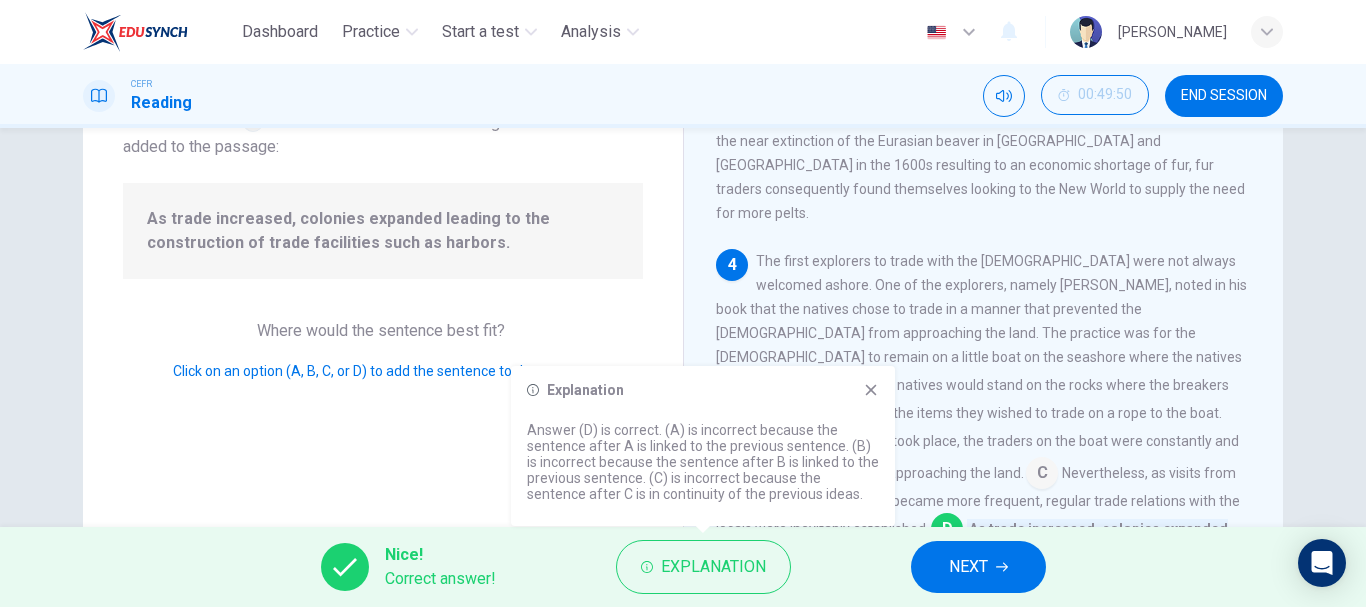 click on "NEXT" at bounding box center [978, 567] 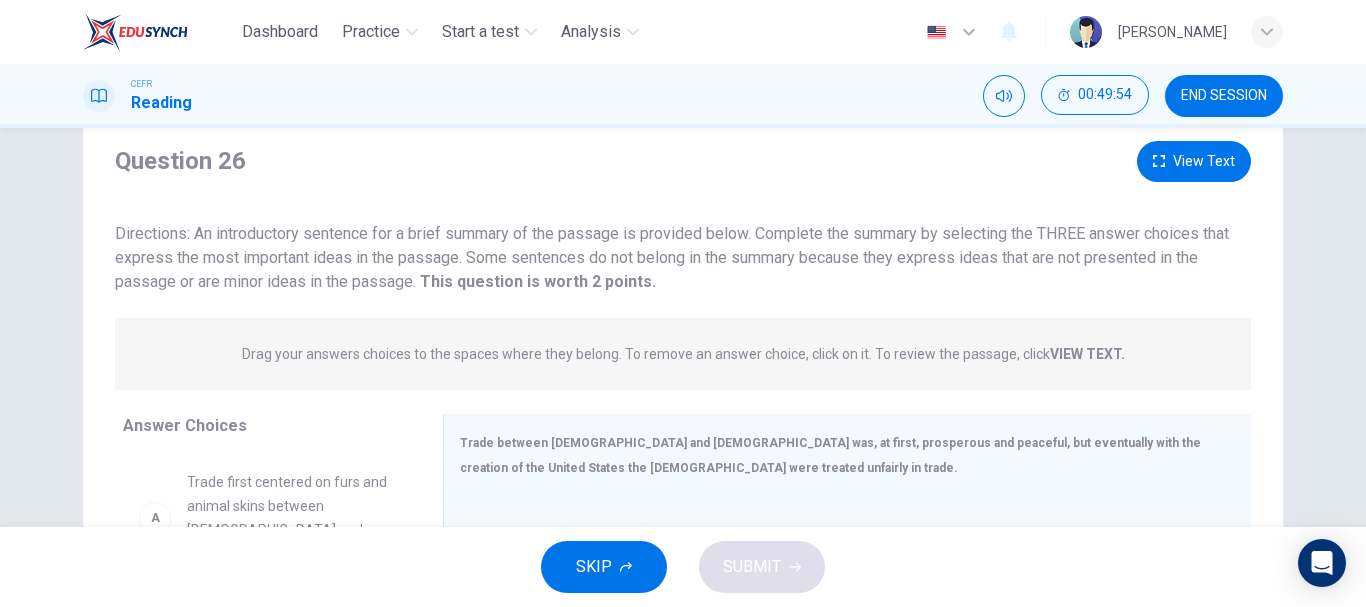 scroll, scrollTop: 88, scrollLeft: 0, axis: vertical 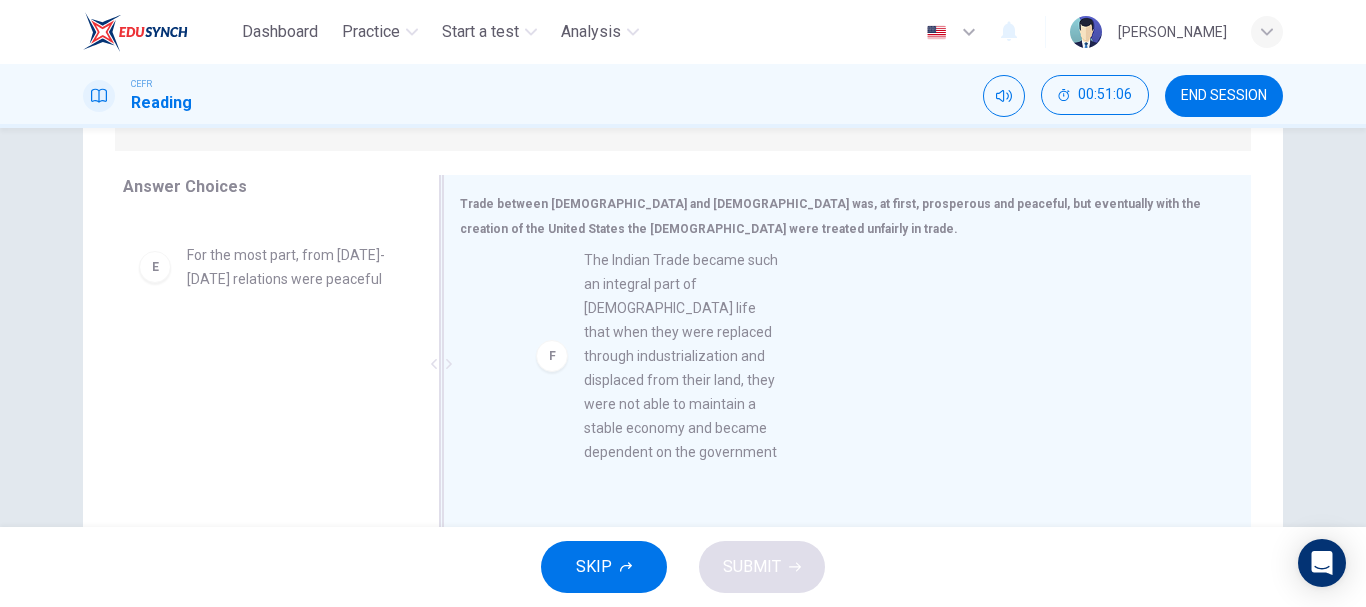 drag, startPoint x: 294, startPoint y: 439, endPoint x: 729, endPoint y: 398, distance: 436.92792 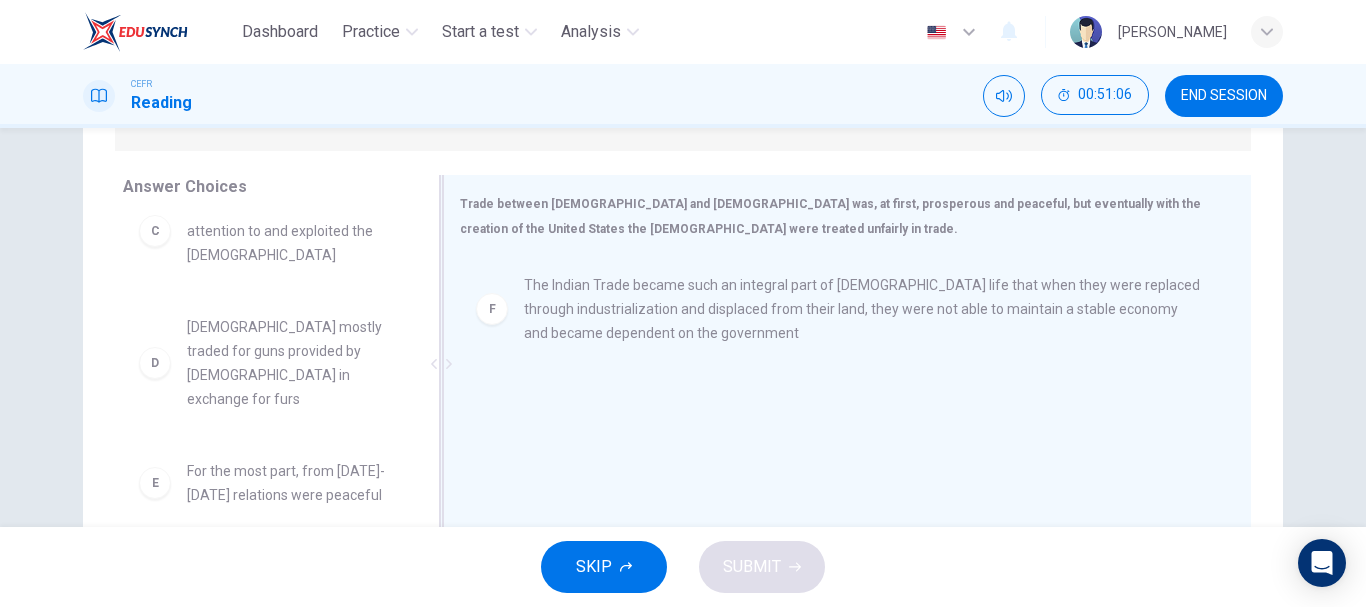 scroll, scrollTop: 228, scrollLeft: 0, axis: vertical 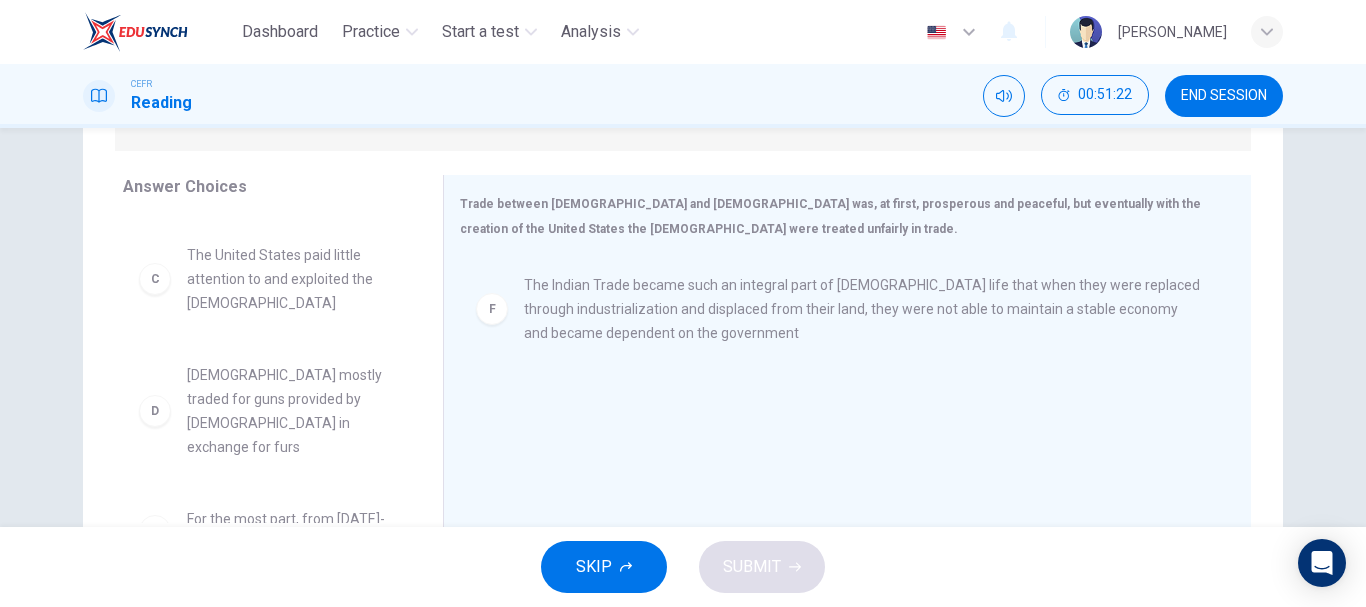drag, startPoint x: 399, startPoint y: 389, endPoint x: 398, endPoint y: 429, distance: 40.012497 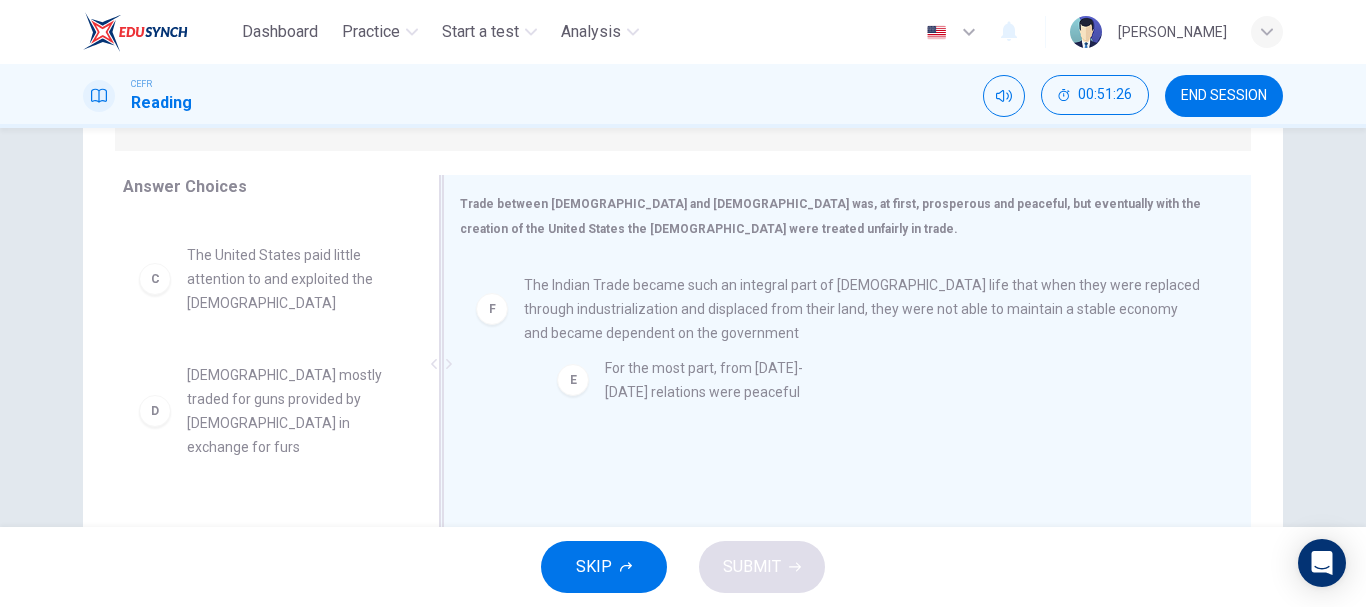 drag, startPoint x: 270, startPoint y: 493, endPoint x: 699, endPoint y: 391, distance: 440.95917 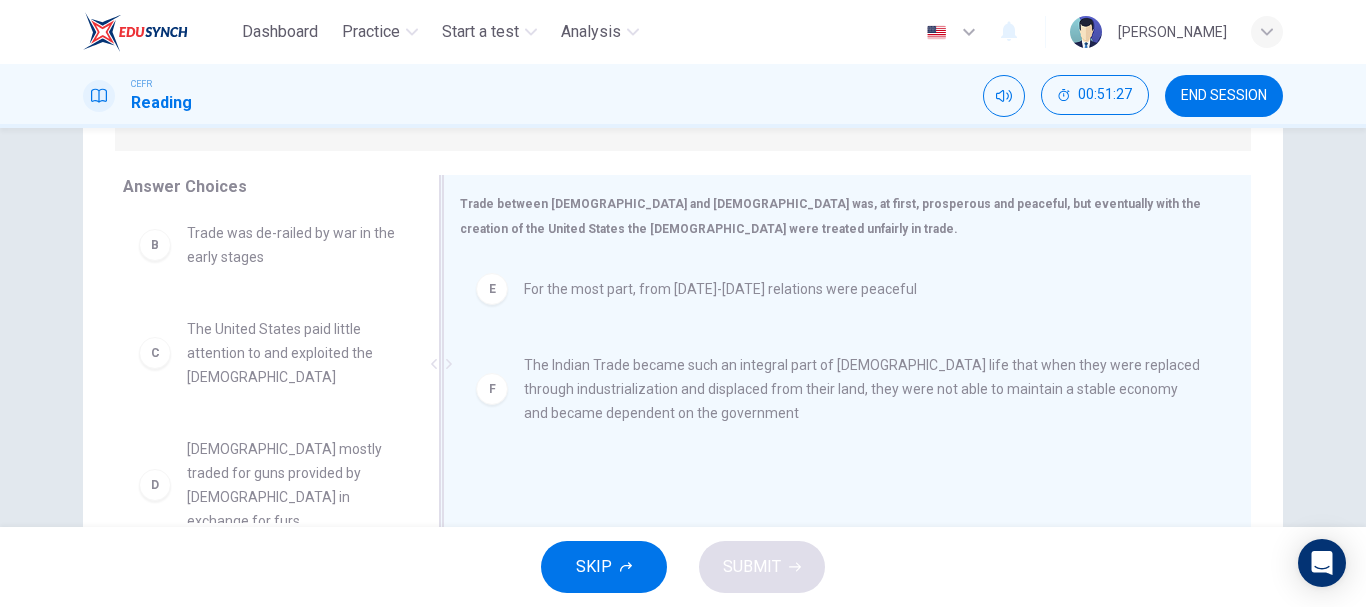 scroll, scrollTop: 132, scrollLeft: 0, axis: vertical 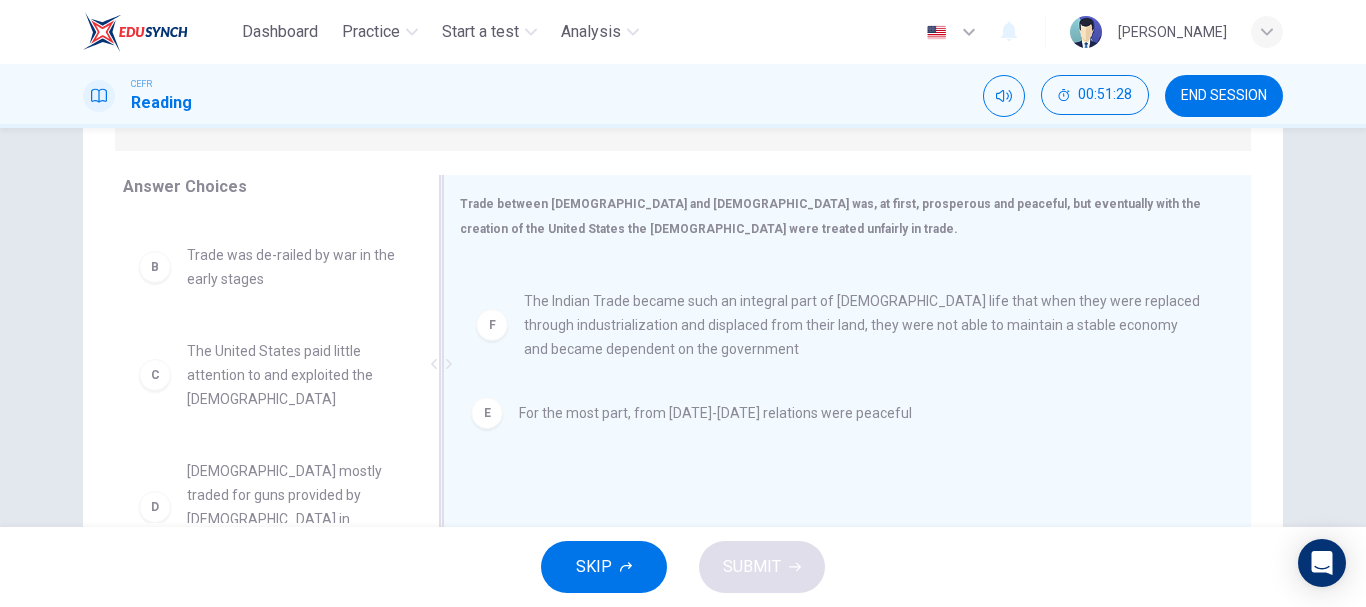 drag, startPoint x: 595, startPoint y: 318, endPoint x: 592, endPoint y: 450, distance: 132.03409 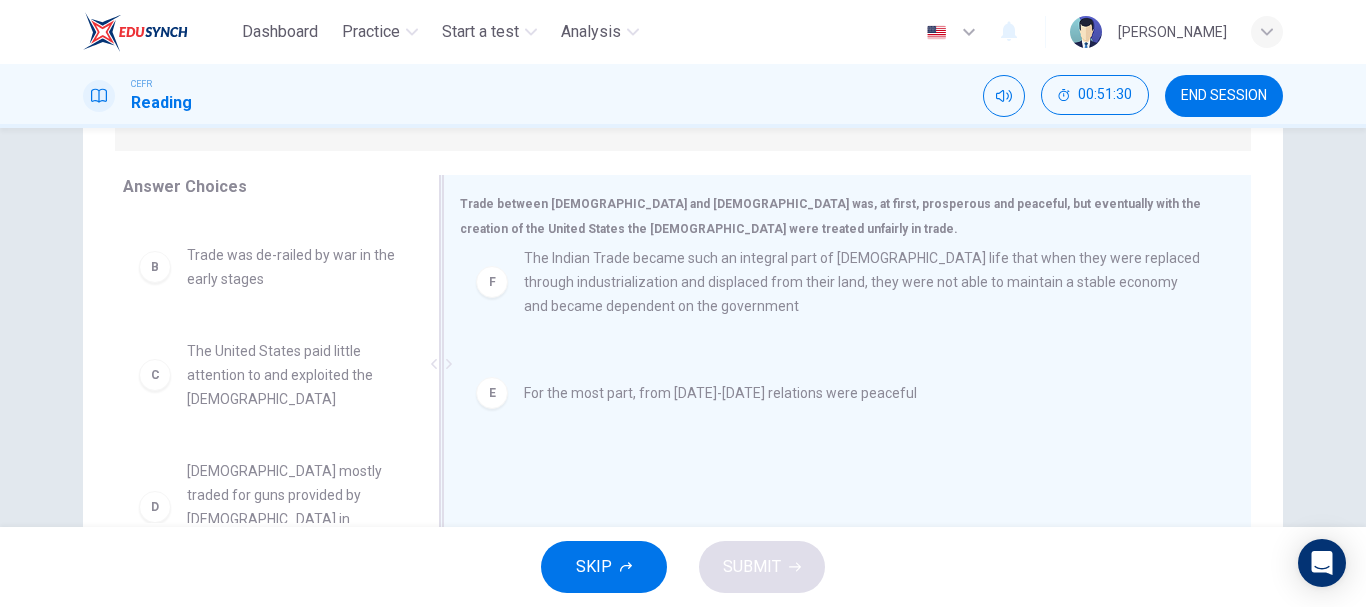 drag, startPoint x: 705, startPoint y: 388, endPoint x: 708, endPoint y: 272, distance: 116.03879 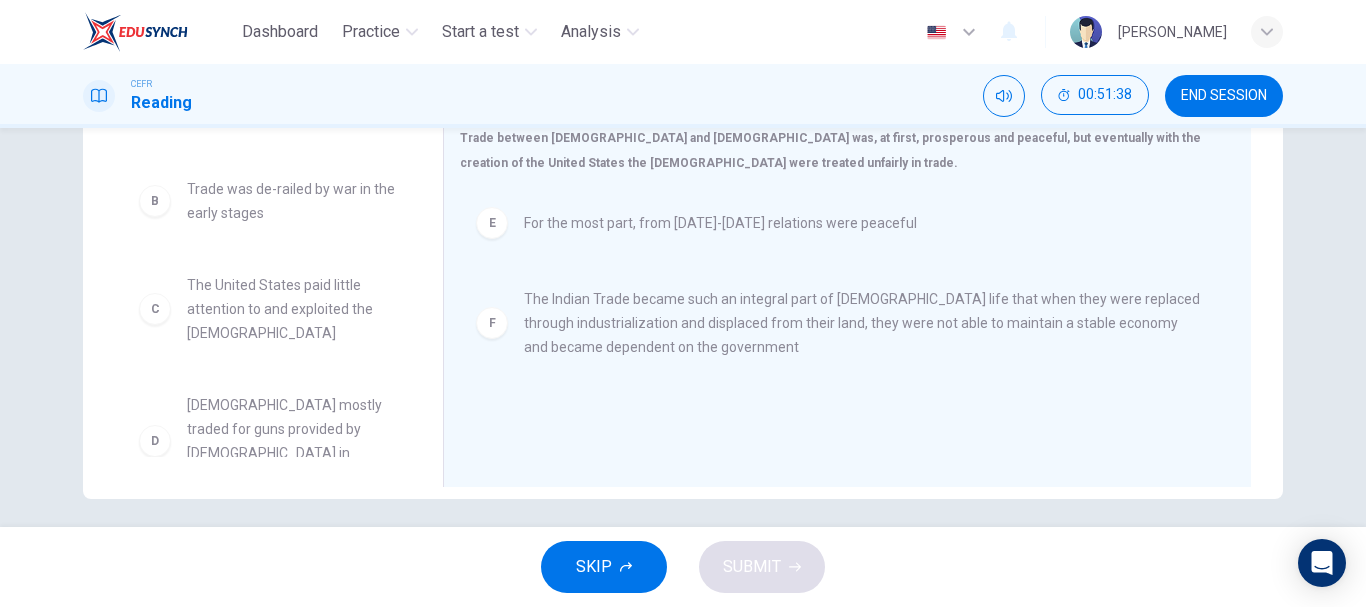 scroll, scrollTop: 376, scrollLeft: 0, axis: vertical 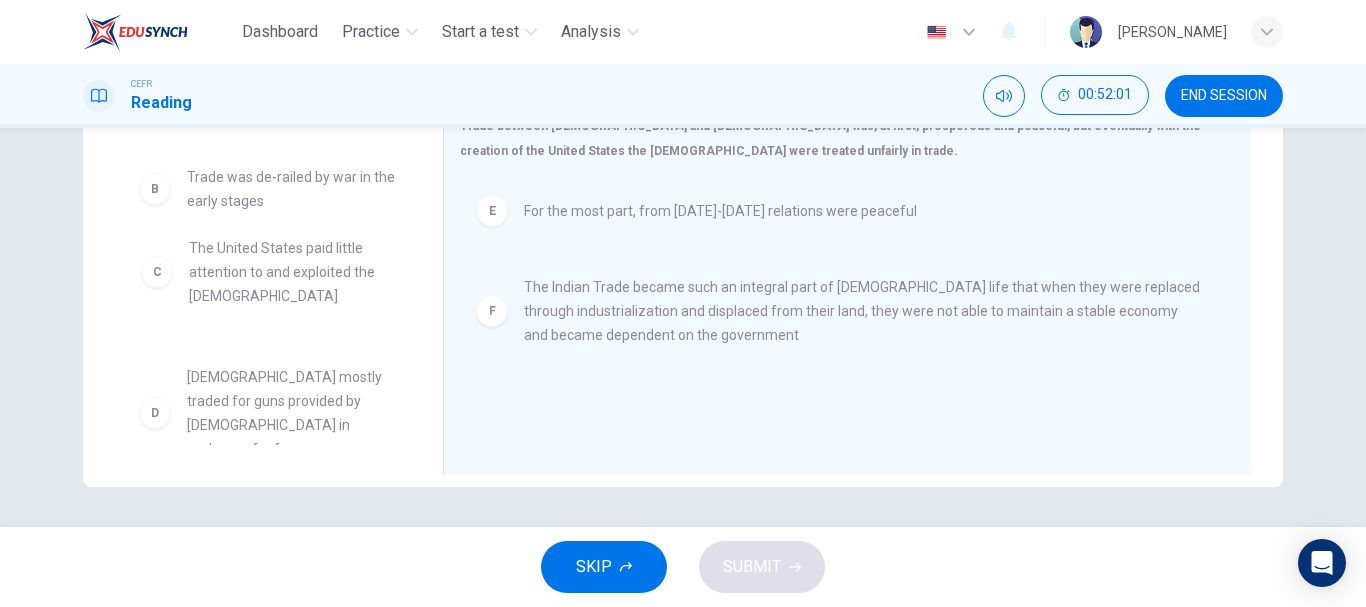 drag, startPoint x: 287, startPoint y: 303, endPoint x: 299, endPoint y: 305, distance: 12.165525 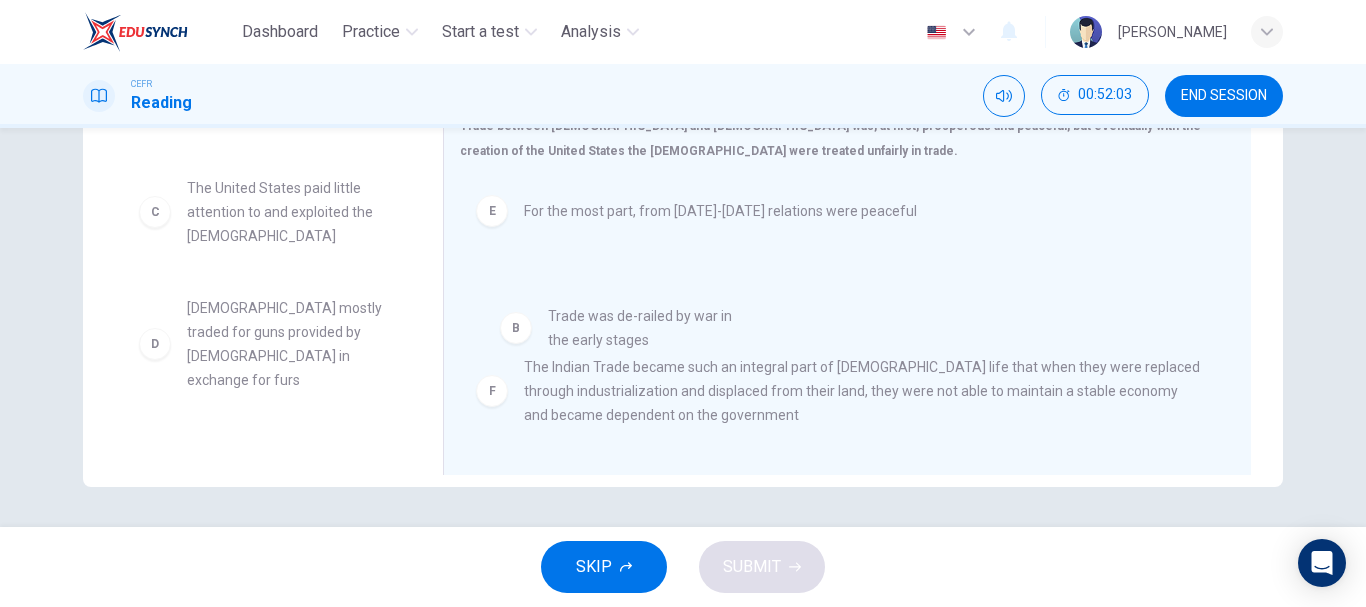 drag, startPoint x: 277, startPoint y: 178, endPoint x: 645, endPoint y: 339, distance: 401.67773 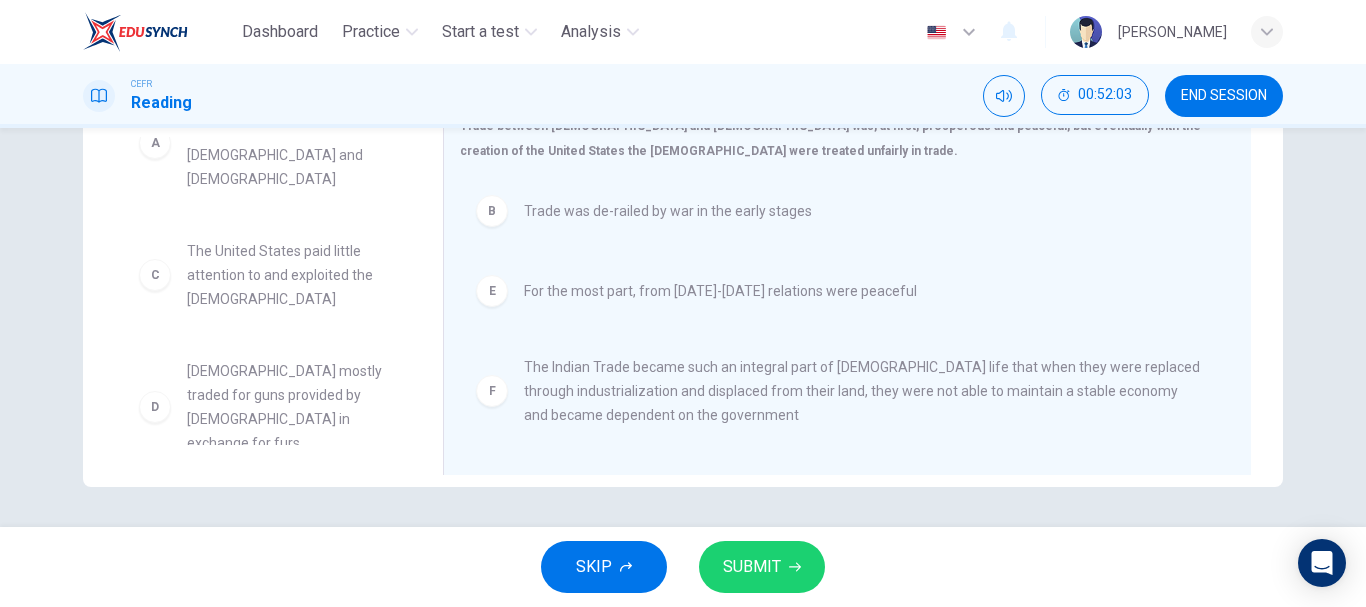 scroll, scrollTop: 36, scrollLeft: 0, axis: vertical 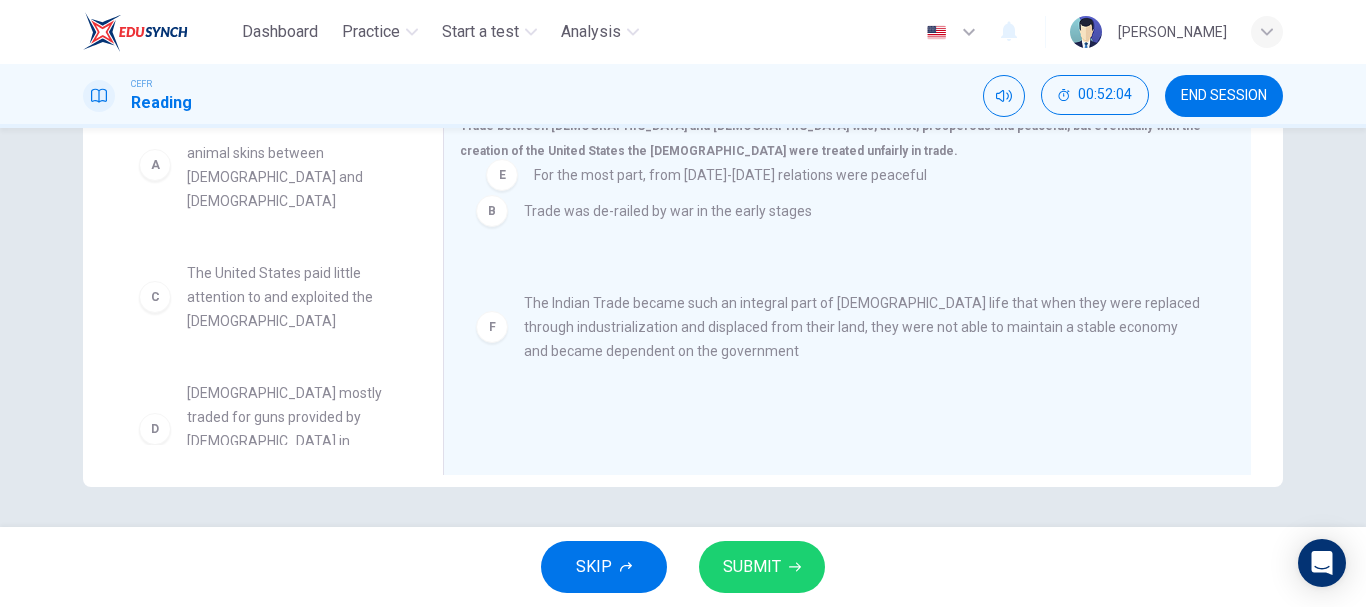 drag, startPoint x: 643, startPoint y: 305, endPoint x: 637, endPoint y: 224, distance: 81.22192 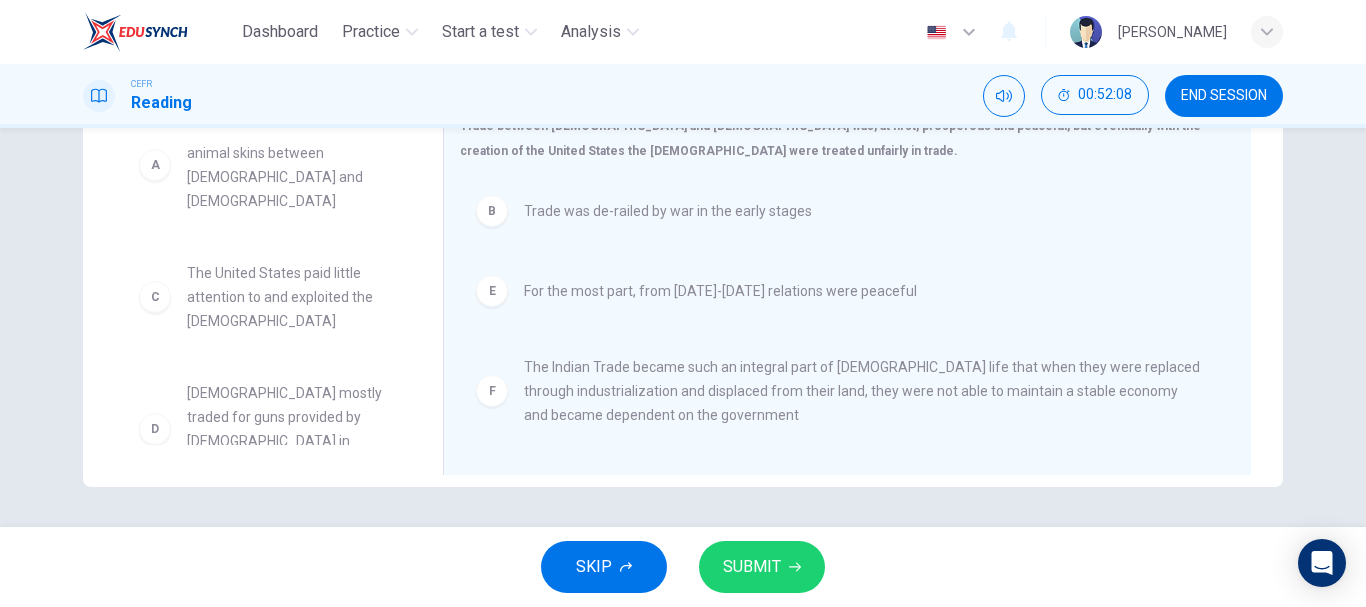 click on "E For the most part, from [DATE]-[DATE] relations were peaceful" at bounding box center [839, 291] 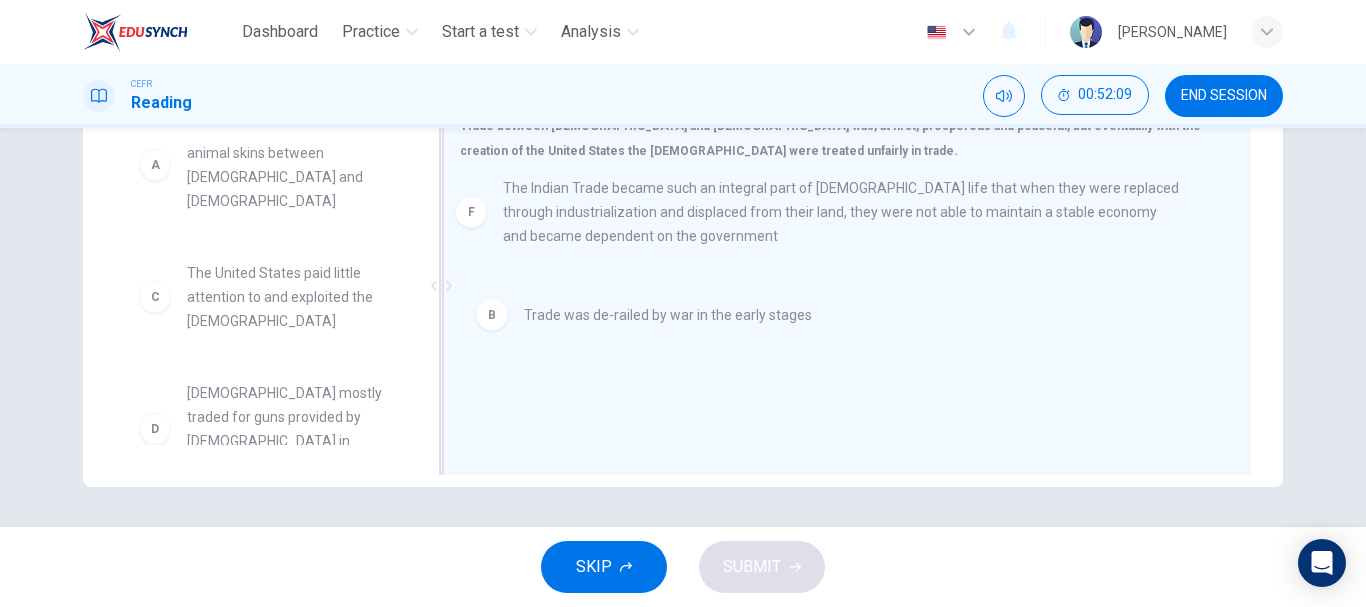 drag, startPoint x: 1041, startPoint y: 303, endPoint x: 1012, endPoint y: 252, distance: 58.66856 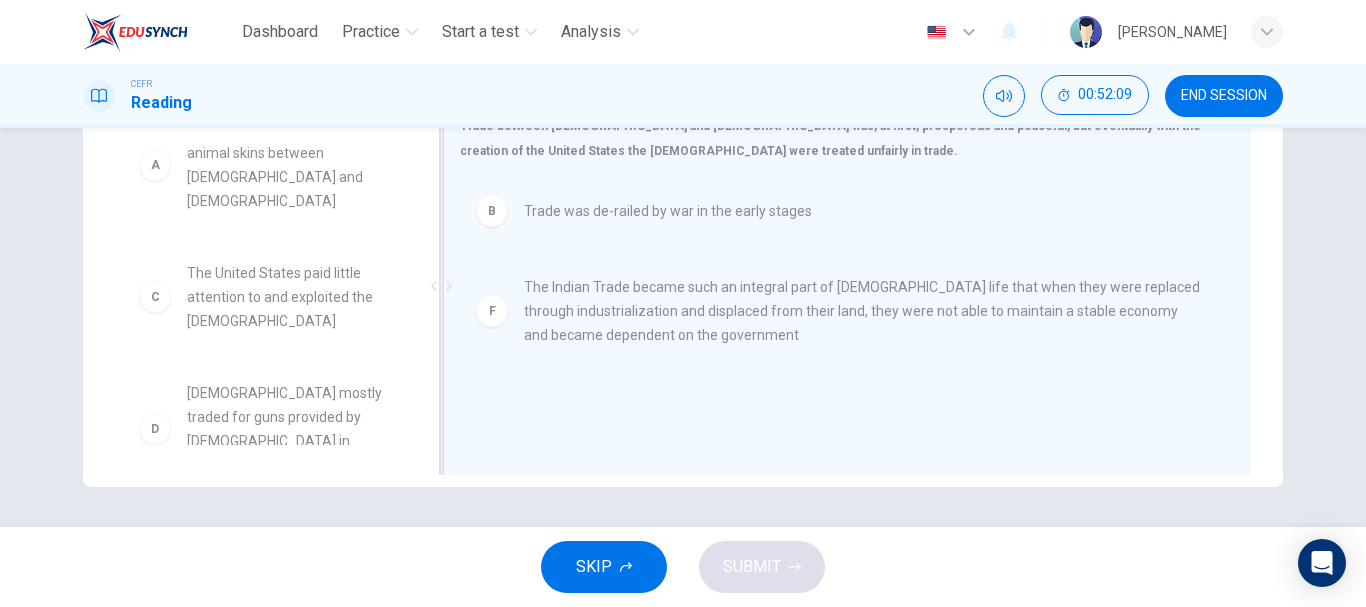 drag, startPoint x: 1006, startPoint y: 322, endPoint x: 995, endPoint y: 325, distance: 11.401754 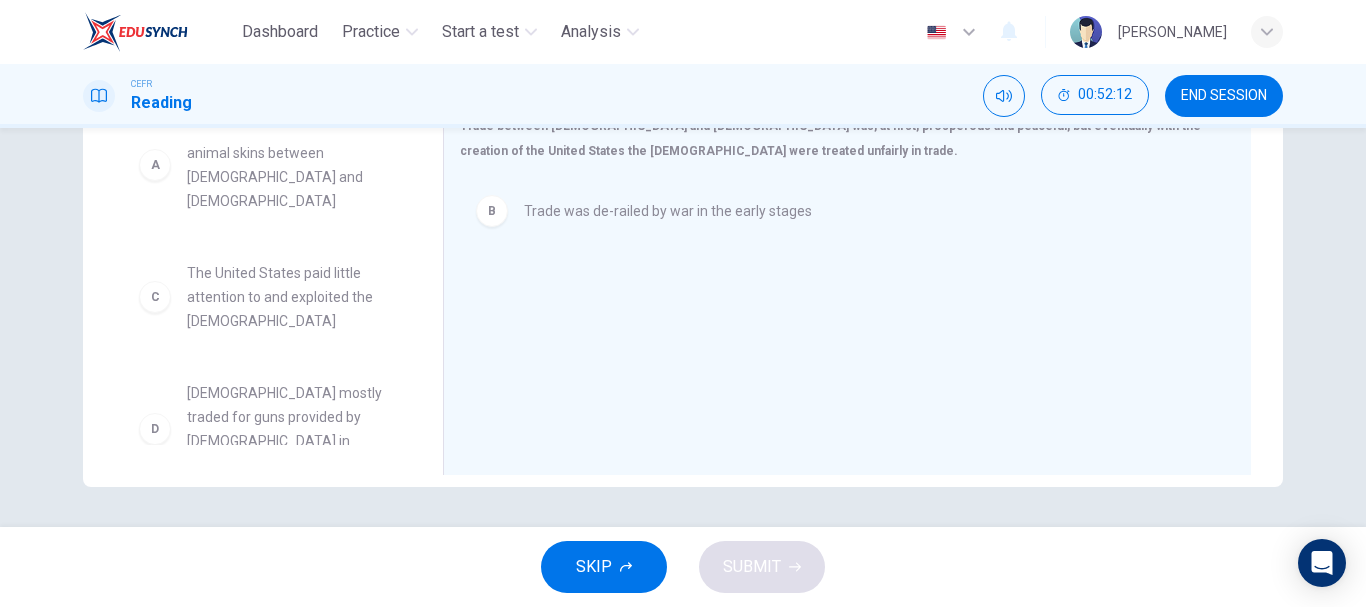 scroll, scrollTop: 396, scrollLeft: 0, axis: vertical 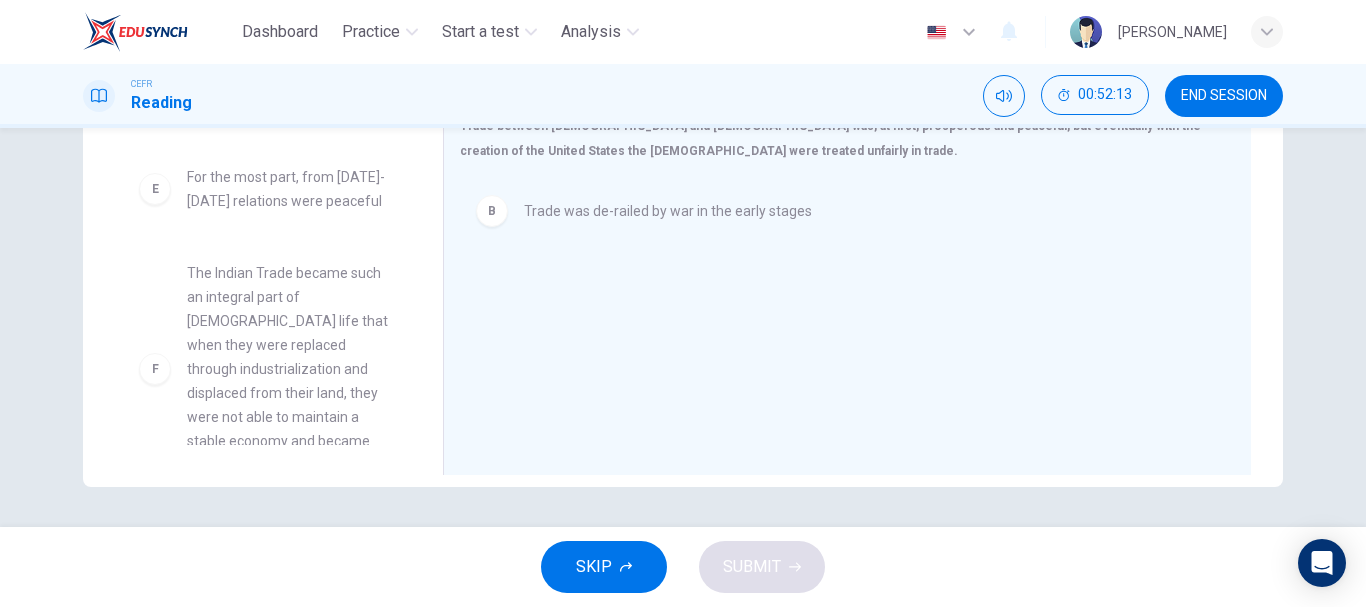 click on "The Indian Trade became such an integral part of [DEMOGRAPHIC_DATA] life that when they were replaced through industrialization and displaced from their land, they were not able to maintain a stable economy and became dependent on the government" at bounding box center (291, 369) 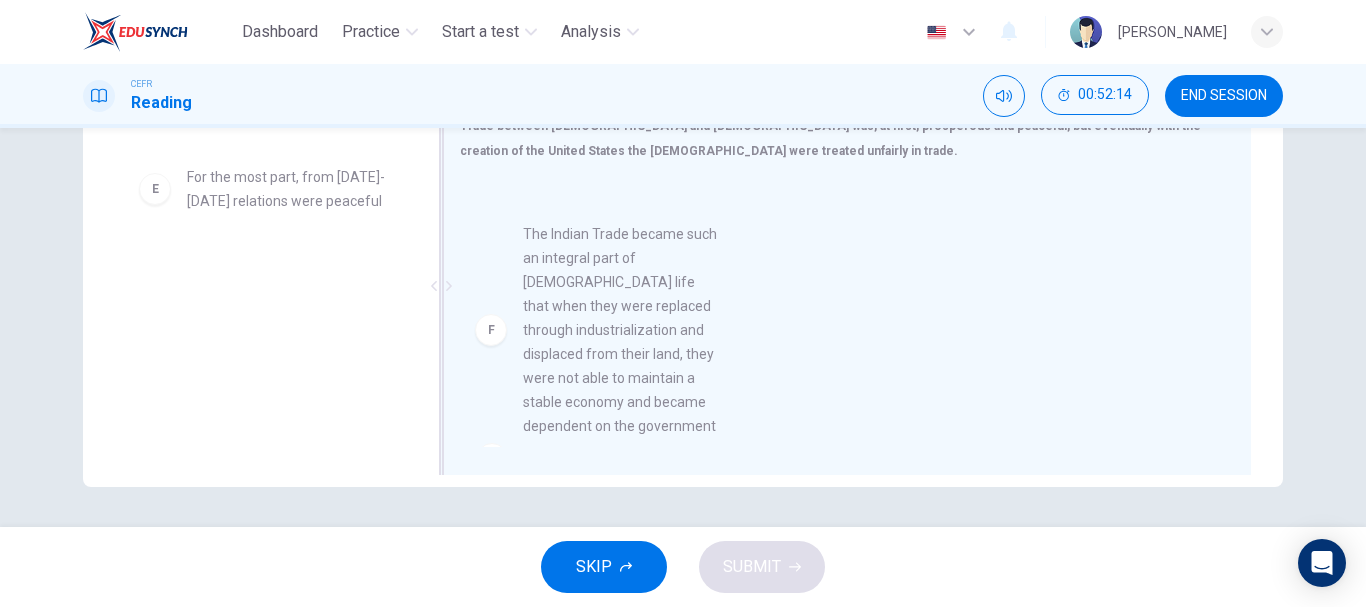 drag, startPoint x: 367, startPoint y: 355, endPoint x: 746, endPoint y: 349, distance: 379.0475 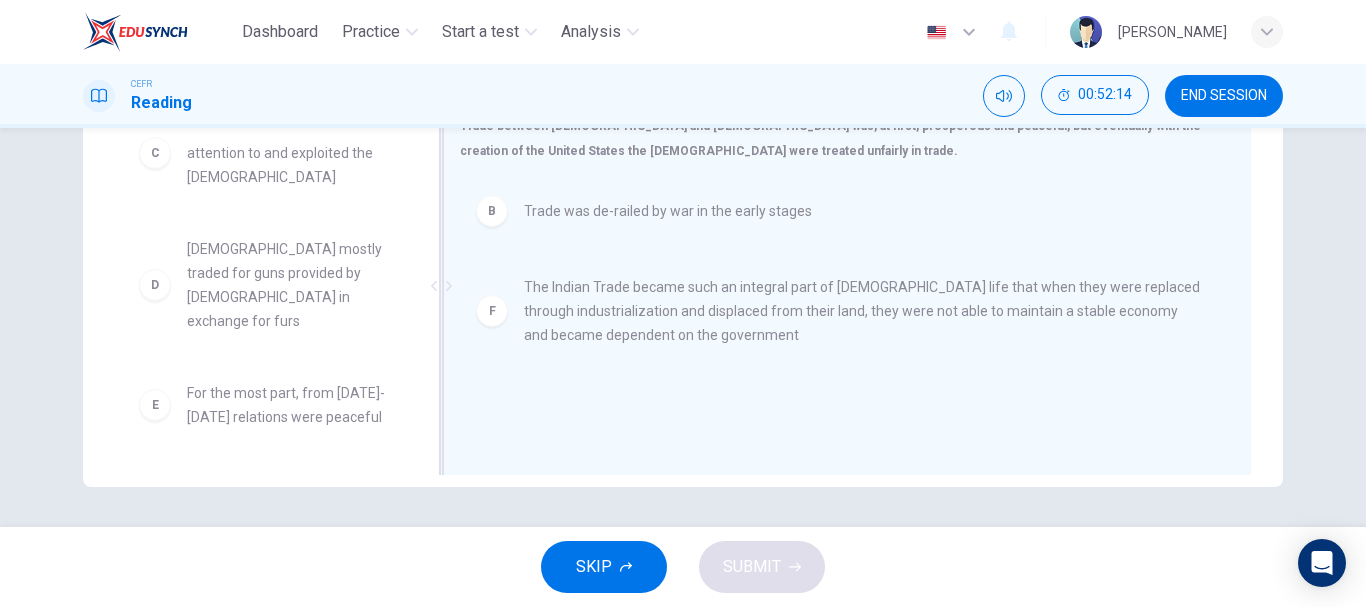 scroll, scrollTop: 132, scrollLeft: 0, axis: vertical 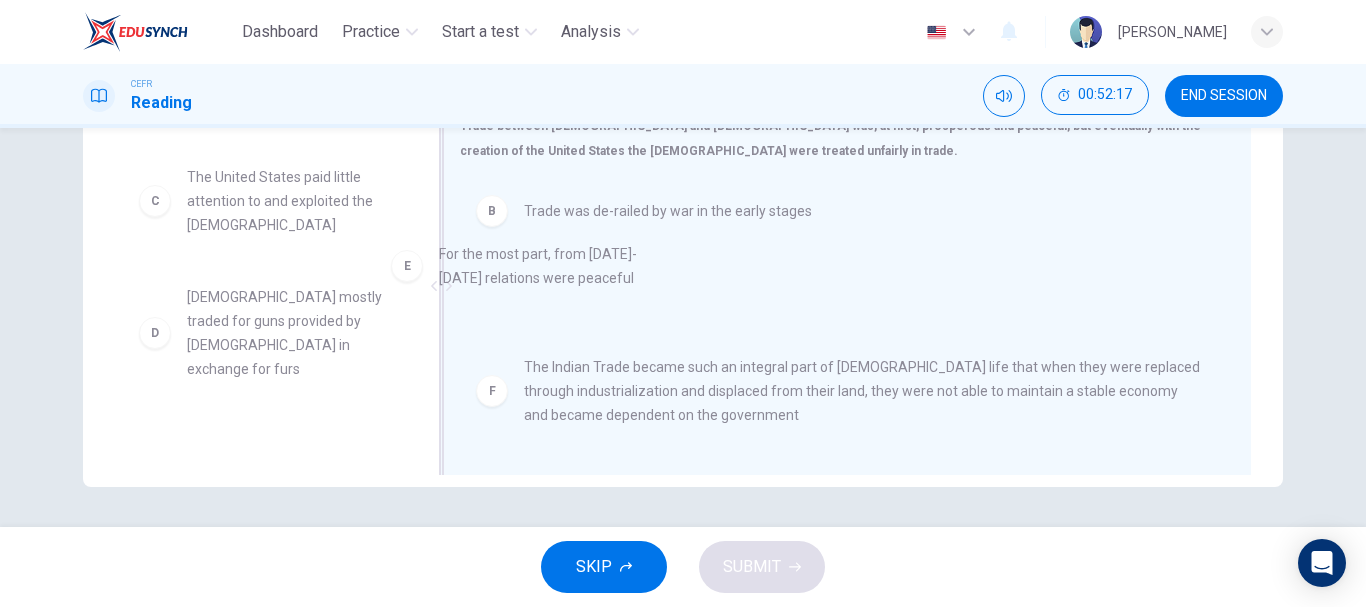 drag, startPoint x: 330, startPoint y: 415, endPoint x: 605, endPoint y: 259, distance: 316.1661 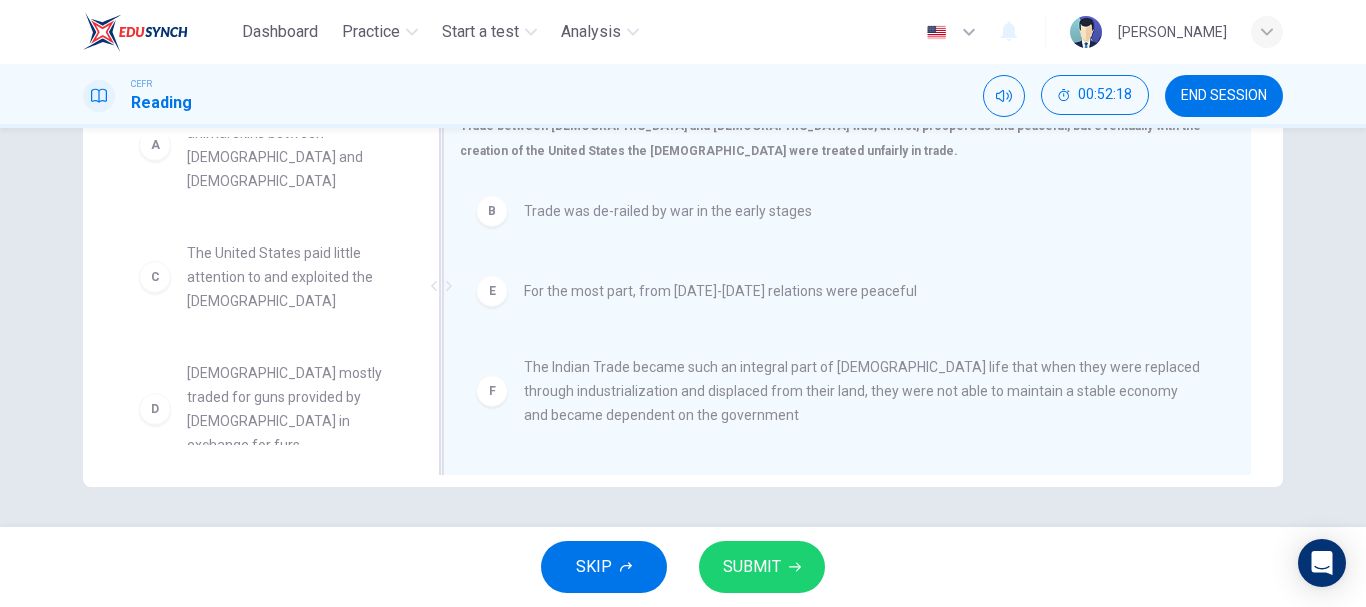 scroll, scrollTop: 36, scrollLeft: 0, axis: vertical 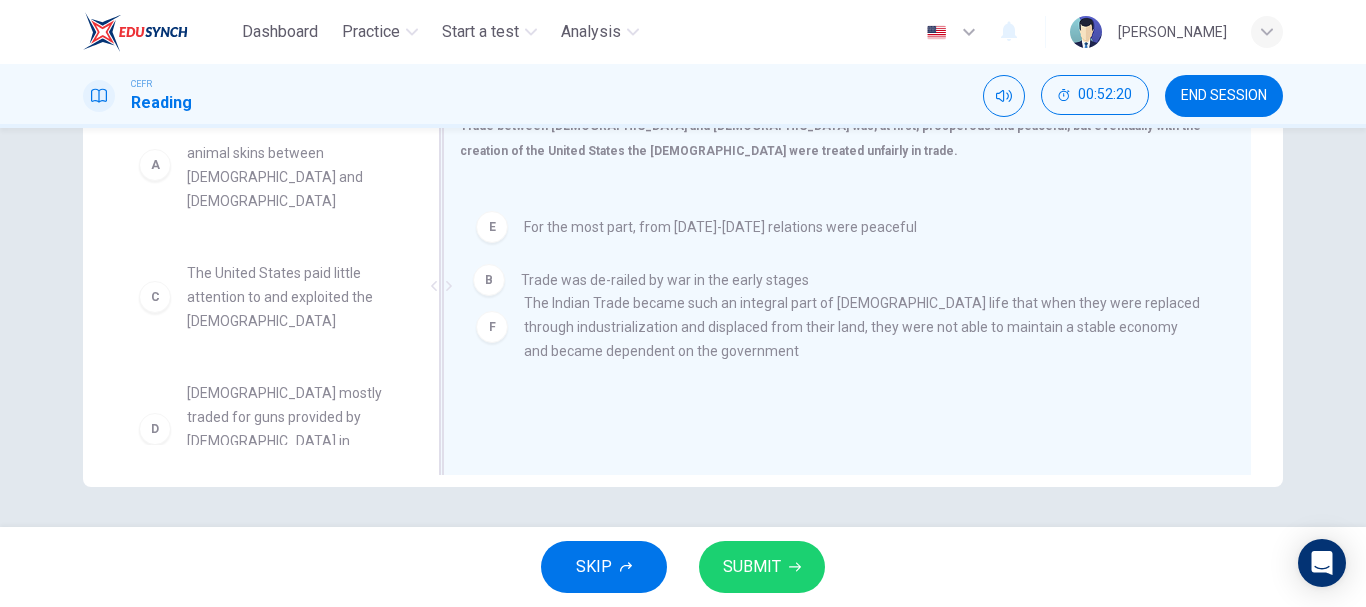 drag, startPoint x: 485, startPoint y: 224, endPoint x: 490, endPoint y: 280, distance: 56.22277 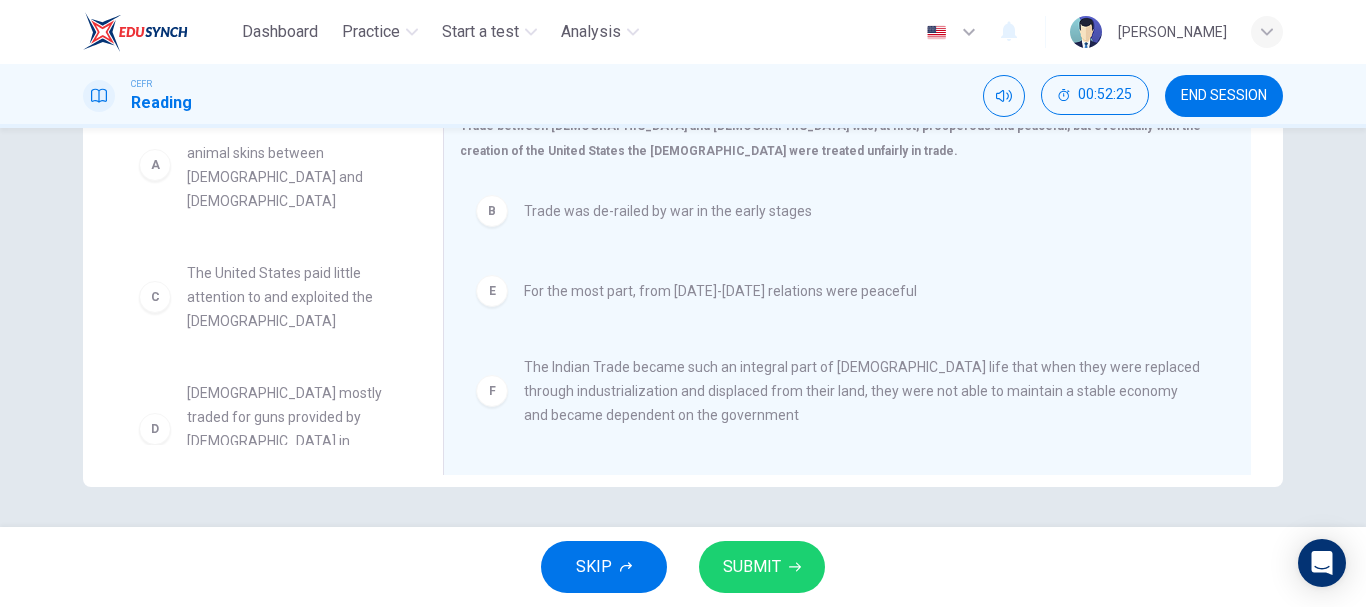 click on "SUBMIT" at bounding box center [752, 567] 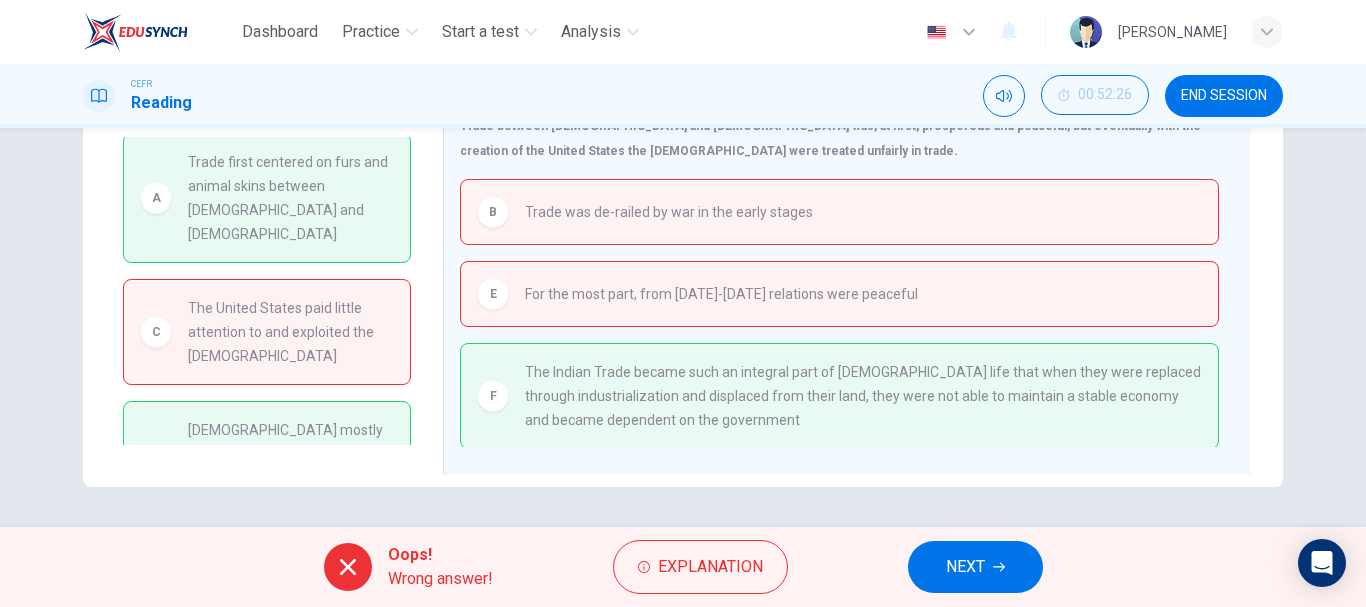 scroll, scrollTop: 0, scrollLeft: 0, axis: both 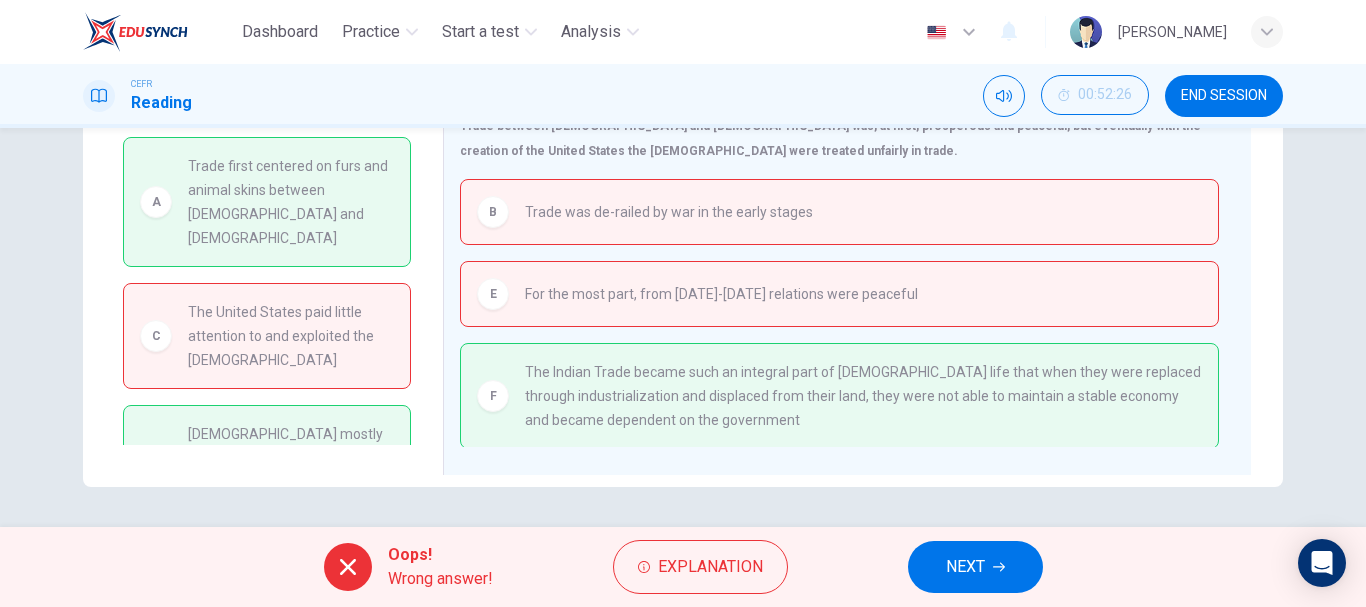 drag, startPoint x: 396, startPoint y: 222, endPoint x: 390, endPoint y: 240, distance: 18.973665 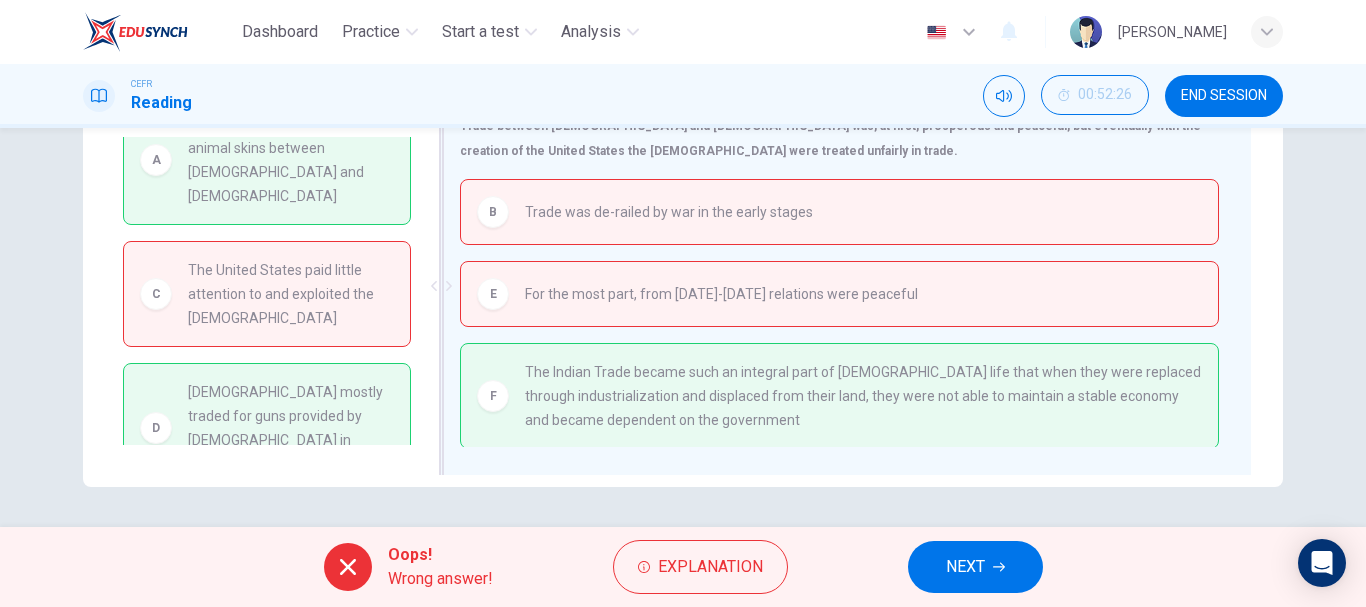 scroll, scrollTop: 2, scrollLeft: 0, axis: vertical 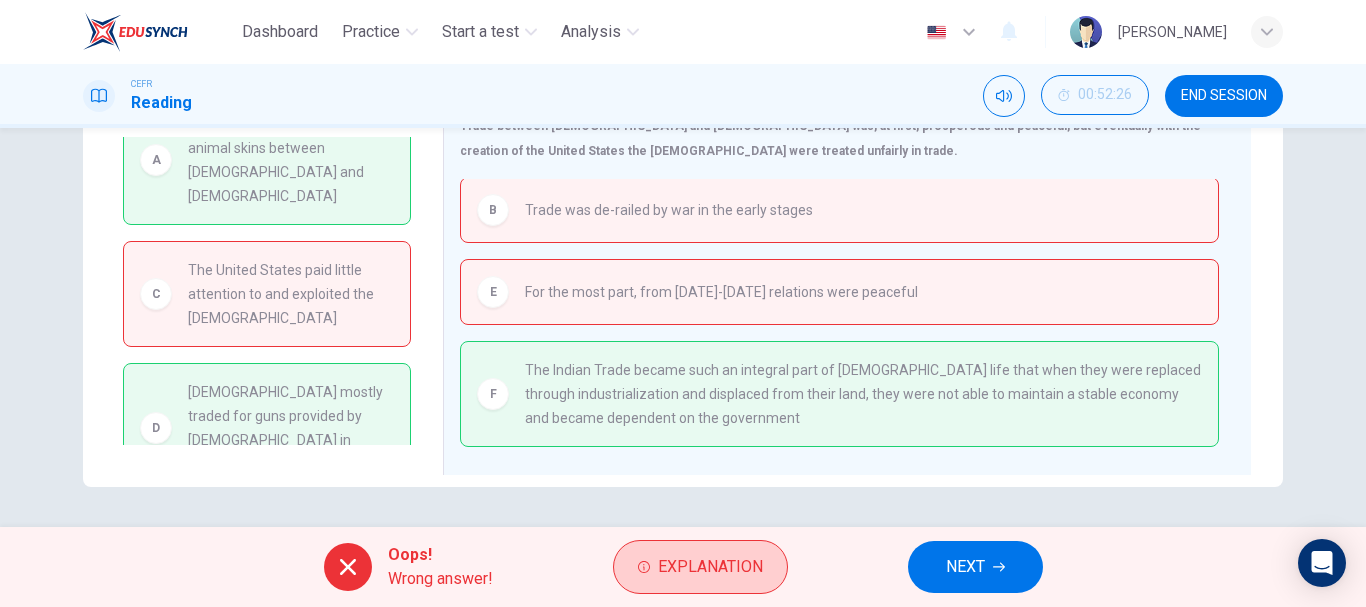 click on "Explanation" at bounding box center [710, 567] 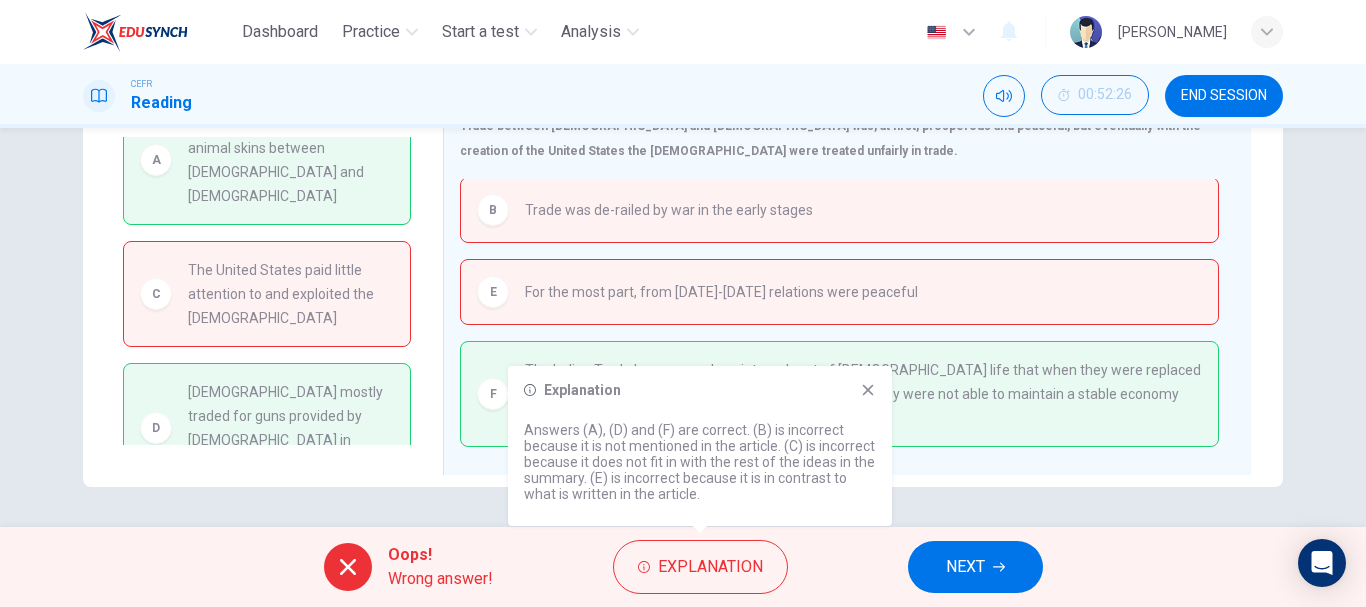 click 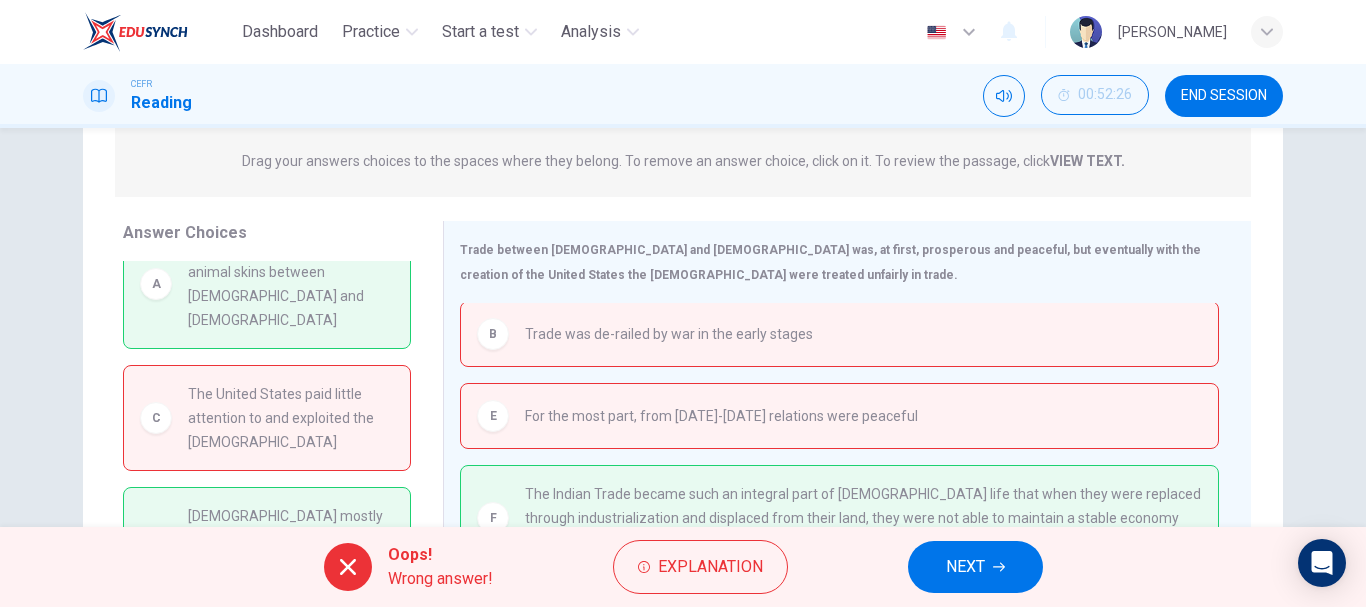 scroll, scrollTop: 376, scrollLeft: 0, axis: vertical 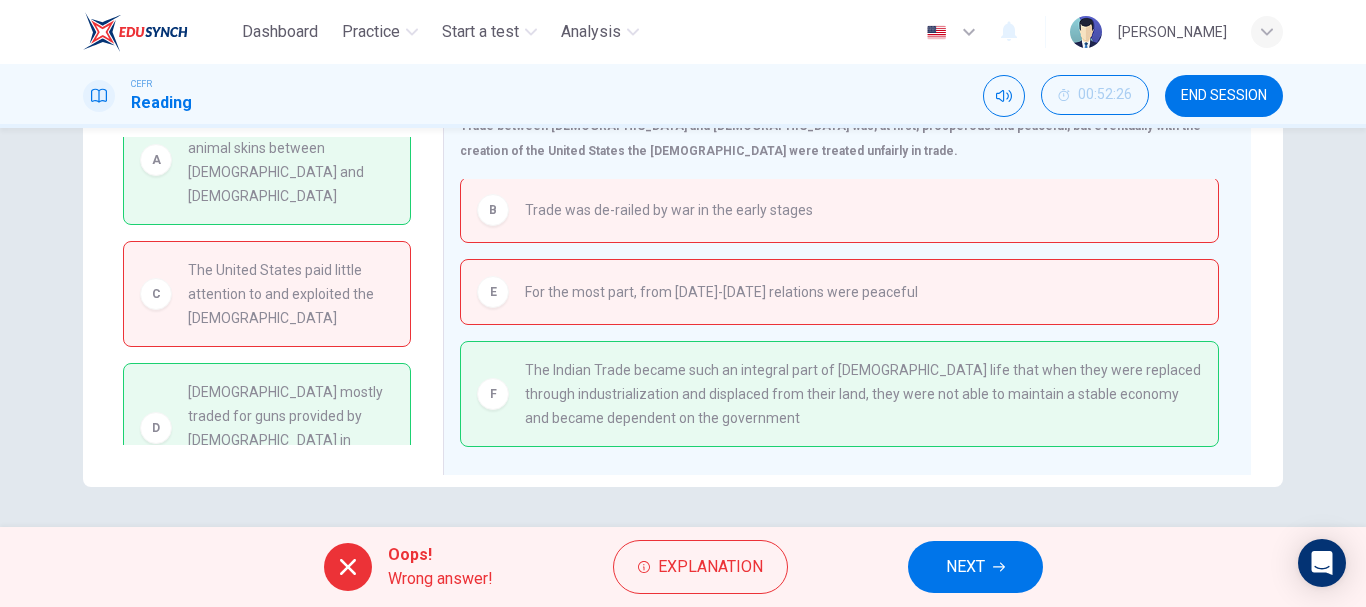 click on "NEXT" at bounding box center [965, 567] 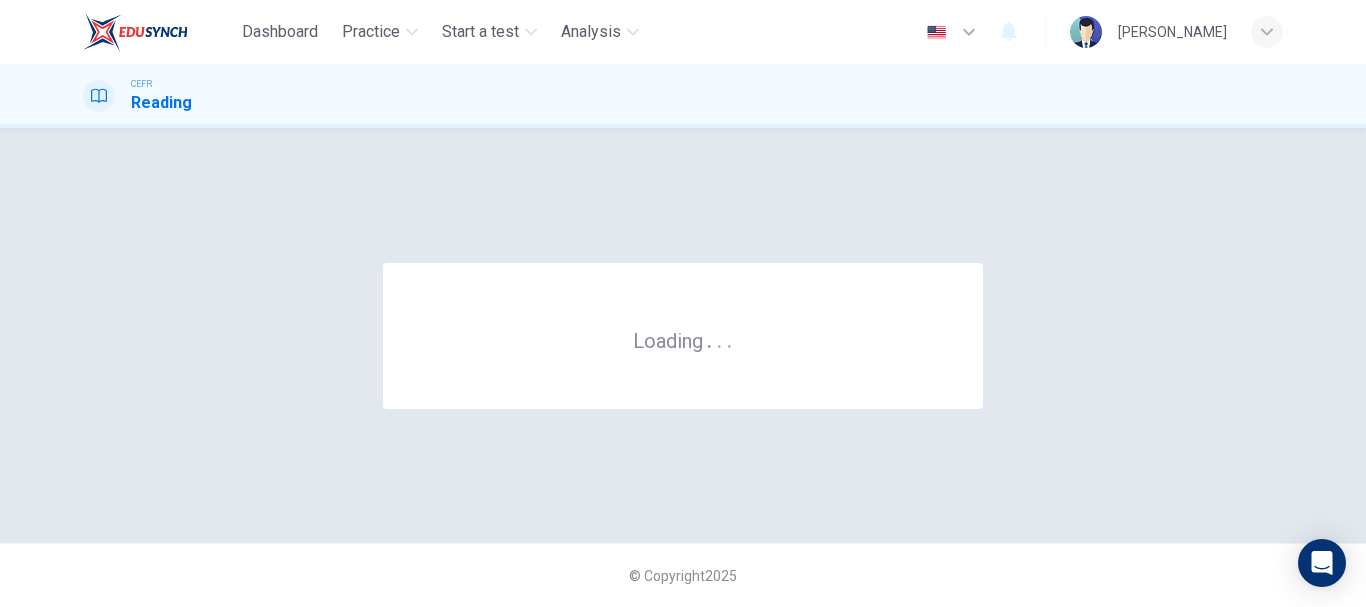 scroll, scrollTop: 0, scrollLeft: 0, axis: both 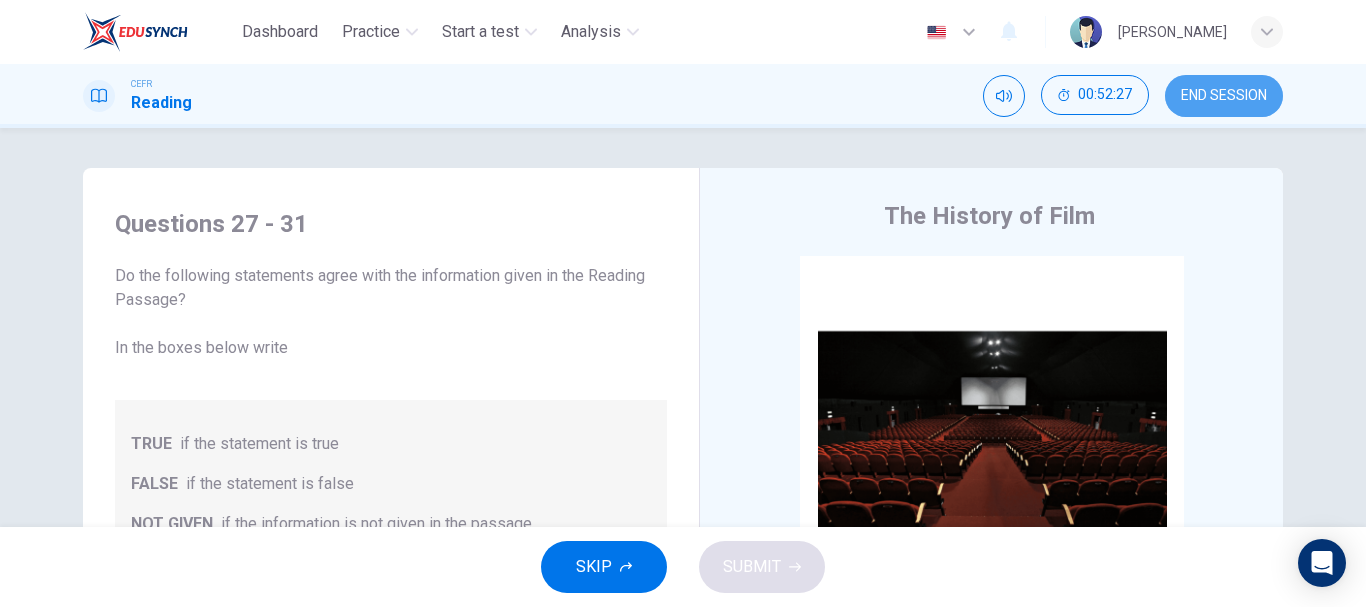 click on "END SESSION" at bounding box center [1224, 96] 